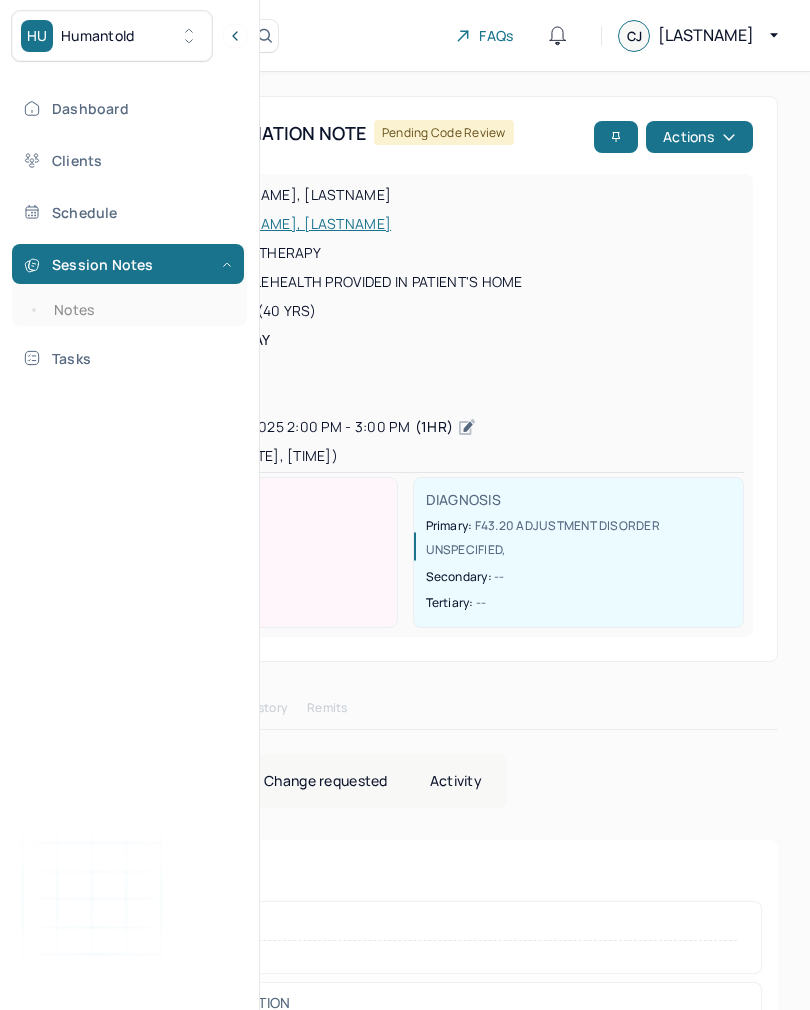 scroll, scrollTop: 31, scrollLeft: 0, axis: vertical 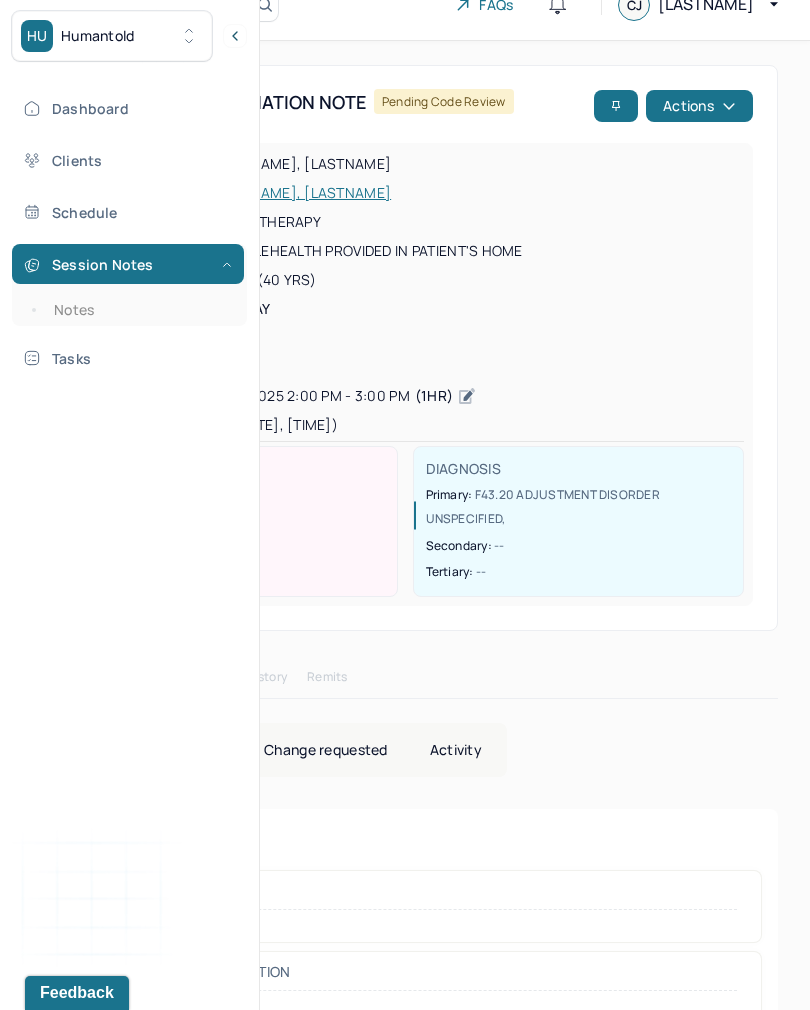 click on "Notes" at bounding box center (139, 310) 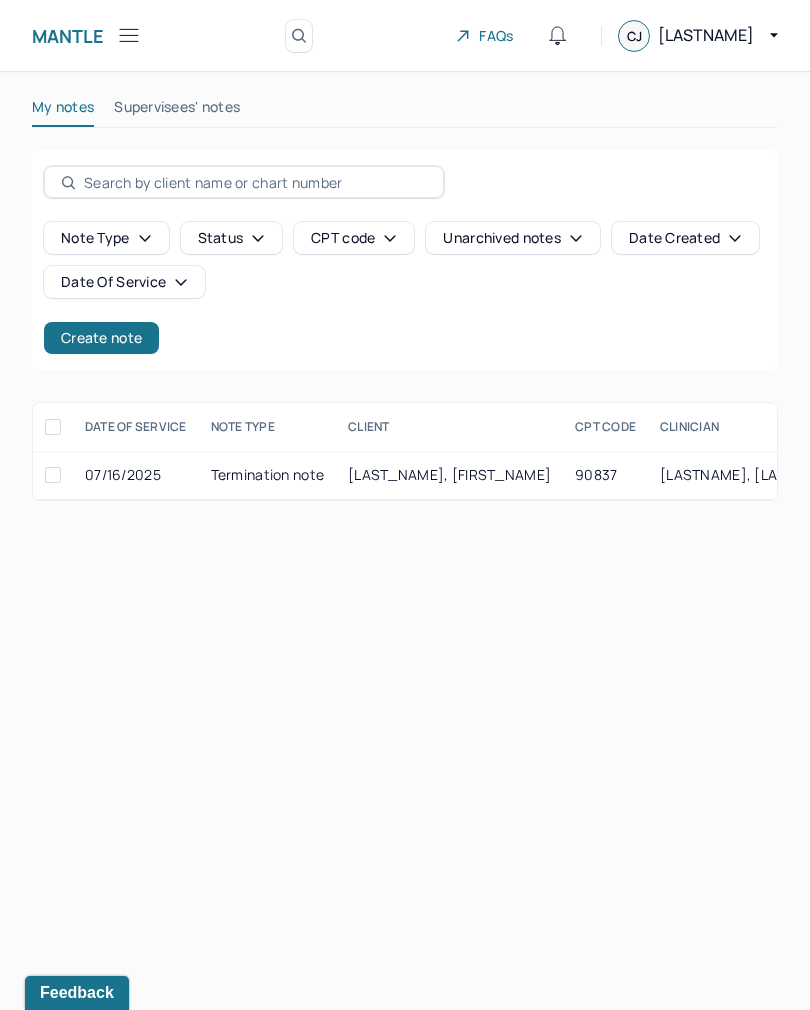 click on "Create note" at bounding box center (101, 338) 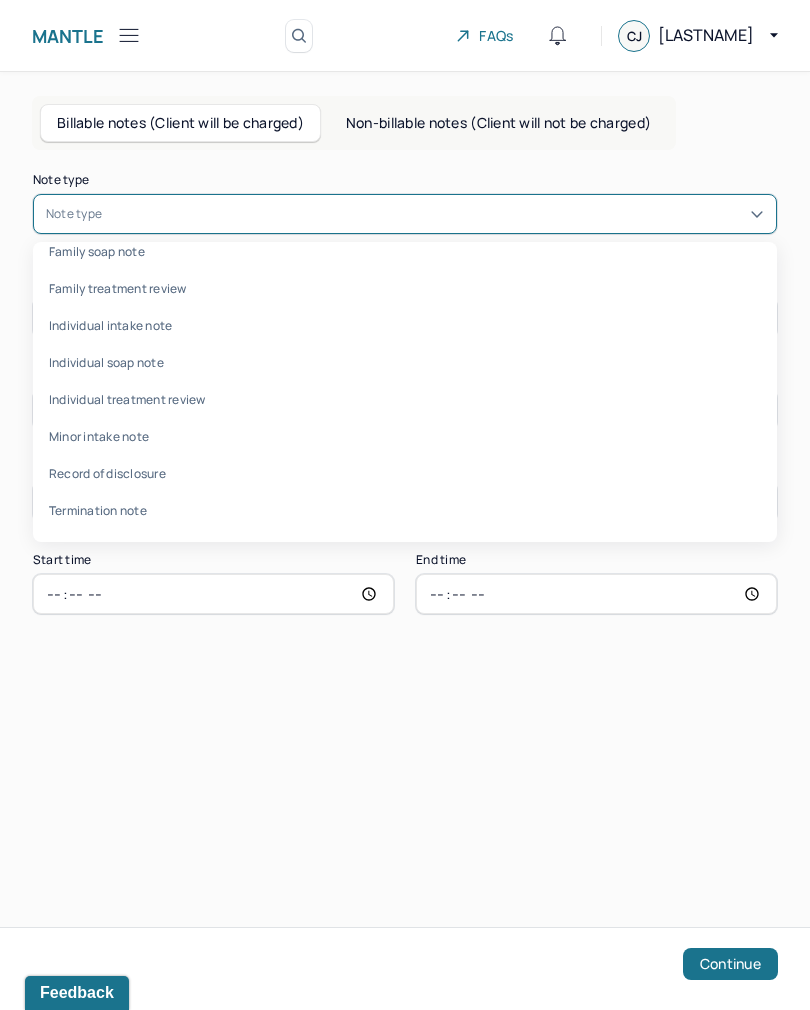 scroll, scrollTop: 96, scrollLeft: 0, axis: vertical 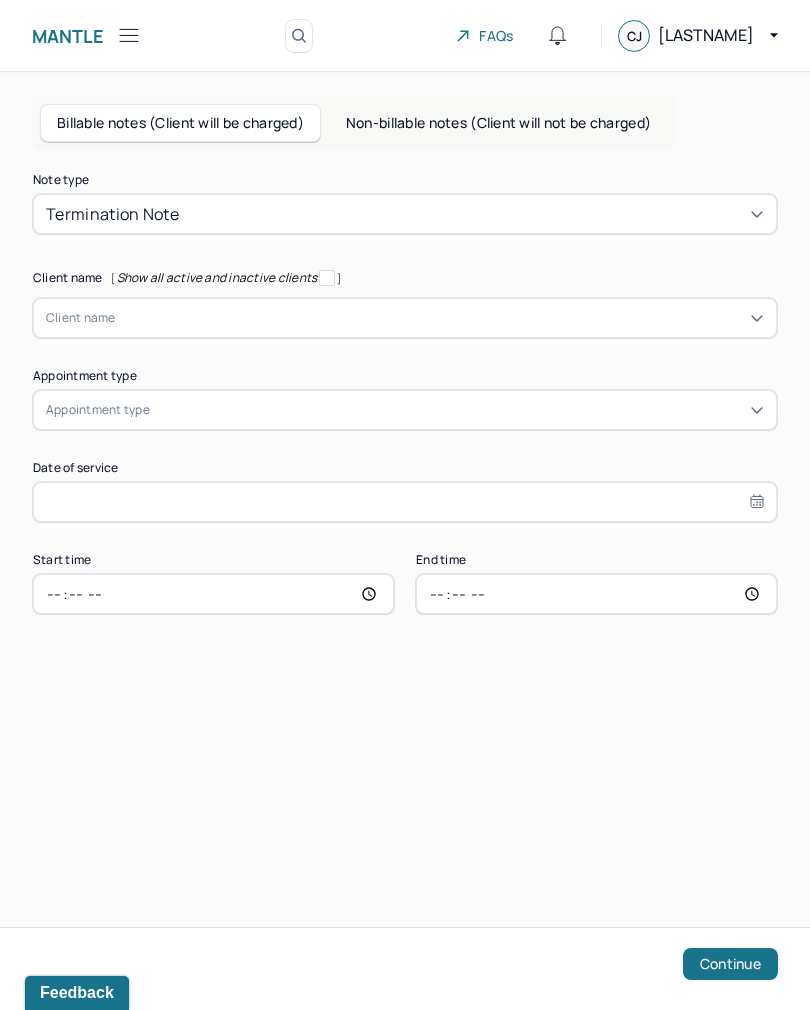 click on "Non-billable notes (Client will not be charged)" at bounding box center [498, 123] 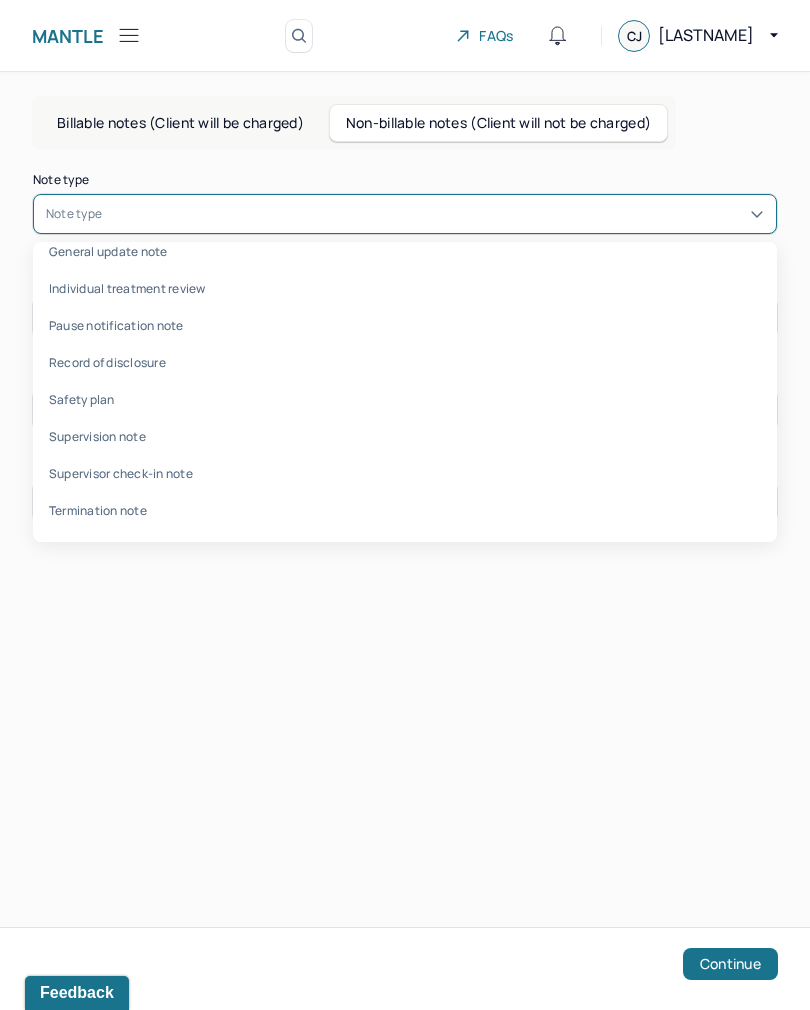 scroll, scrollTop: 59, scrollLeft: 0, axis: vertical 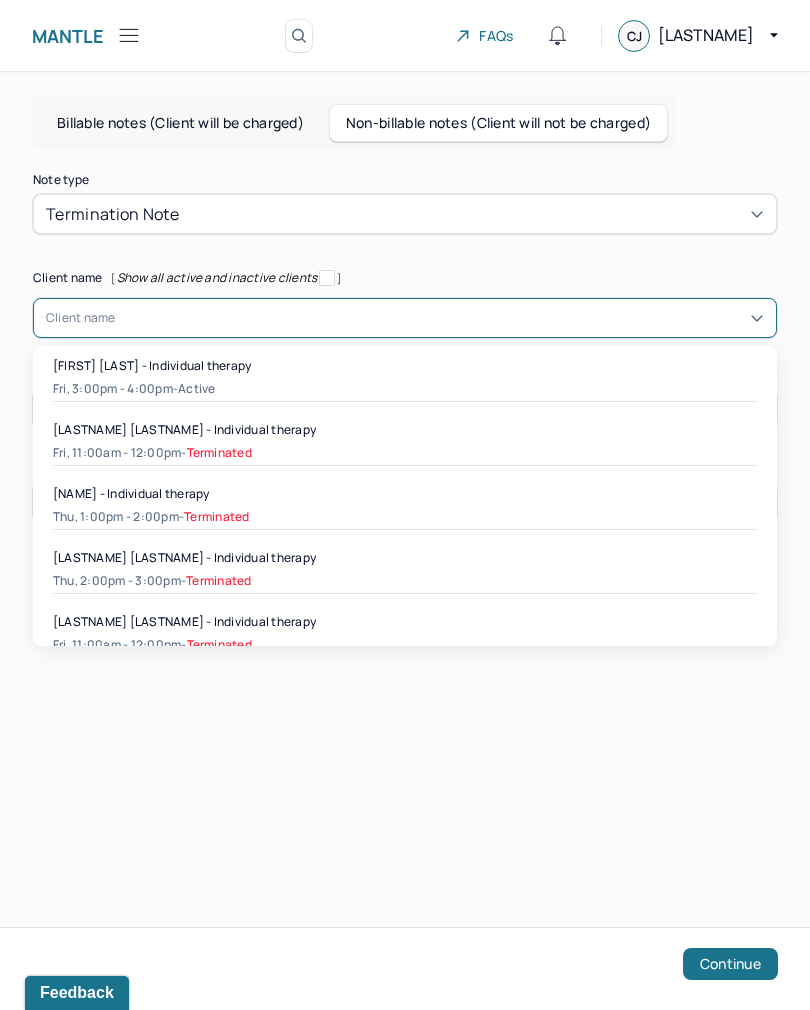 click on "Terminated" at bounding box center [219, 453] 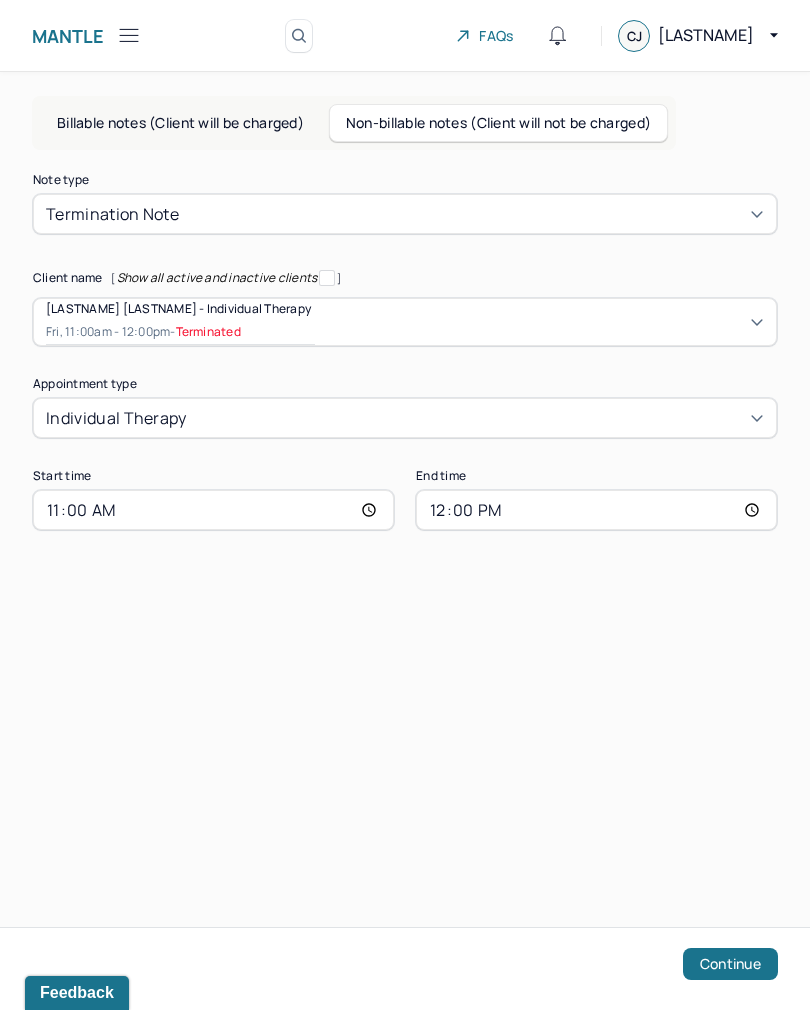 click on "Continue" at bounding box center (730, 964) 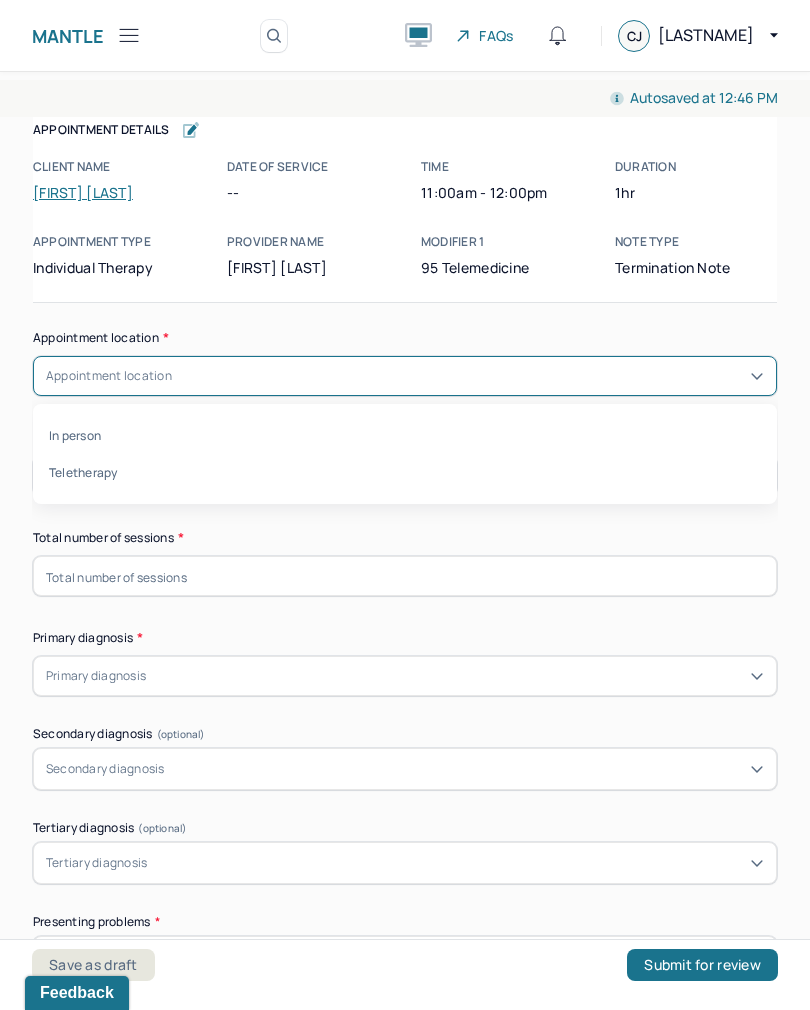 click on "Teletherapy" at bounding box center (405, 472) 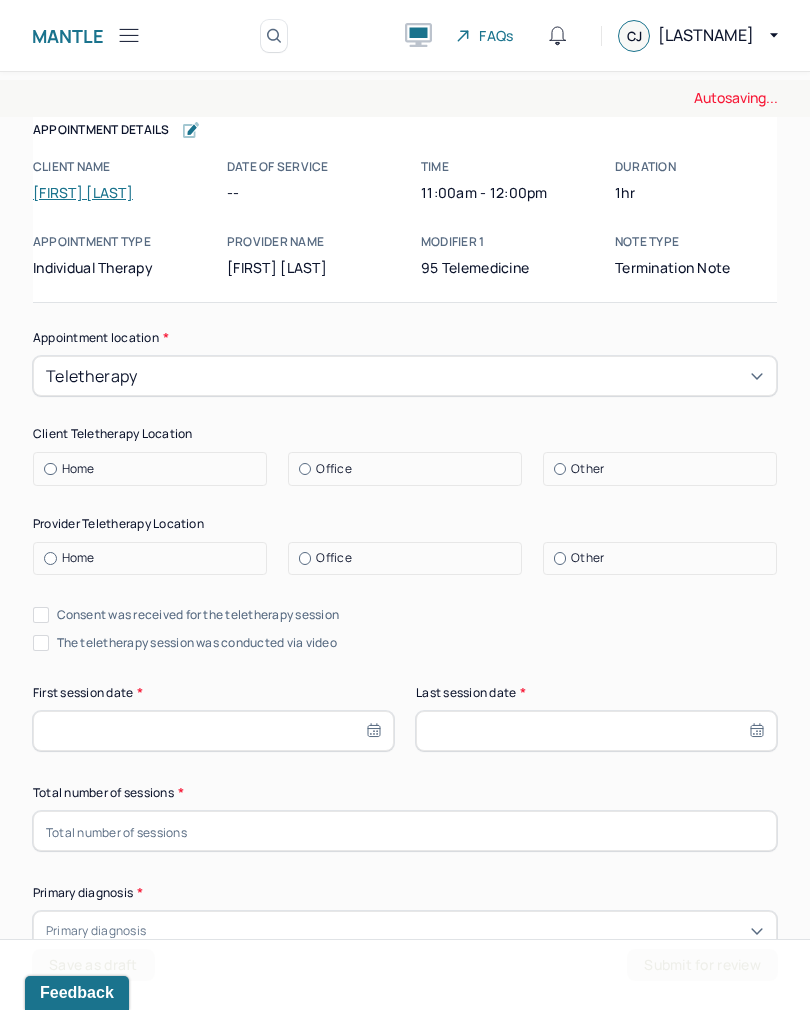 click on "Home" at bounding box center [44, 469] 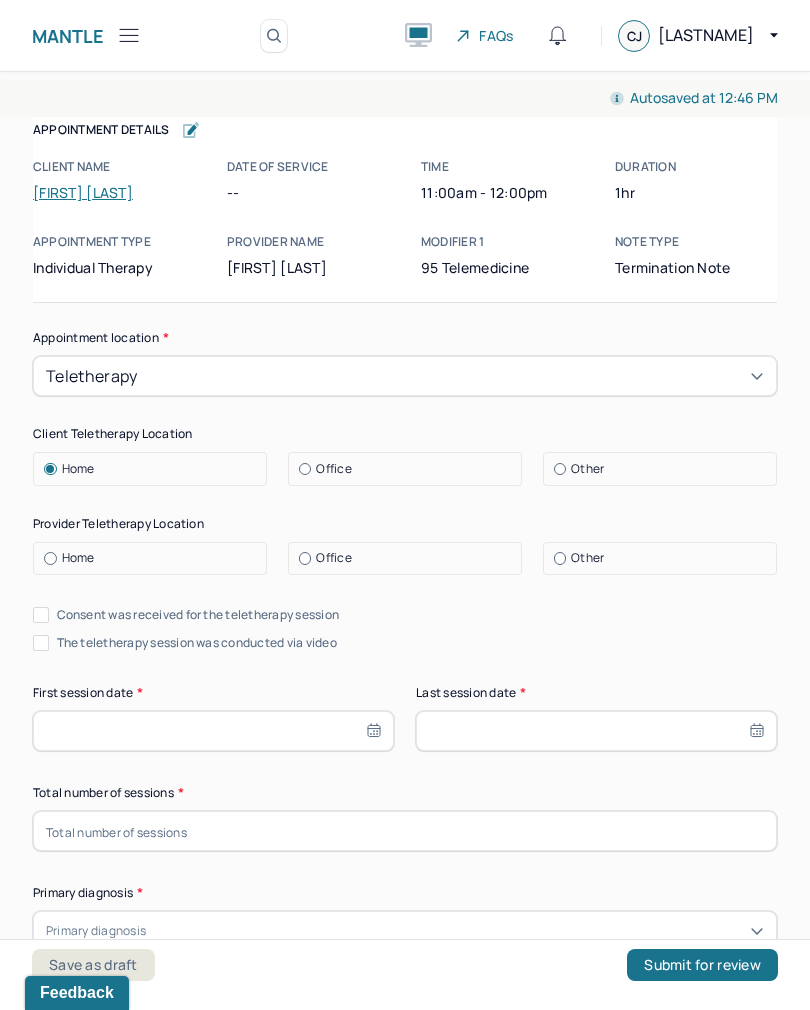 click on "Office" at bounding box center [410, 558] 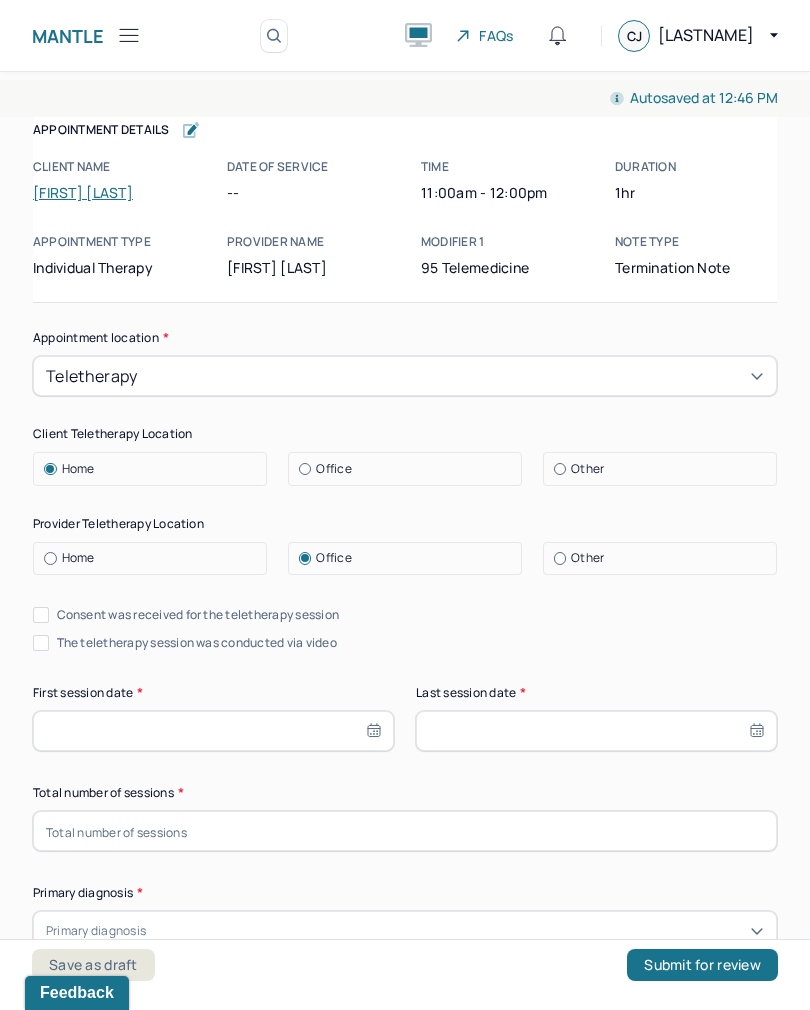 click on "Consent was received for the teletherapy session" at bounding box center (198, 615) 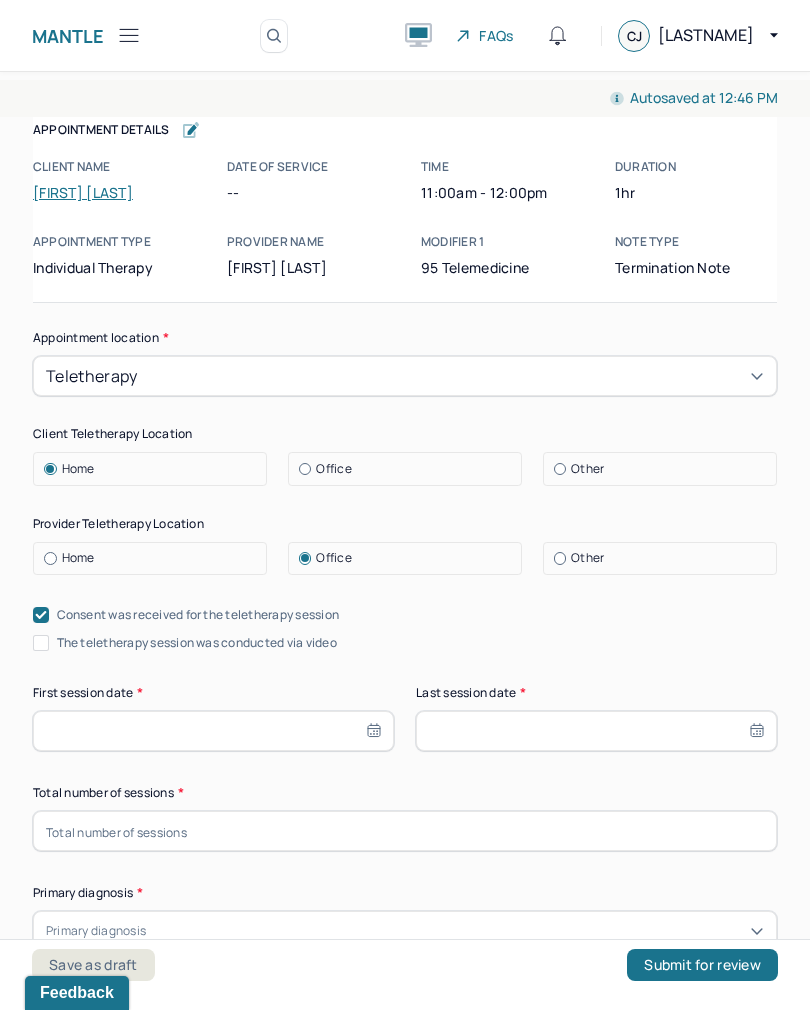click on "Consent was received for the teletherapy session" at bounding box center [198, 615] 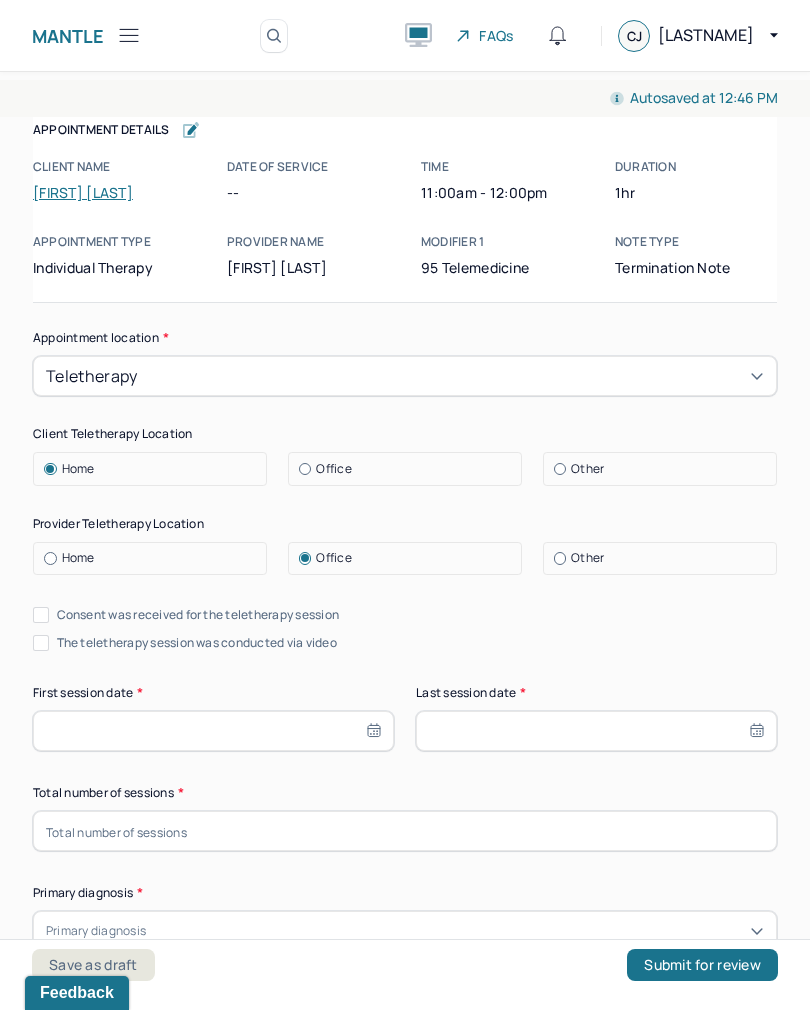 click on "The teletherapy session was conducted via video" at bounding box center [41, 643] 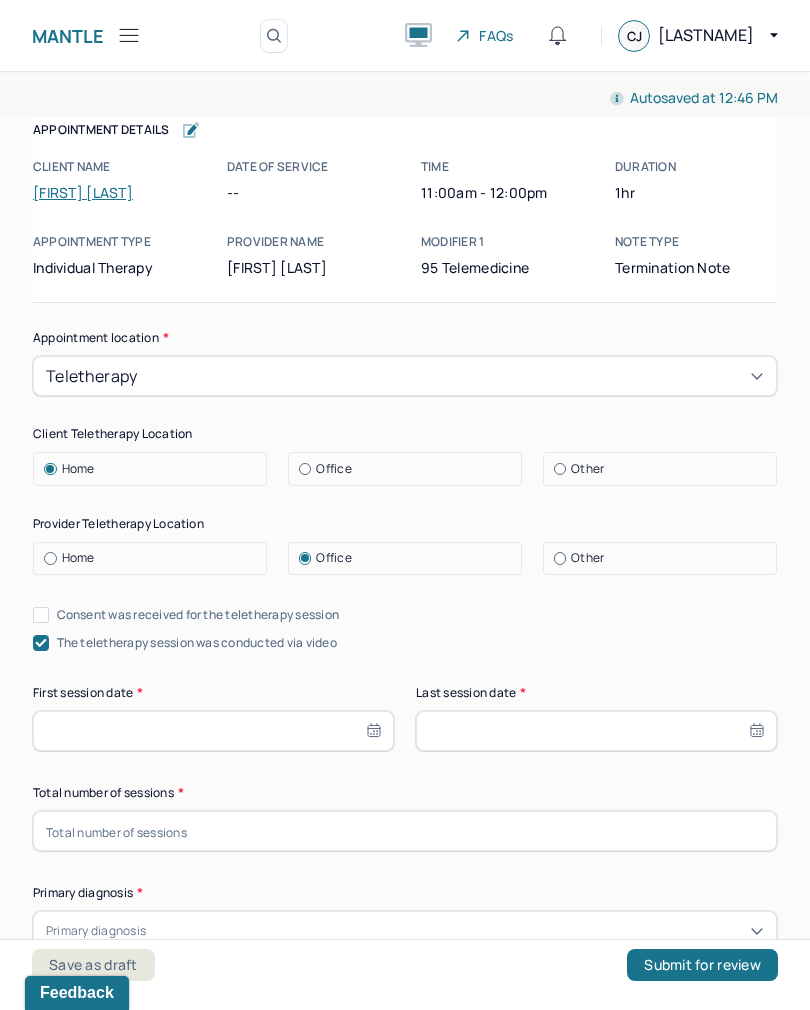 click on "Consent was received for the teletherapy session" at bounding box center (41, 615) 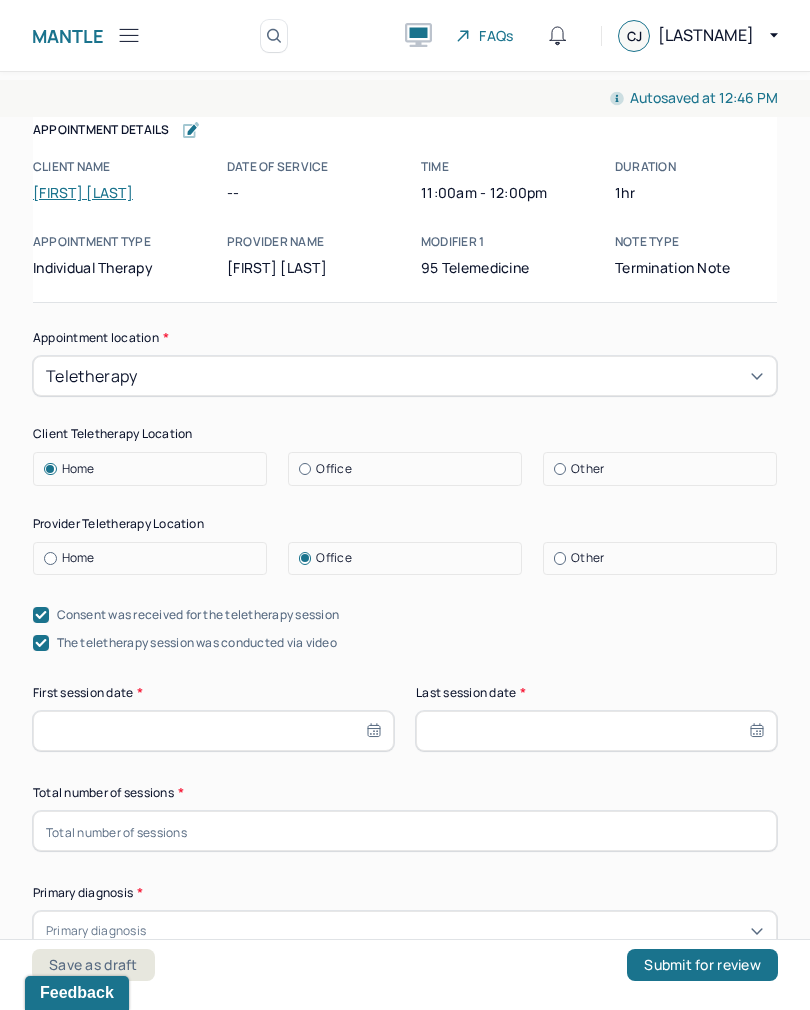 click at bounding box center [213, 731] 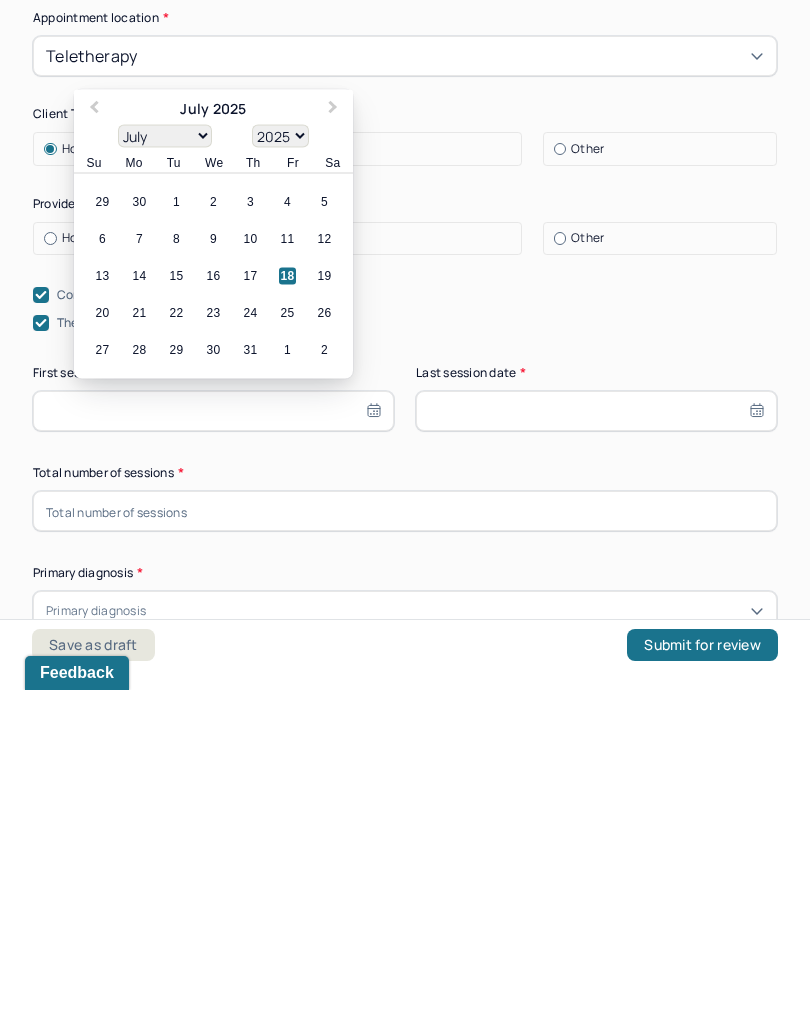 click on "1900 1901 1902 1903 1904 1905 1906 1907 1908 1909 1910 1911 1912 1913 1914 1915 1916 1917 1918 1919 1920 1921 1922 1923 1924 1925 1926 1927 1928 1929 1930 1931 1932 1933 1934 1935 1936 1937 1938 1939 1940 1941 1942 1943 1944 1945 1946 1947 1948 1949 1950 1951 1952 1953 1954 1955 1956 1957 1958 1959 1960 1961 1962 1963 1964 1965 1966 1967 1968 1969 1970 1971 1972 1973 1974 1975 1976 1977 1978 1979 1980 1981 1982 1983 1984 1985 1986 1987 1988 1989 1990 1991 1992 1993 1994 1995 1996 1997 1998 1999 2000 2001 2002 2003 2004 2005 2006 2007 2008 2009 2010 2011 2012 2013 2014 2015 2016 2017 2018 2019 2020 2021 2022 2023 2024 2025 2026 2027 2028 2029 2030 2031 2032 2033 2034 2035 2036 2037 2038 2039 2040 2041 2042 2043 2044 2045 2046 2047 2048 2049 2050 2051 2052 2053 2054 2055 2056 2057 2058 2059 2060 2061 2062 2063 2064 2065 2066 2067 2068 2069 2070 2071 2072 2073 2074 2075 2076 2077 2078 2079 2080 2081 2082 2083 2084 2085 2086 2087 2088 2089 2090 2091 2092 2093 2094 2095 2096 2097 2098 2099 2100" at bounding box center [280, 456] 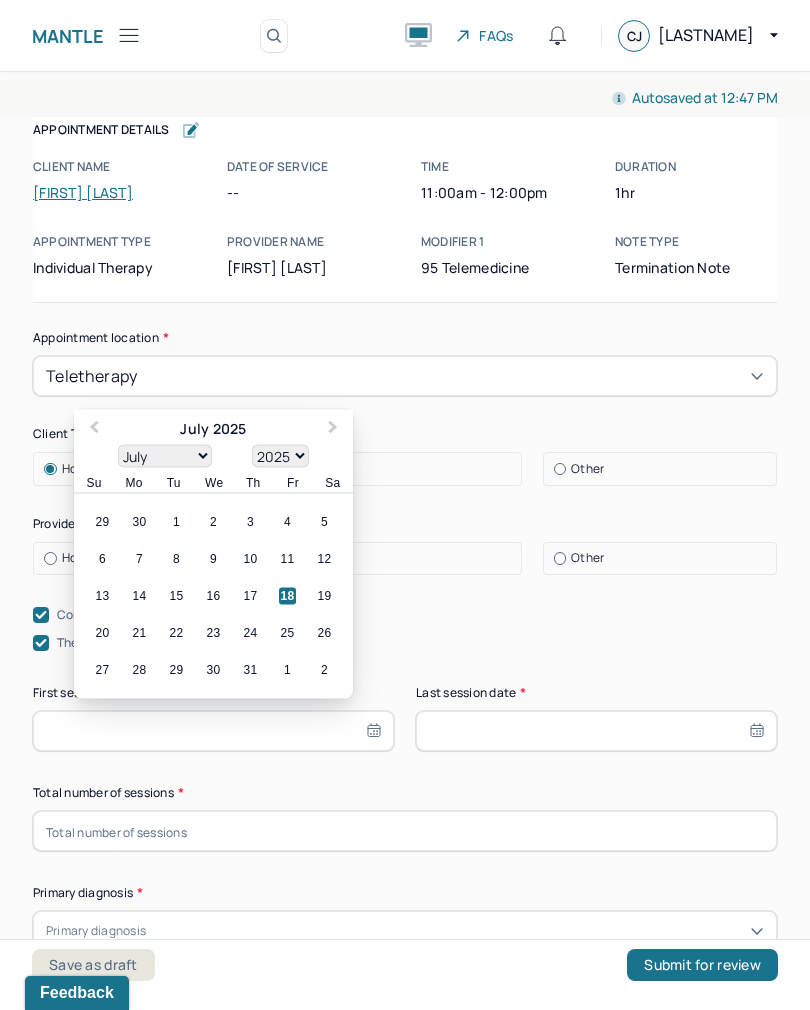 select on "2020" 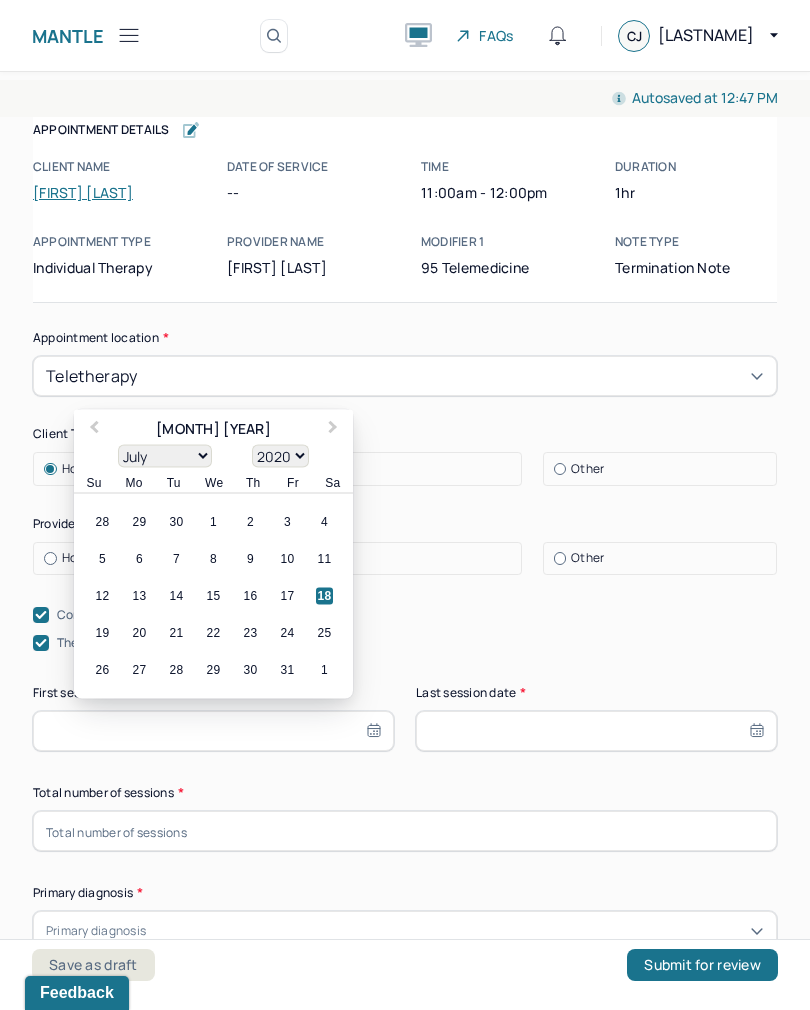 click on "January February March April May June July August September October November December" at bounding box center (165, 456) 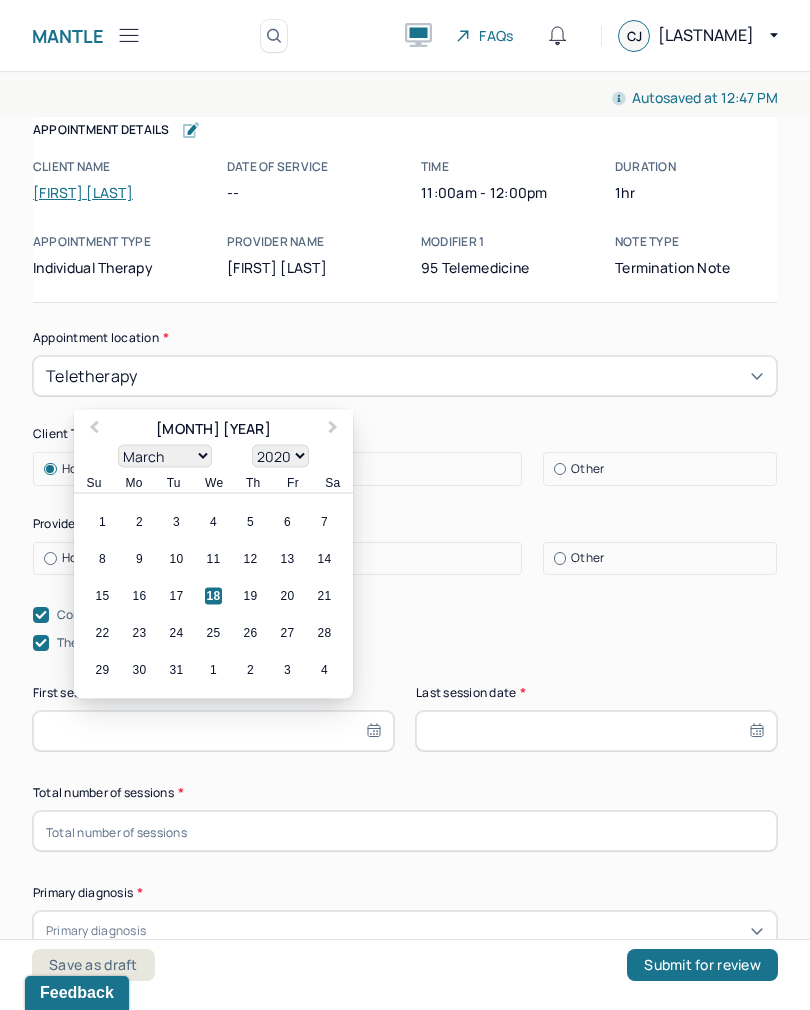 scroll, scrollTop: 0, scrollLeft: 0, axis: both 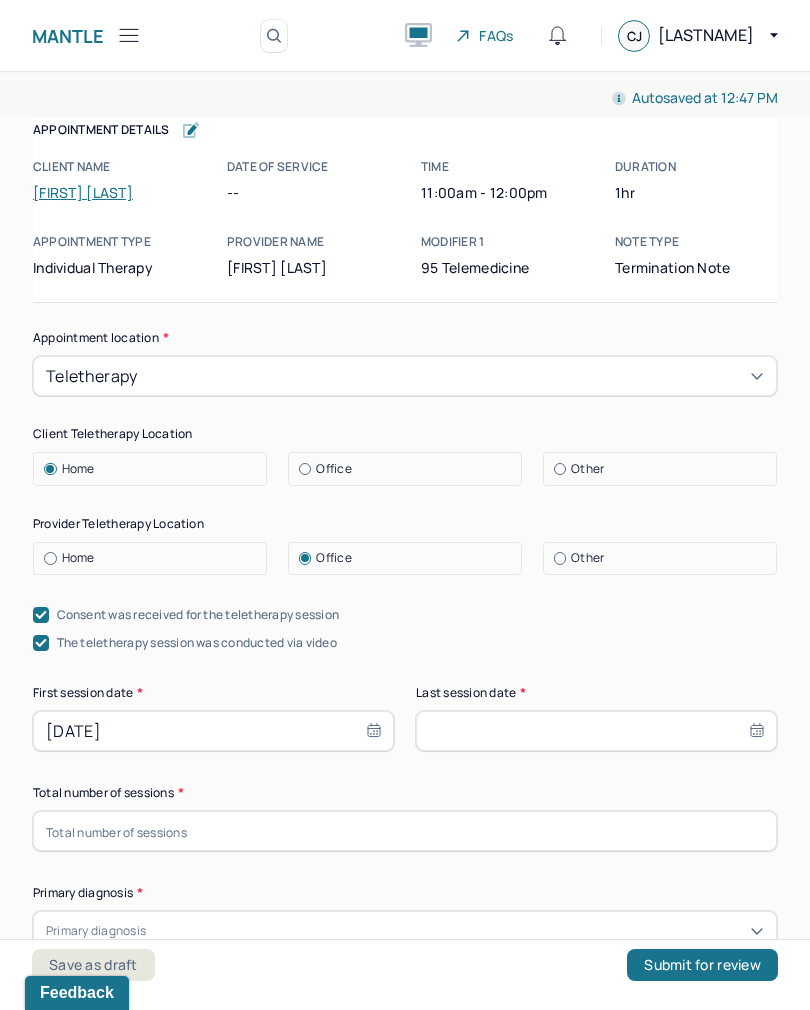 type on "[DATE]" 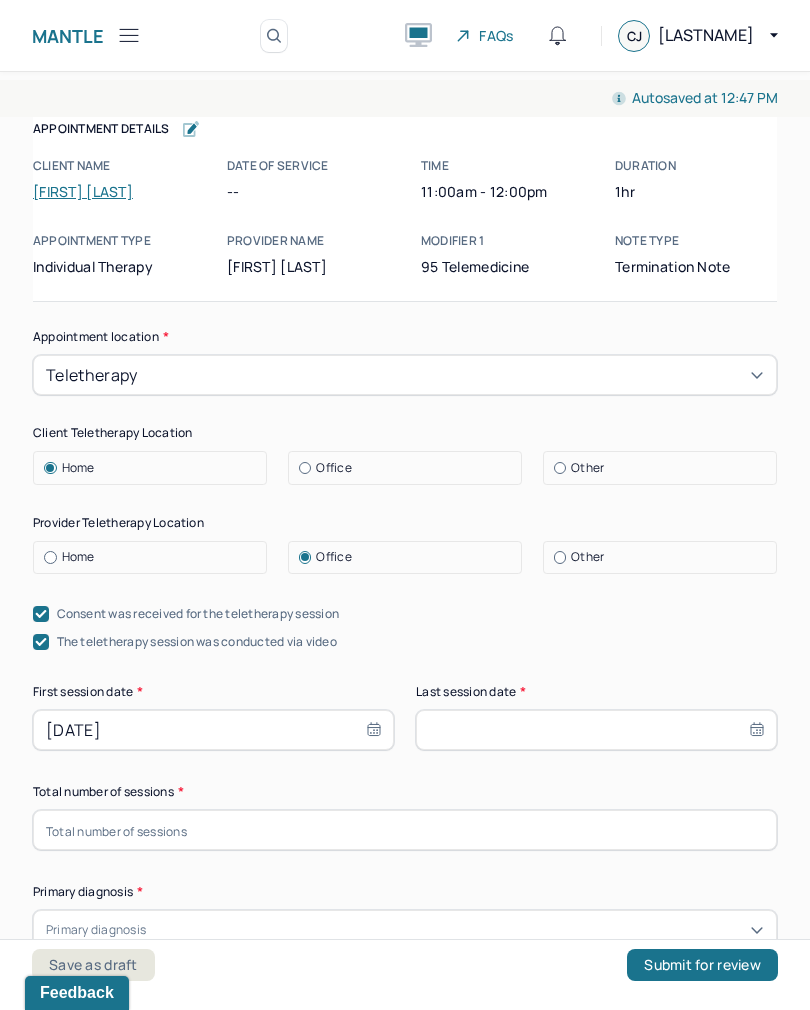 click on "[DATE]" at bounding box center [213, 730] 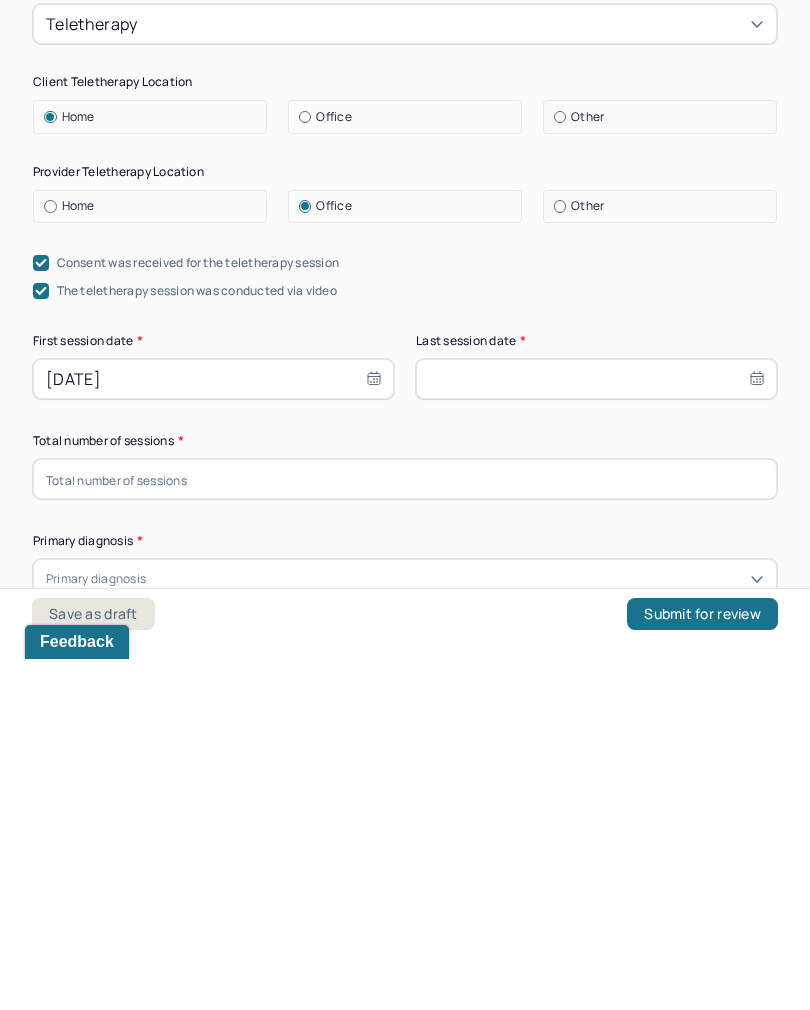 select on "2" 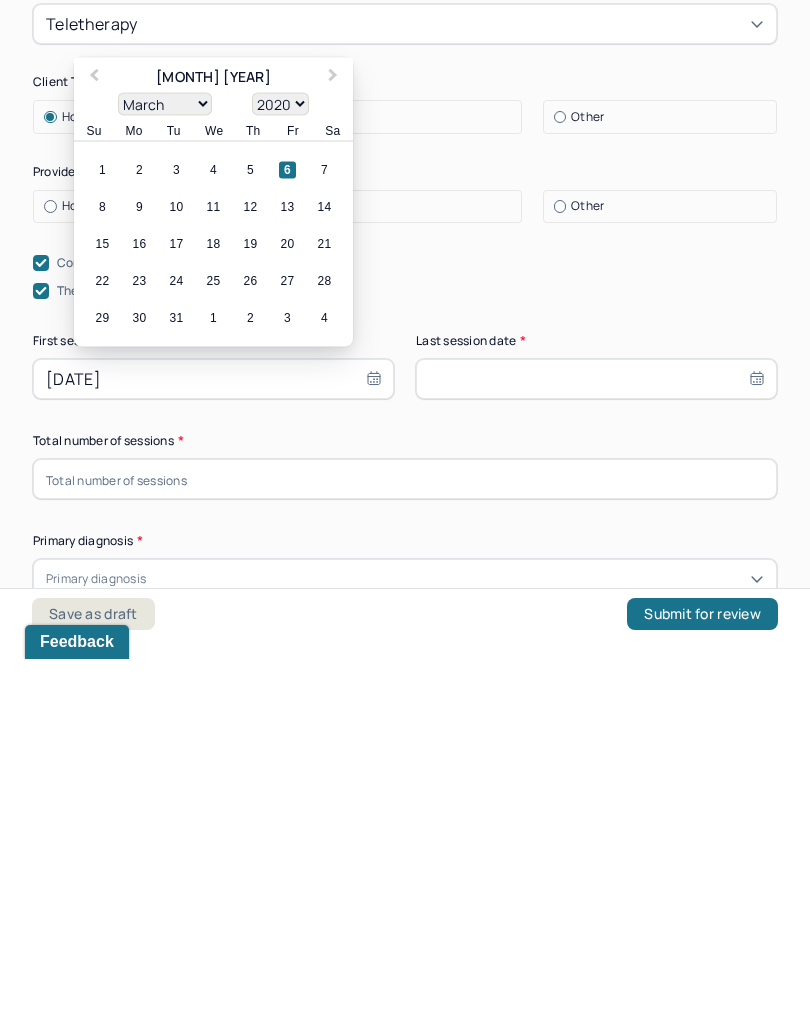 click on "January February March April May June July August September October November December" at bounding box center [165, 455] 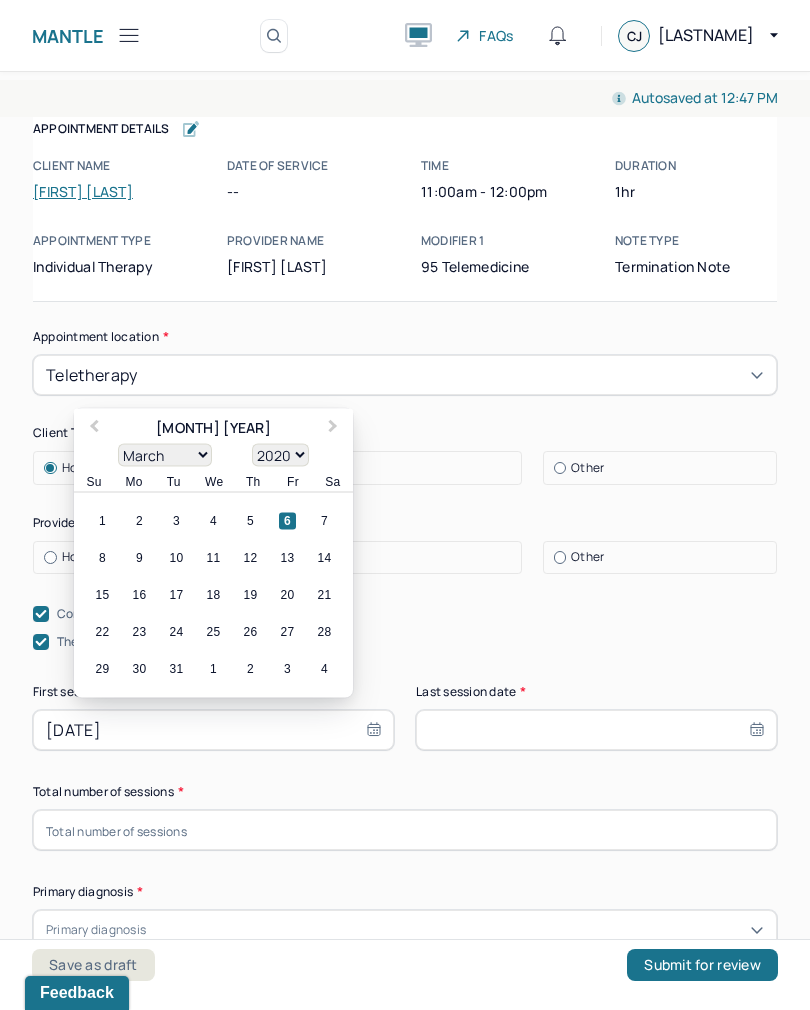 select on "6" 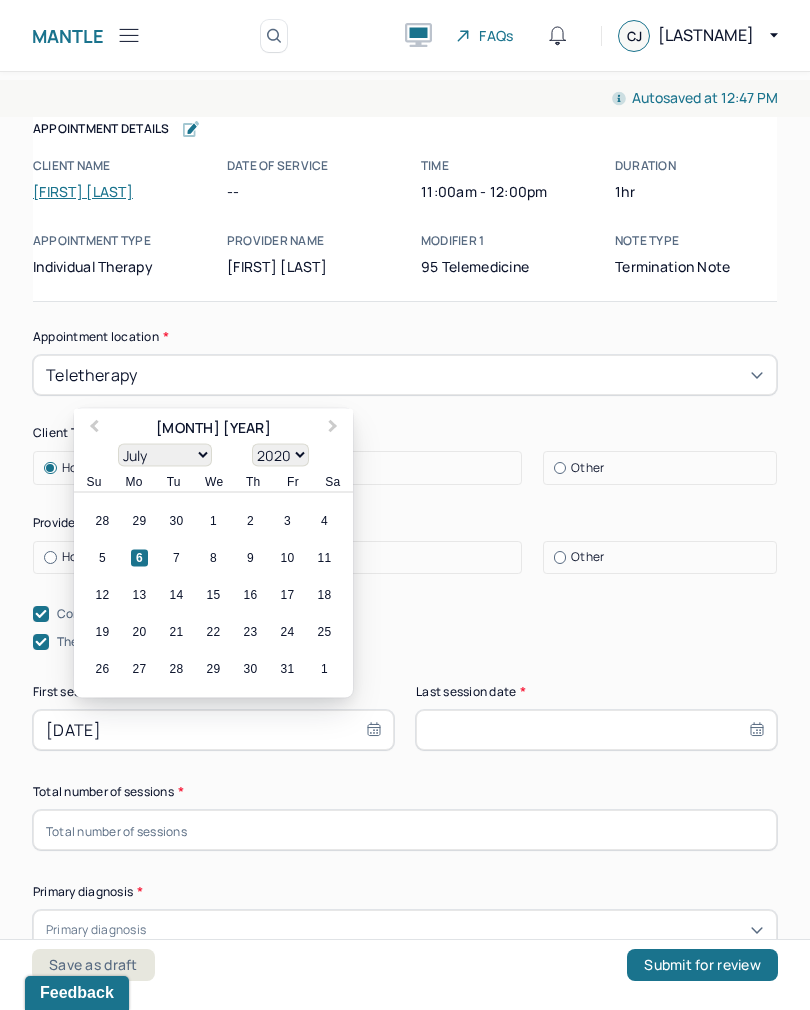 click on "10" at bounding box center (287, 558) 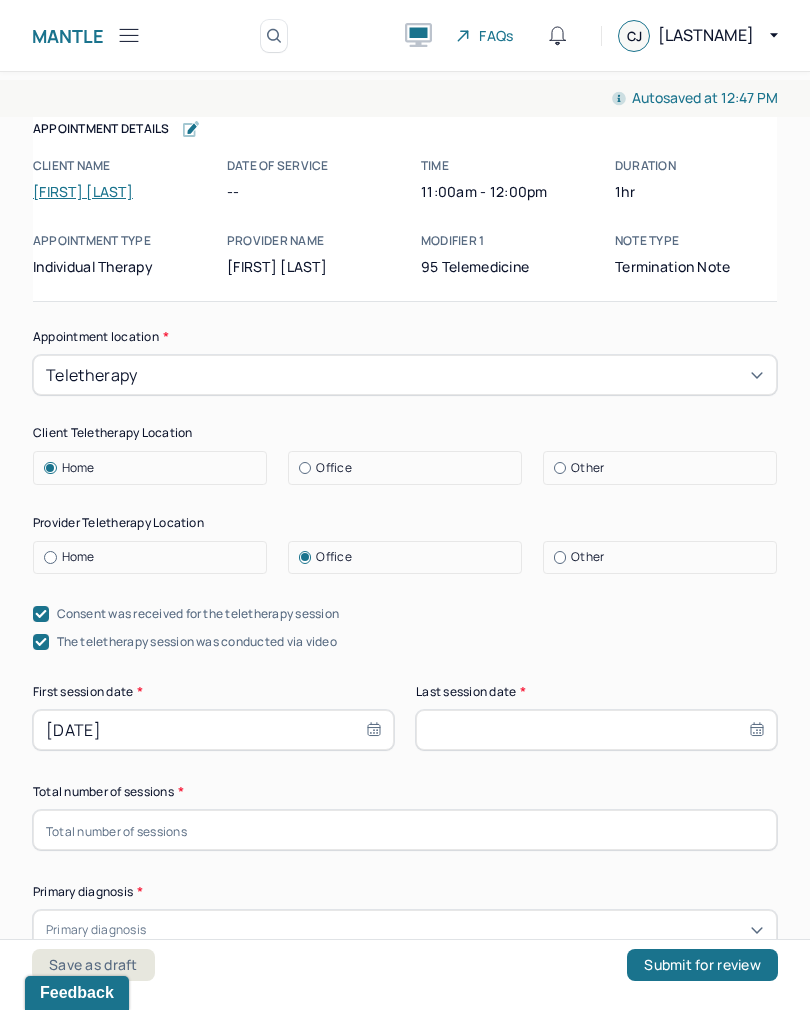 type on "[DATE]" 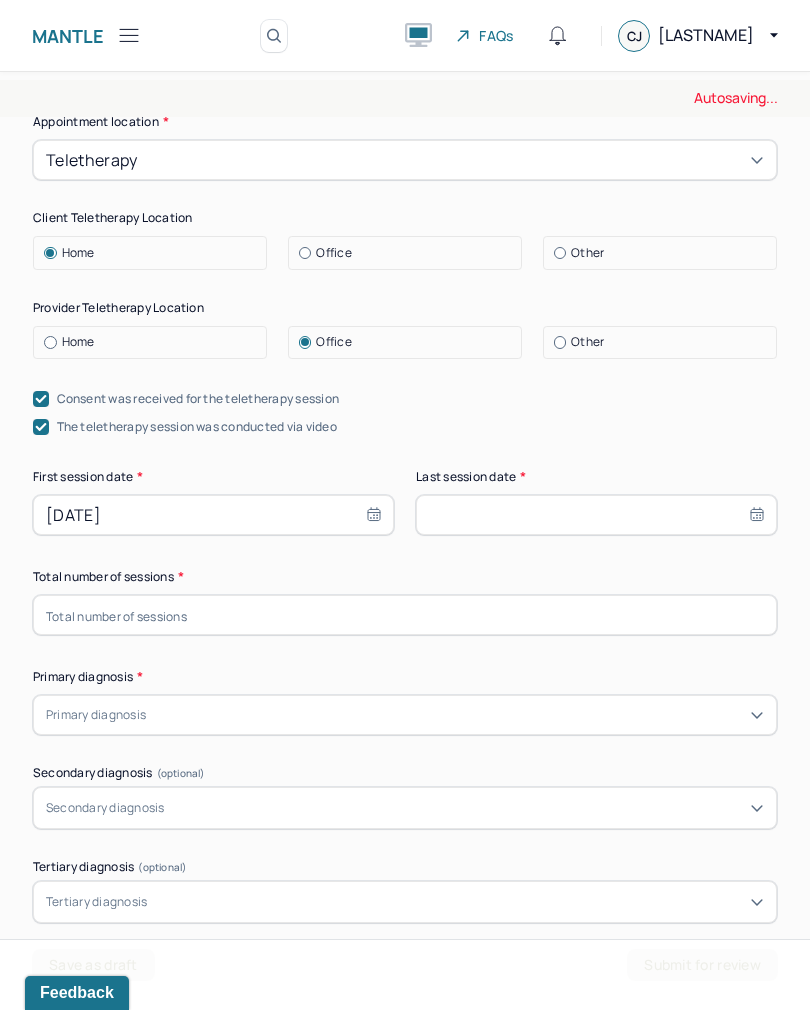 scroll, scrollTop: 217, scrollLeft: 0, axis: vertical 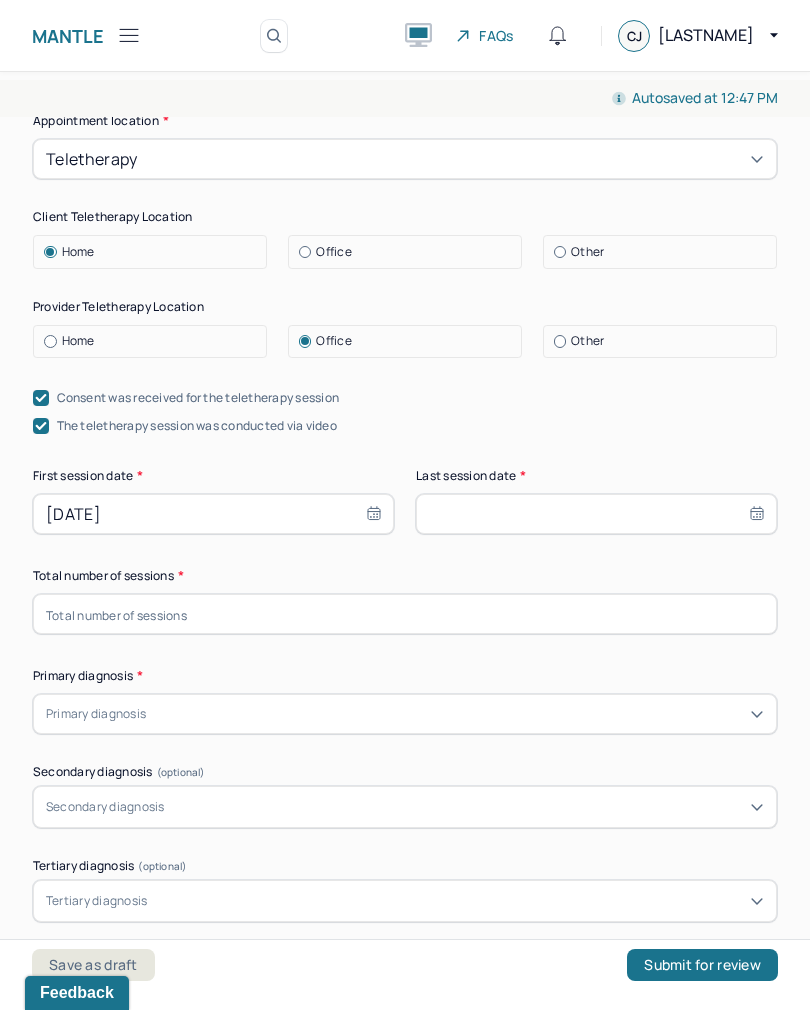click at bounding box center (596, 514) 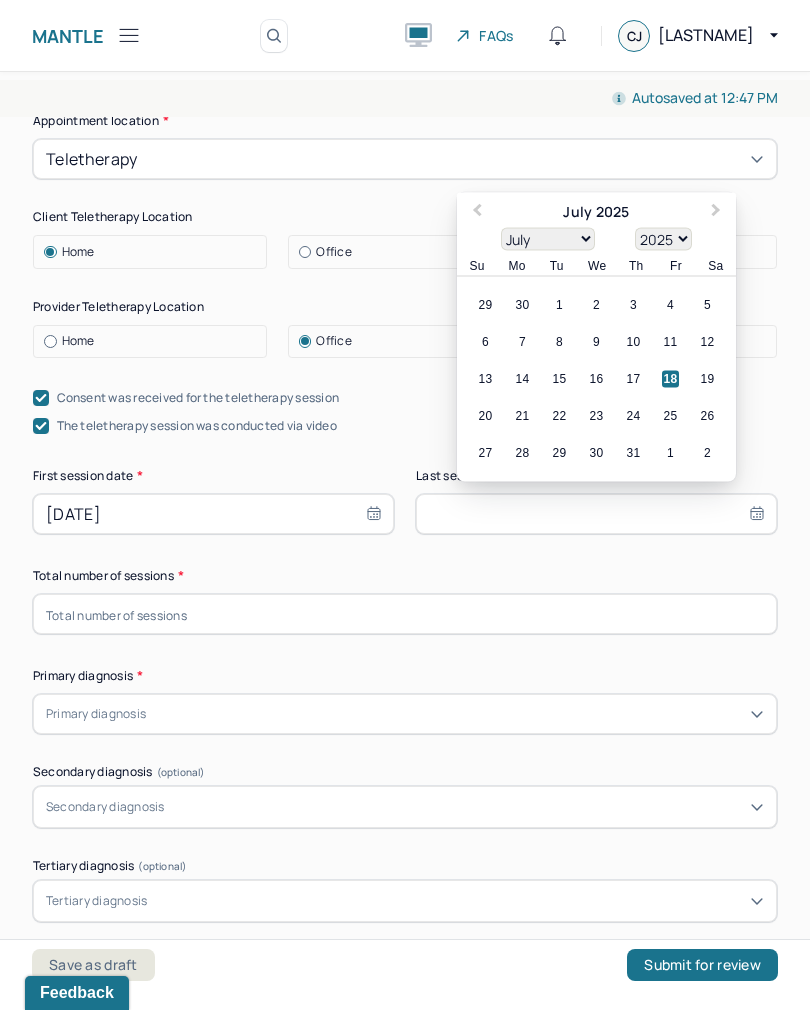 click on "January February March April May June July August September October November December" at bounding box center (548, 239) 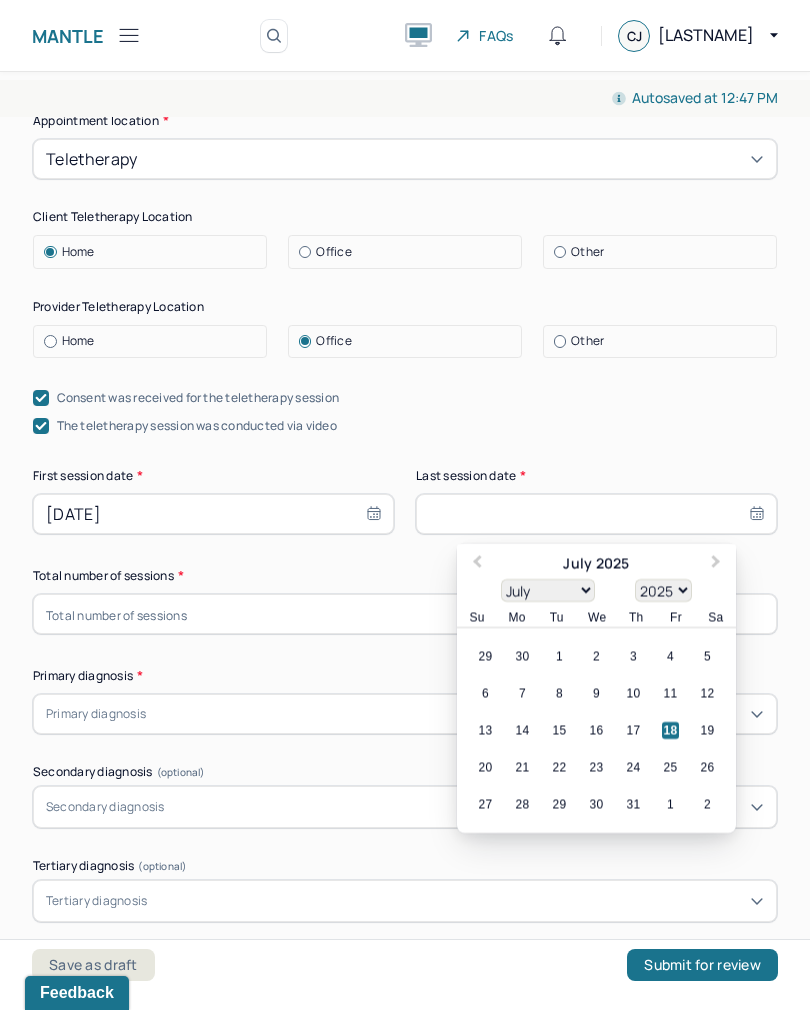 select on "4" 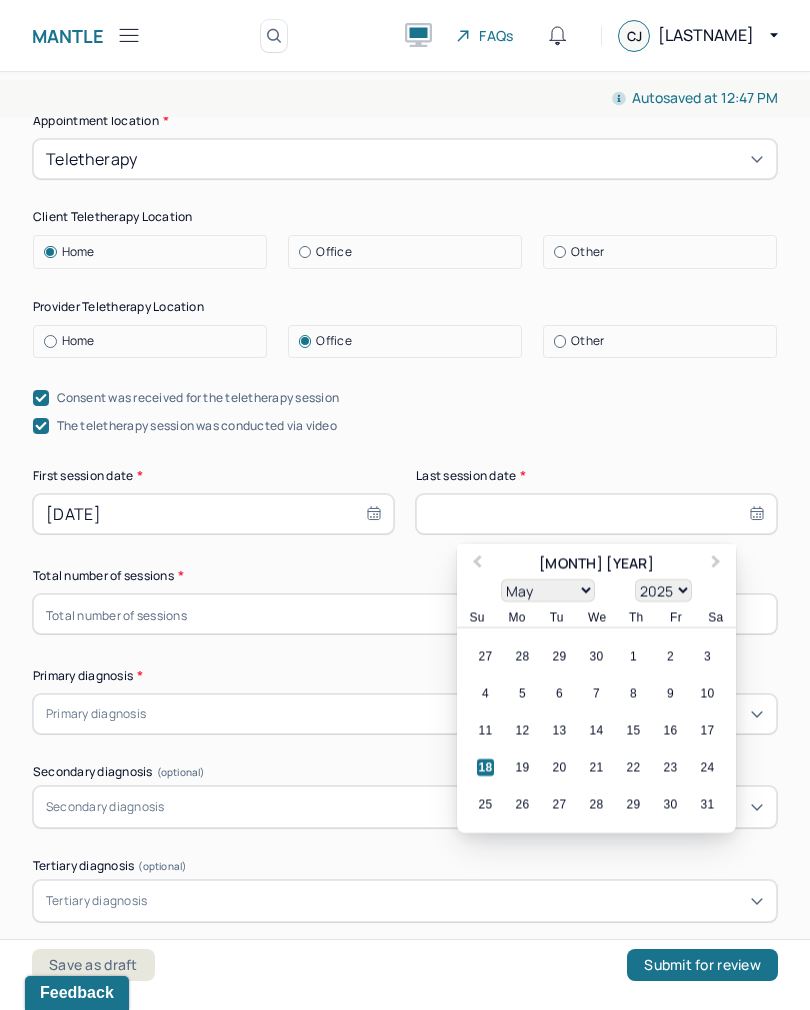 click on "23" at bounding box center (670, 767) 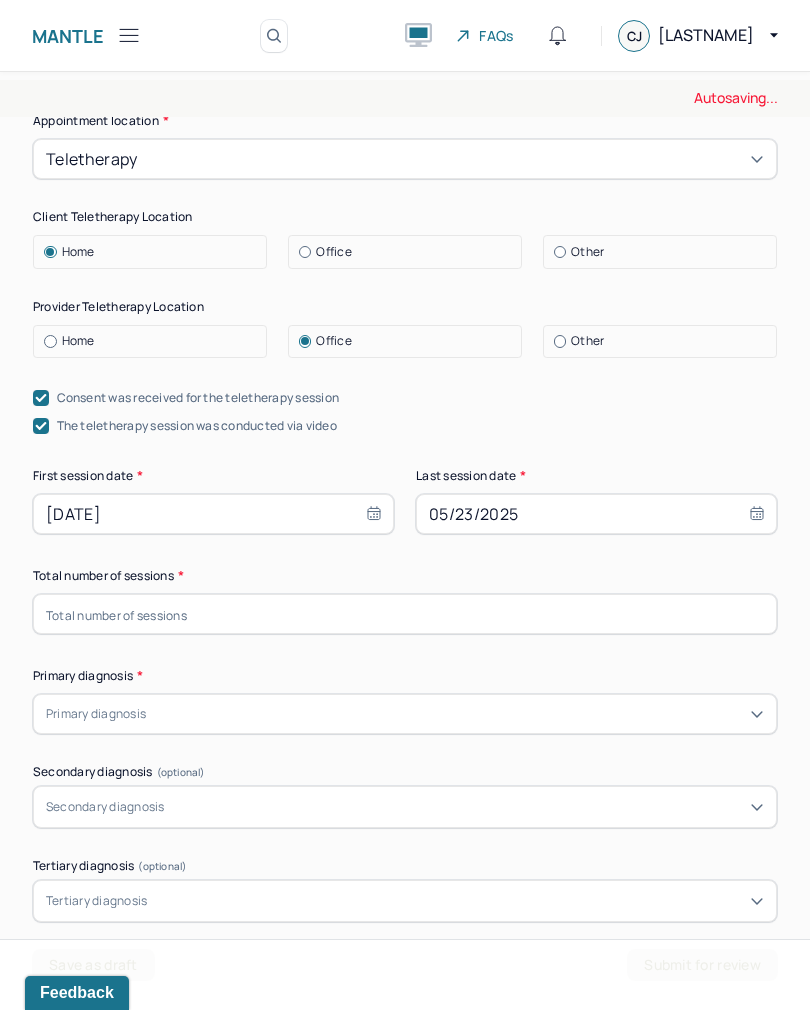 click on "Appointment location * Teletherapy Client Teletherapy Location Home Office Other Provider Teletherapy Location Home Office Other Consent was received for the teletherapy session The teletherapy session was conducted via video First session date * 07/10/2020 Last session date * 05/23/2025 Total number of sessions * Primary diagnosis * Primary diagnosis Secondary diagnosis (optional) Secondary diagnosis Tertiary diagnosis (optional) Tertiary diagnosis Presenting problems * Planned treatment and goals * Course of treatment * Patient final condition * Prognosis * Reason for termination * Discharge plan and follow-up * Date created * Sign note here Provider's Initials *   Save as draft     Submit for review" at bounding box center (405, 1214) 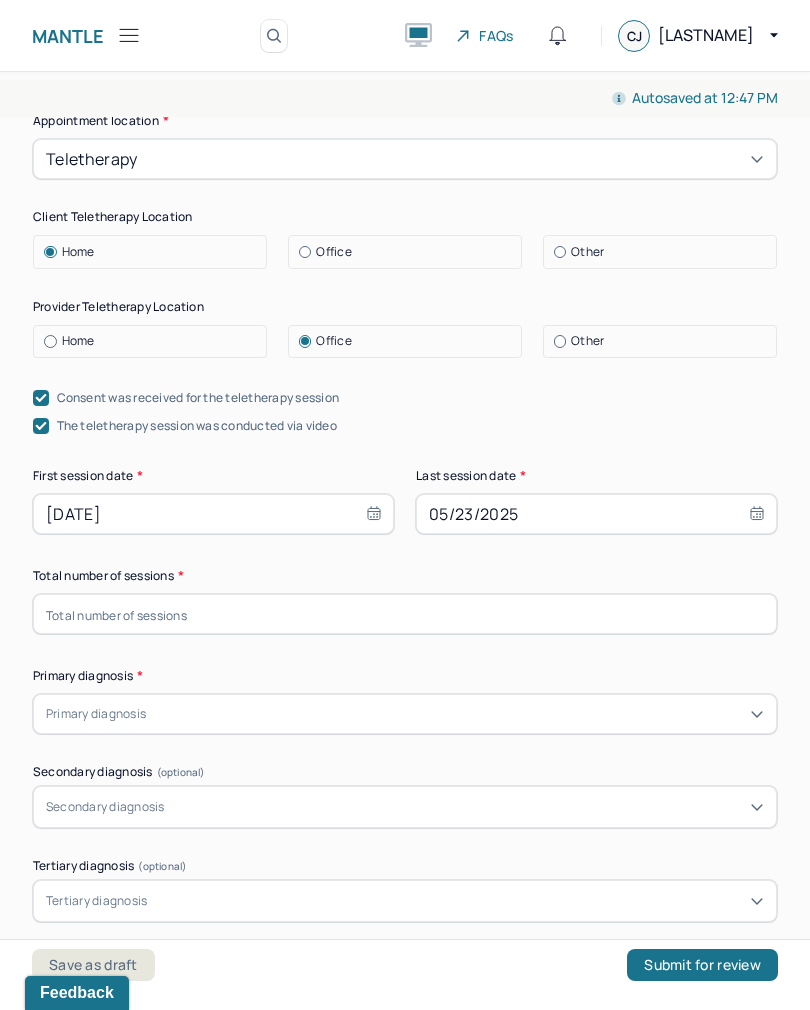 click at bounding box center [405, 614] 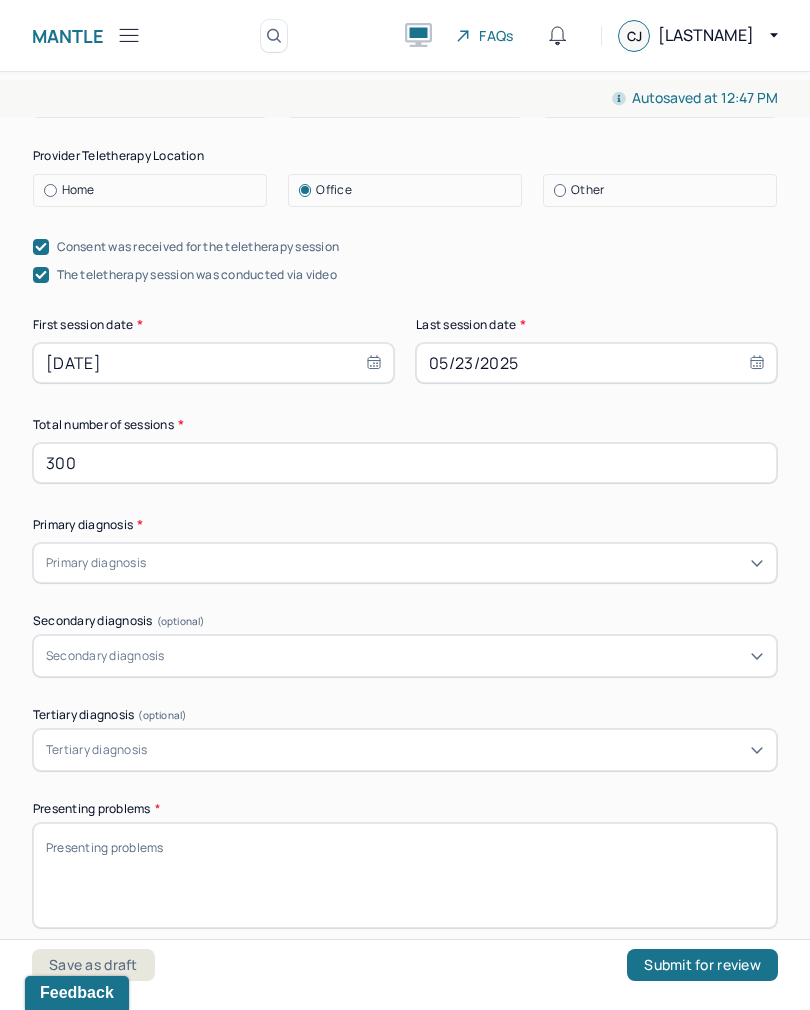 scroll, scrollTop: 477, scrollLeft: 0, axis: vertical 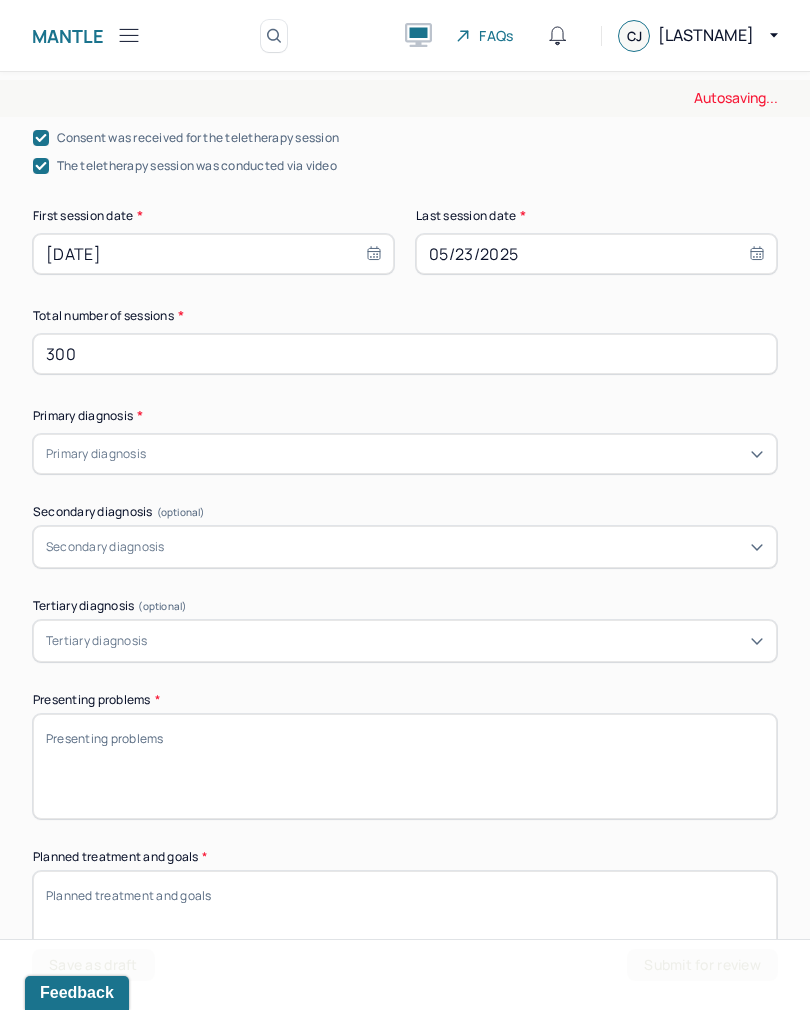 type on "300" 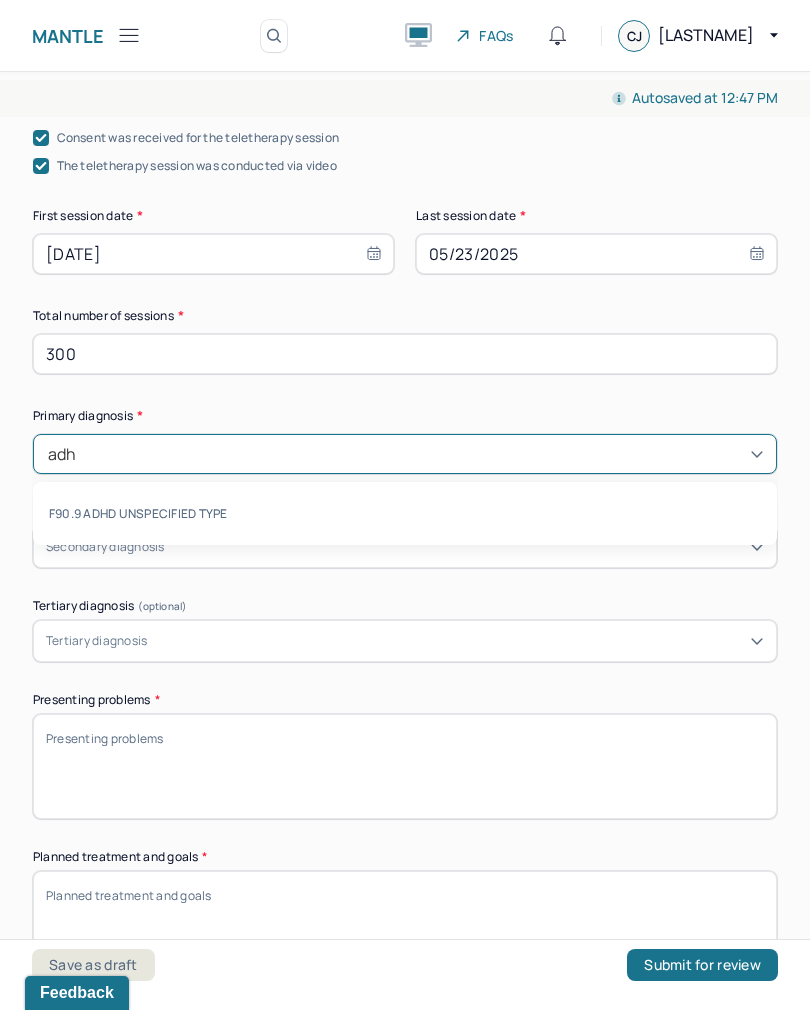 click on "F90.9 ADHD UNSPECIFIED TYPE" at bounding box center (405, 513) 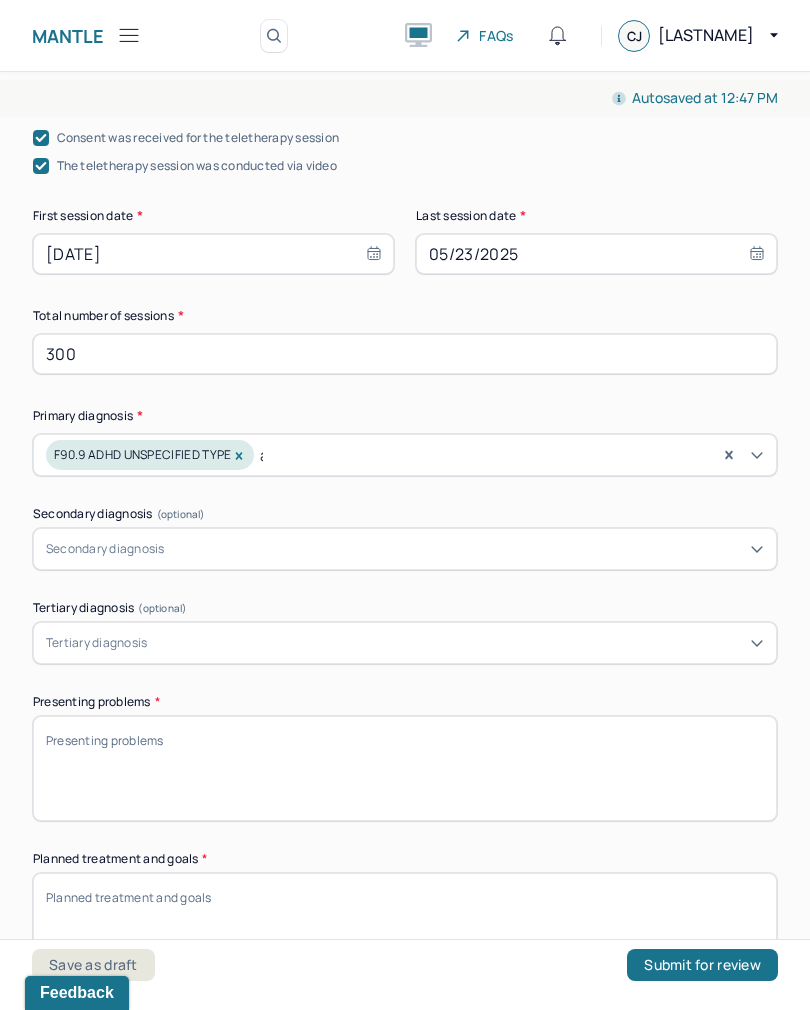 type 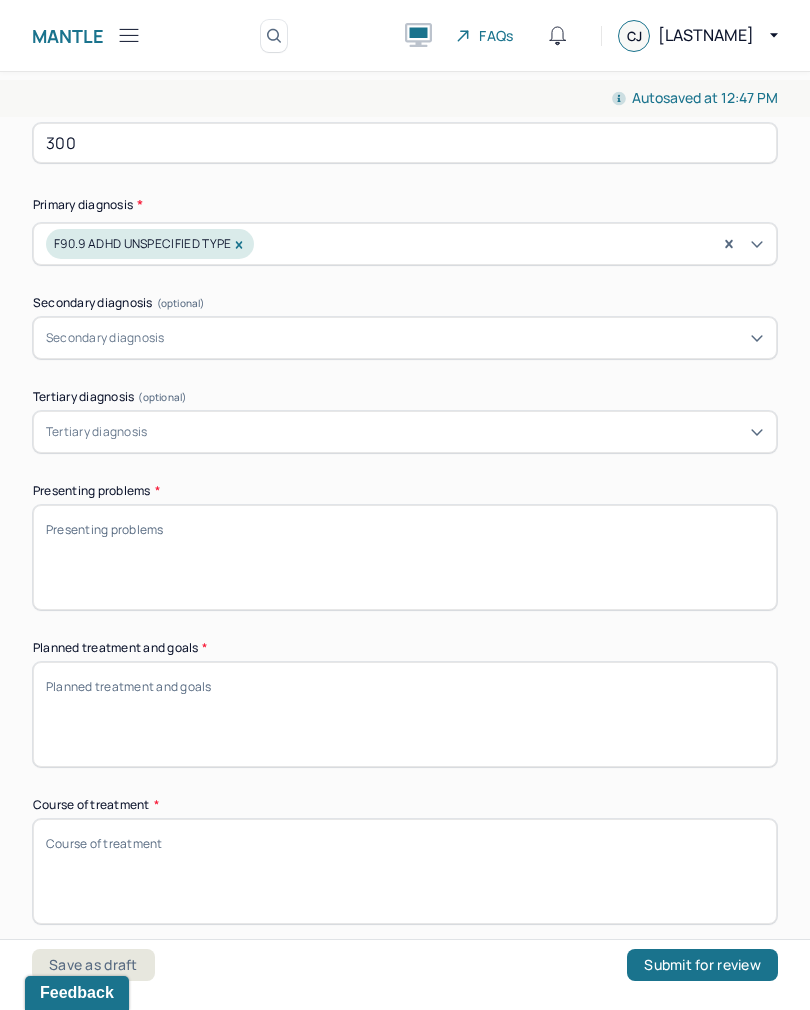 scroll, scrollTop: 689, scrollLeft: 0, axis: vertical 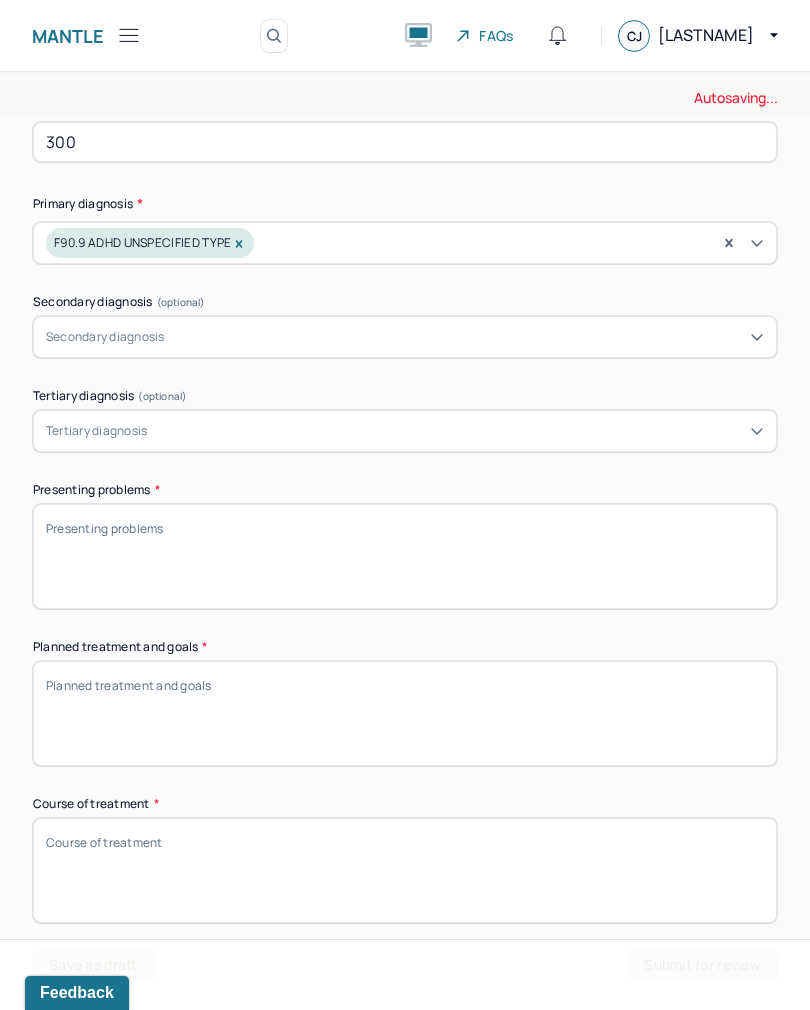 click on "Presenting problems *" at bounding box center (405, 556) 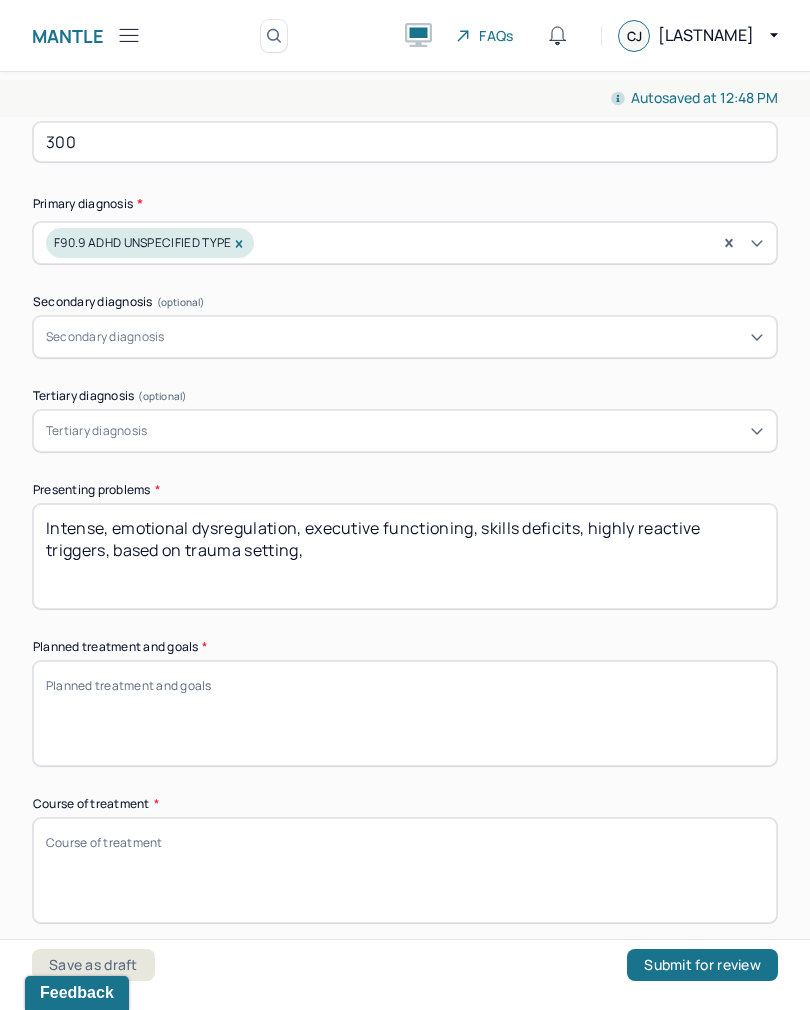 click on "Intense, emotional dysregulation, executive functioning, skills deficits, highly reactive triggers based on trauma setting" at bounding box center [405, 556] 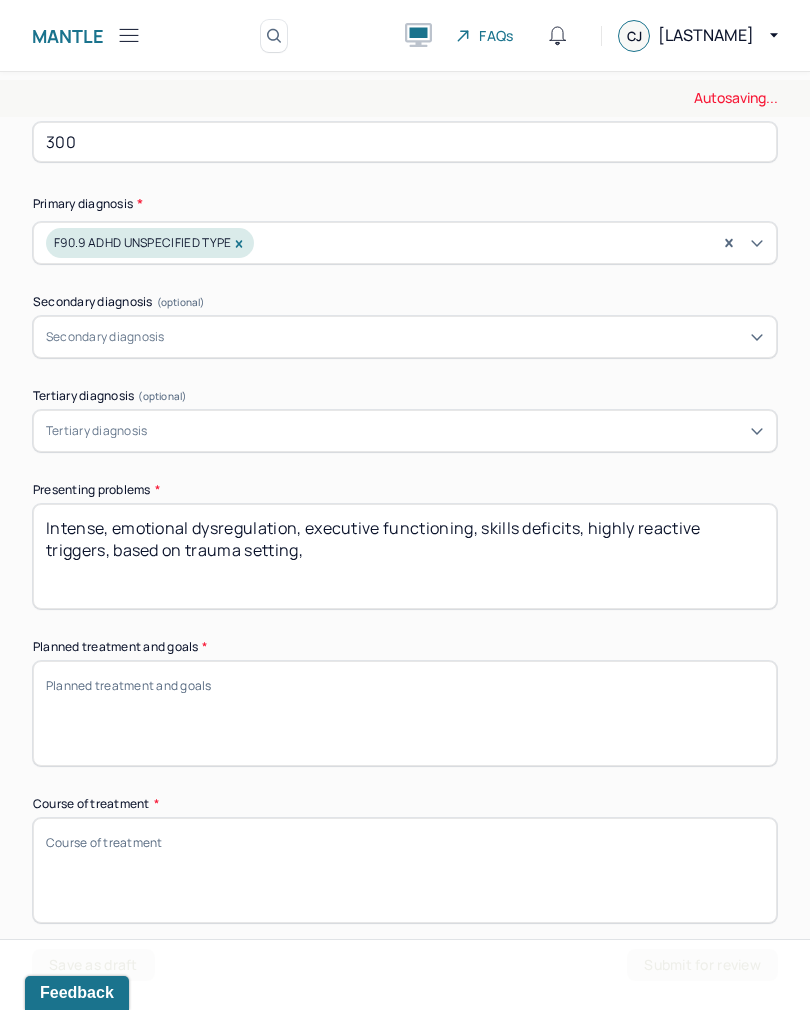 click on "Intense, emotional dysregulation, executive functioning, skills deficits, highly reactive triggers based on trauma setting" at bounding box center [405, 556] 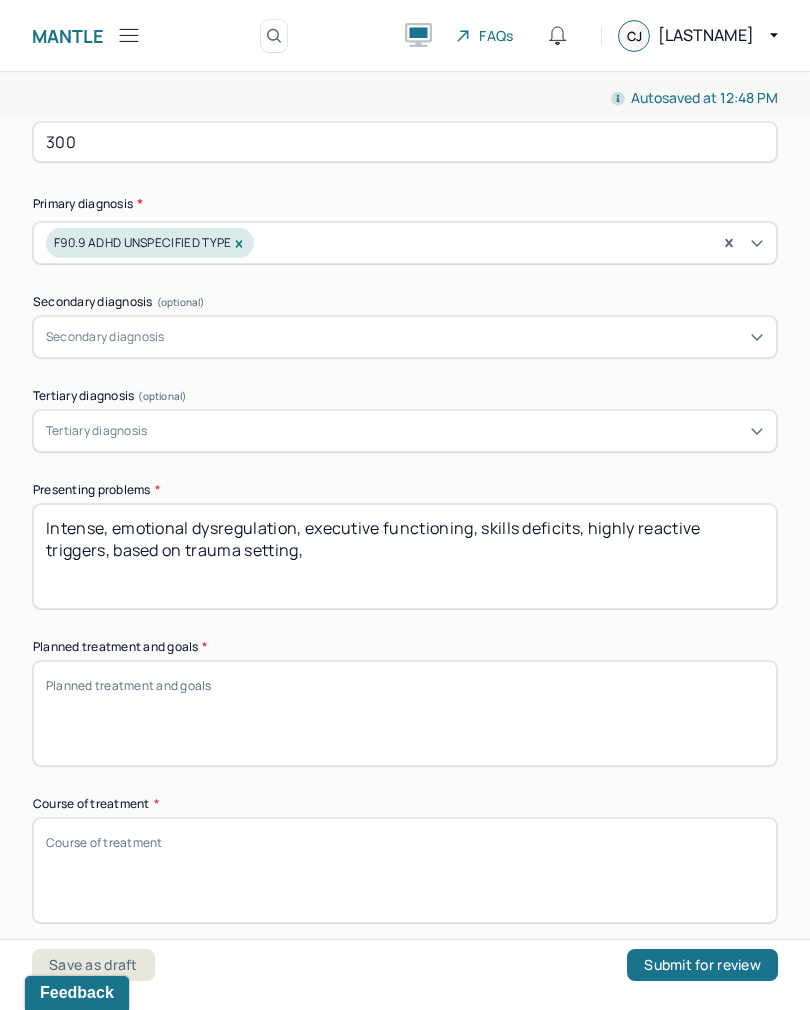 click on "Intense, emotional dysregulation, executive functioning, skills deficits, highly reactive triggers based on trauma setting" at bounding box center (405, 556) 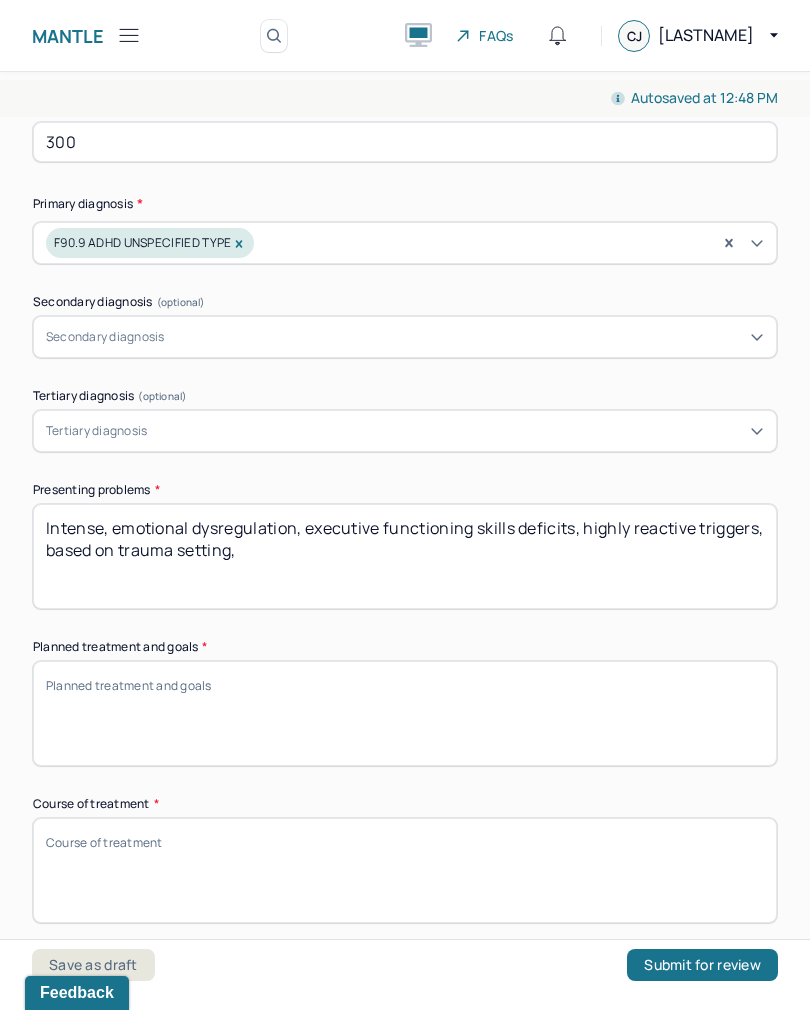 click on "Intense, emotional dysregulation, executive functioning, skills deficits, highly reactive triggers, based on trauma setting," at bounding box center (405, 556) 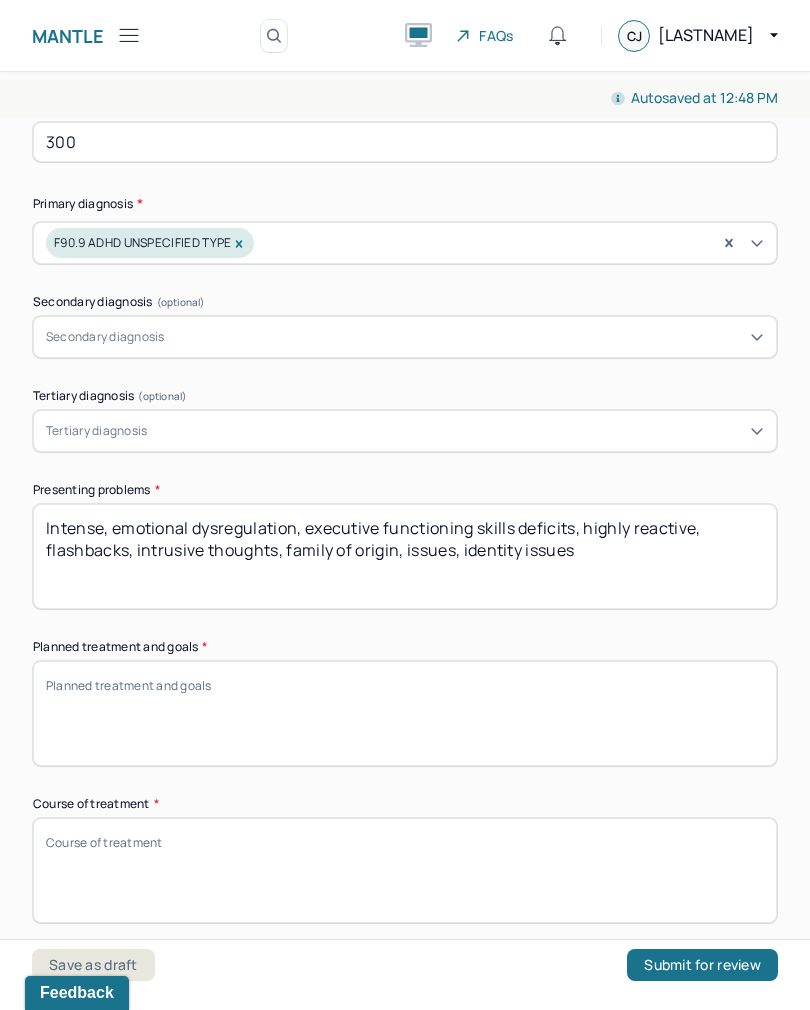 type on "Intense, emotional dysregulation, executive functioning skills deficits, highly reactive, flashbacks, intrusive thoughts, family of origin, issues, identity issues" 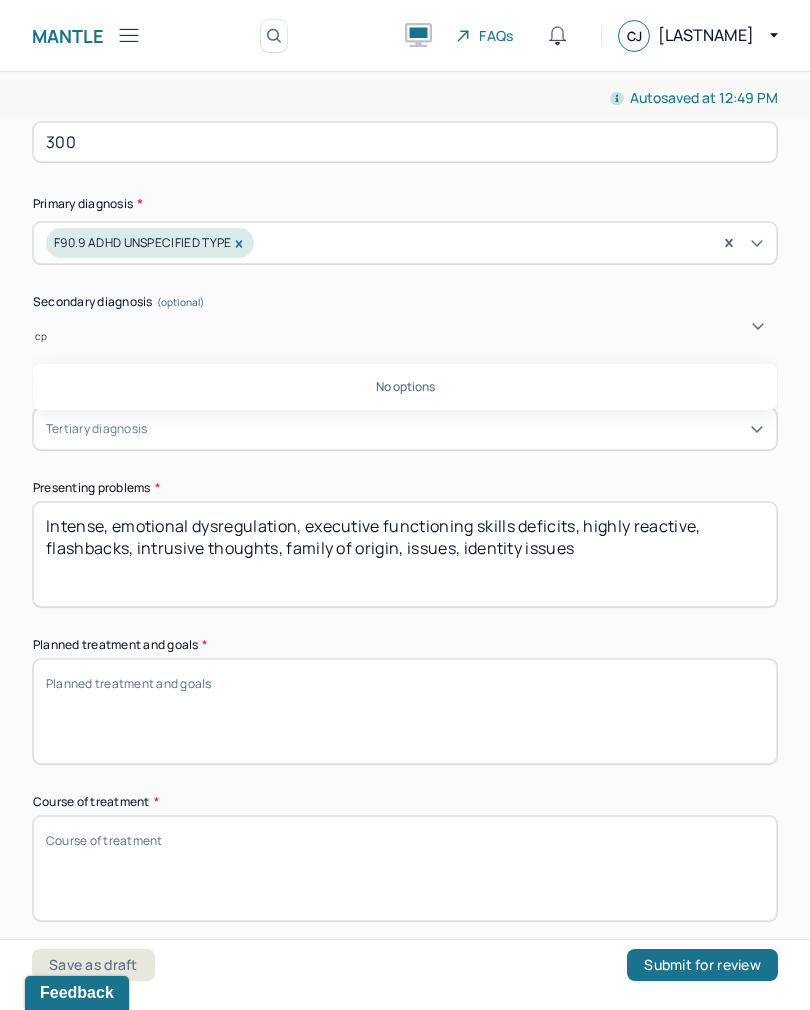 type on "c" 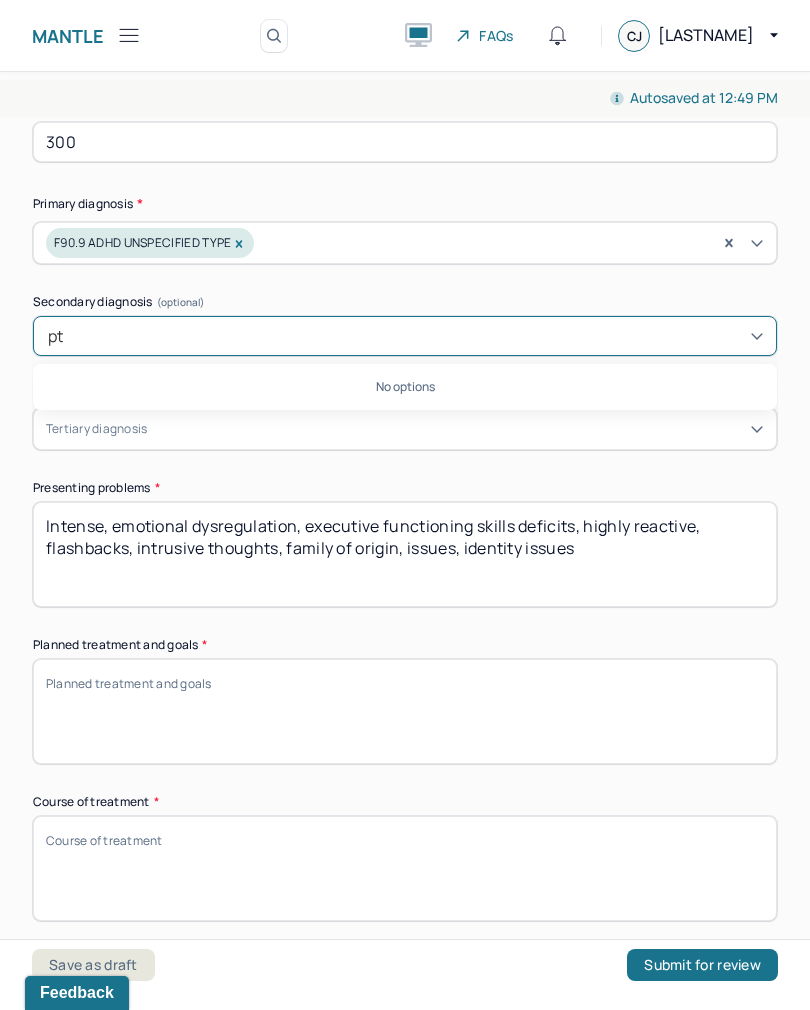 type on "p" 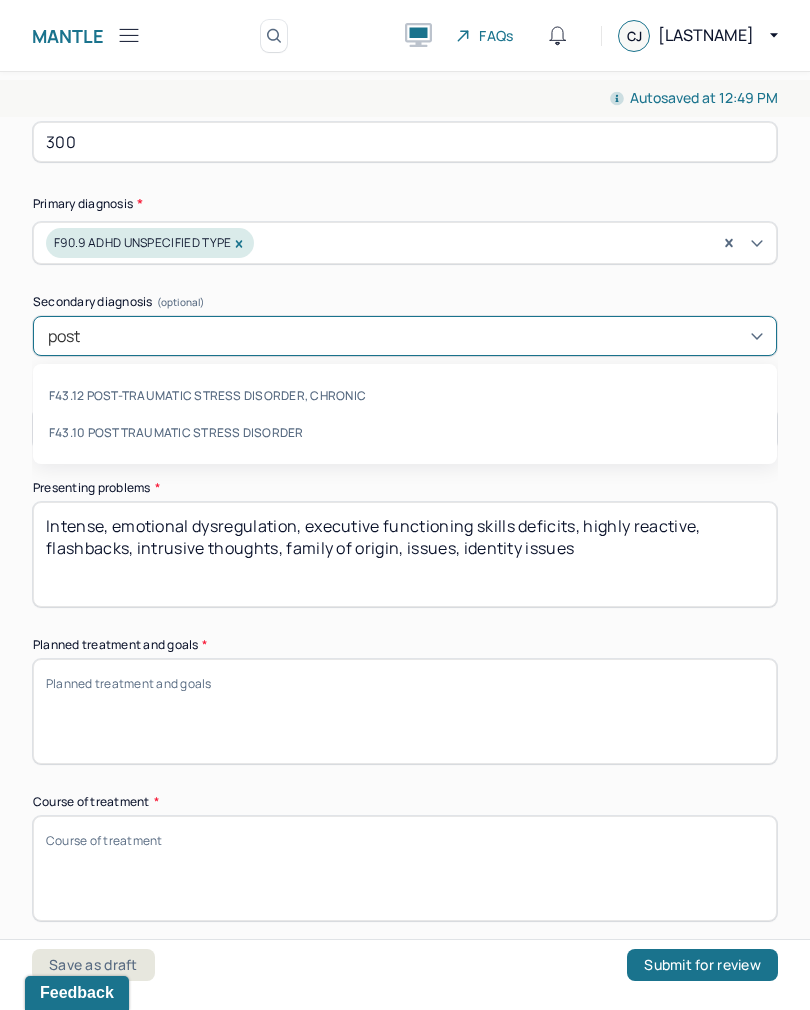 click on "F43.12 POST-TRAUMATIC STRESS DISORDER, CHRONIC" at bounding box center [405, 395] 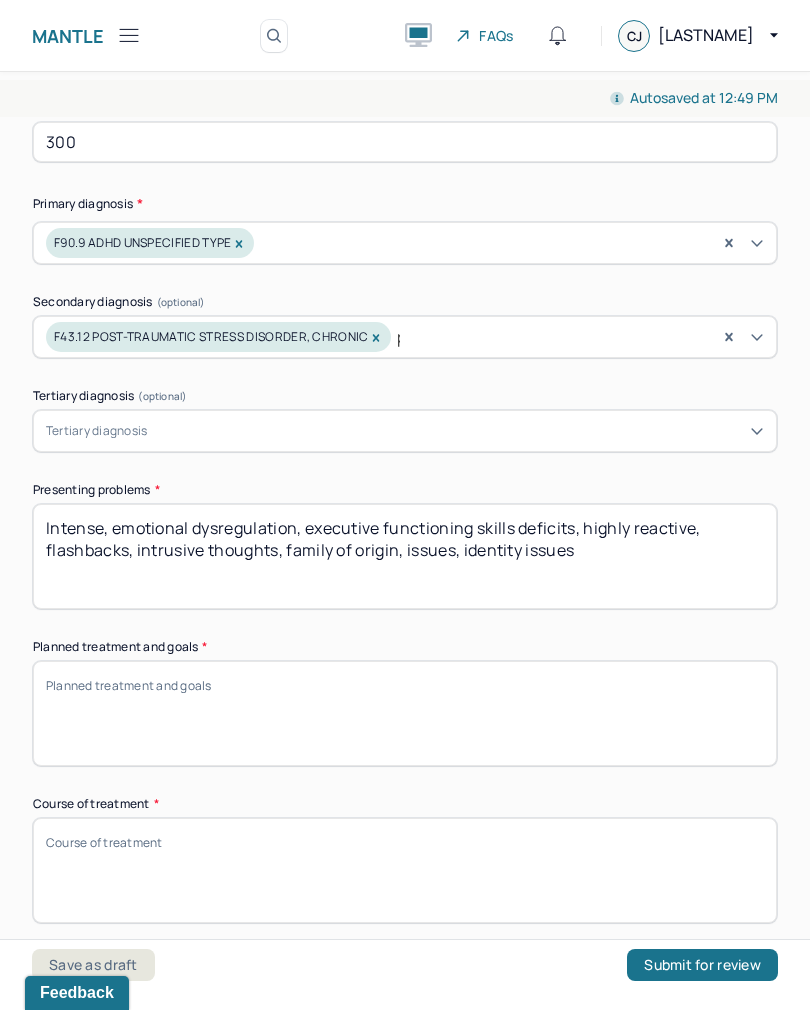 type 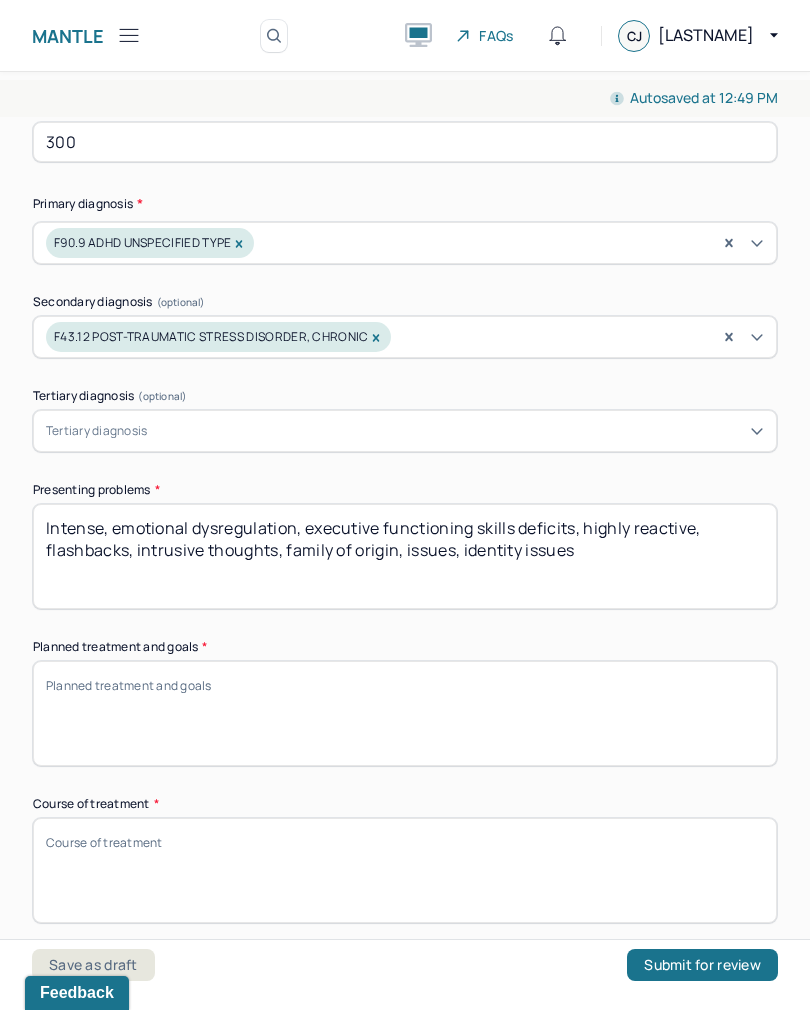 click on "Intense, emotional dysregulation, executive functioning skills deficits, highly reactive, flashbacks, intrusive thoughts, family of origin, issues, identity issues" at bounding box center (405, 556) 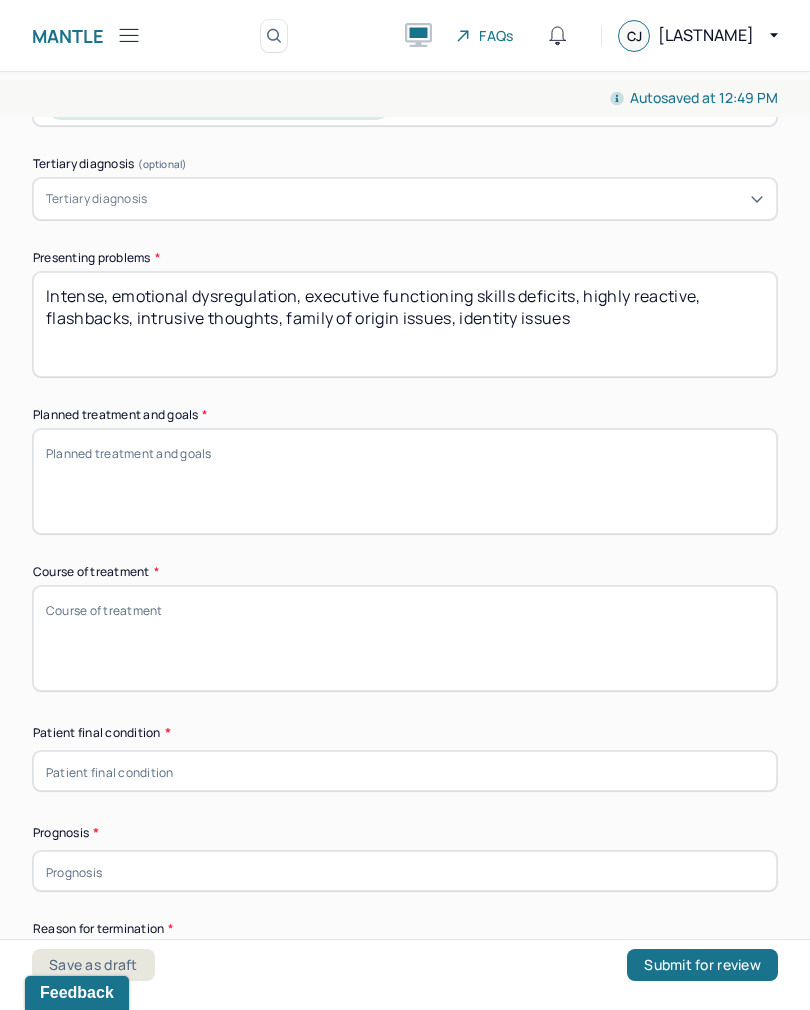 scroll, scrollTop: 927, scrollLeft: 0, axis: vertical 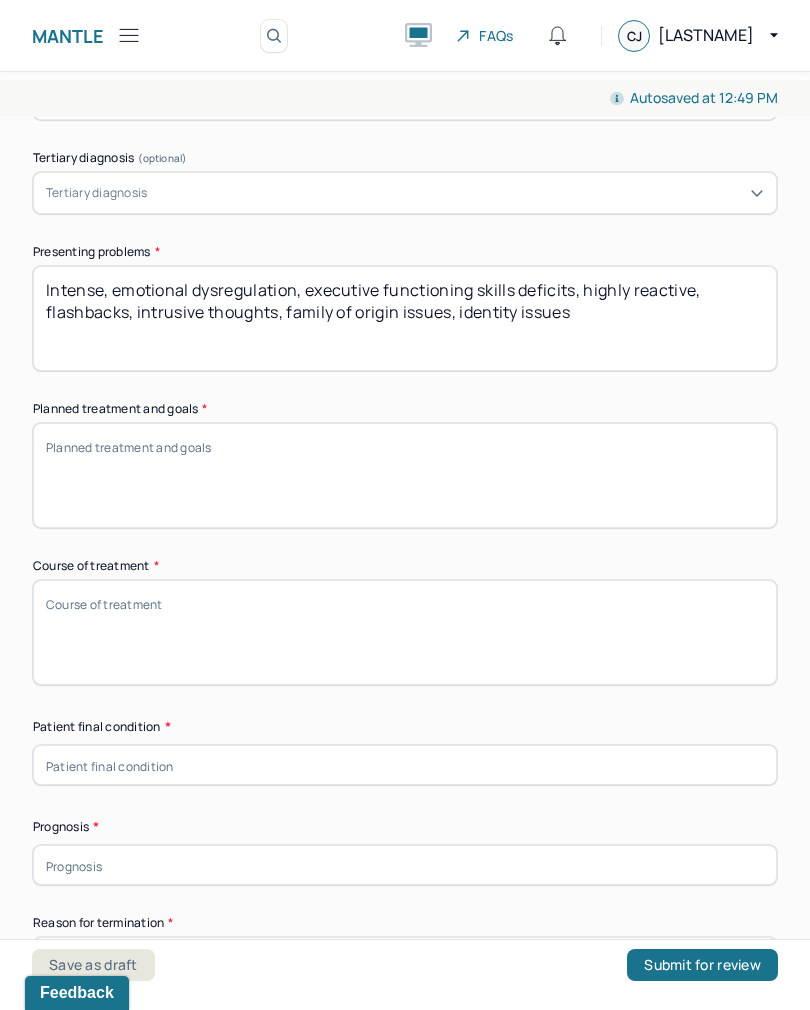 type on "Intense, emotional dysregulation, executive functioning skills deficits, highly reactive, flashbacks, intrusive thoughts, family of origin issues, identity issues" 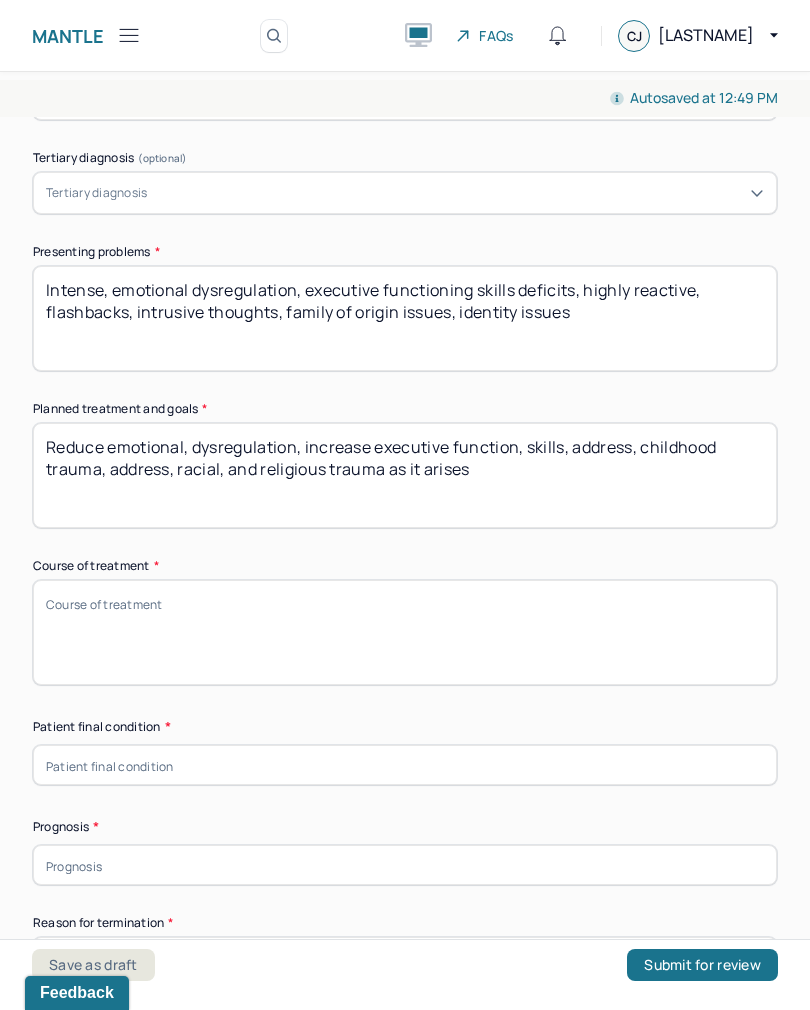 click on "Reduce emotional, dysregulation, increase executive function, skills, address, childhood trauma, address, racial, and religious trauma as it arises" at bounding box center (405, 475) 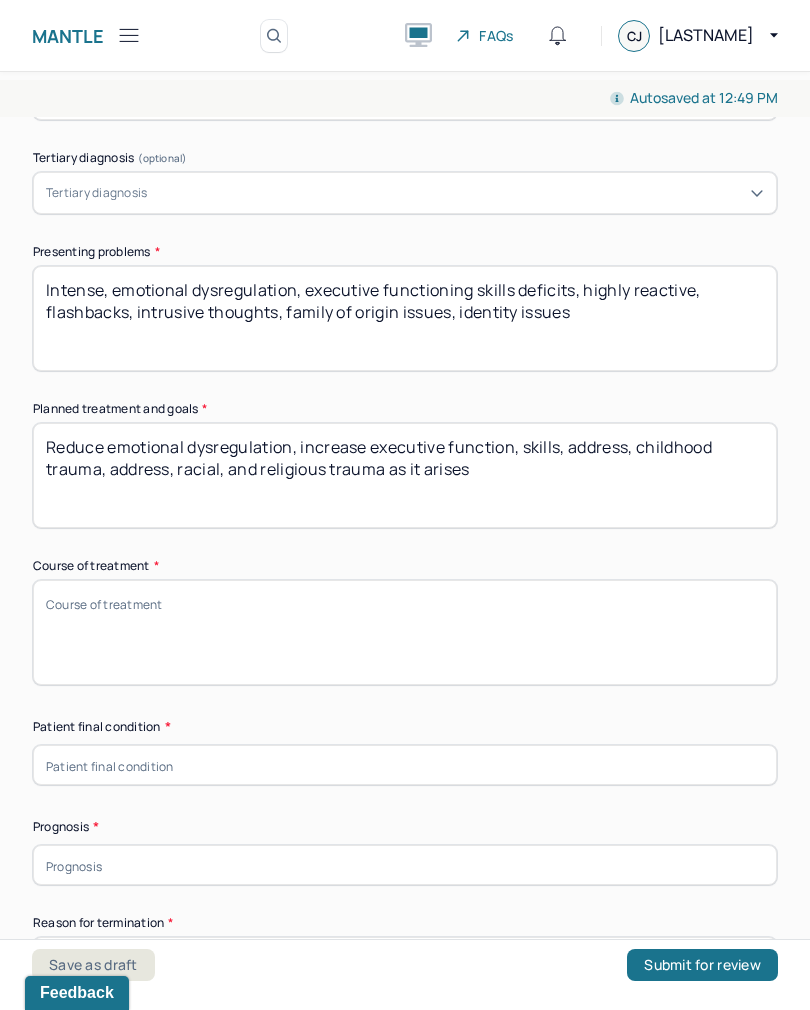 click on "Reduce emotional dysregulation, increase executive function, skills, address, childhood trauma, address, racial, and religious trauma as it arises" at bounding box center [405, 475] 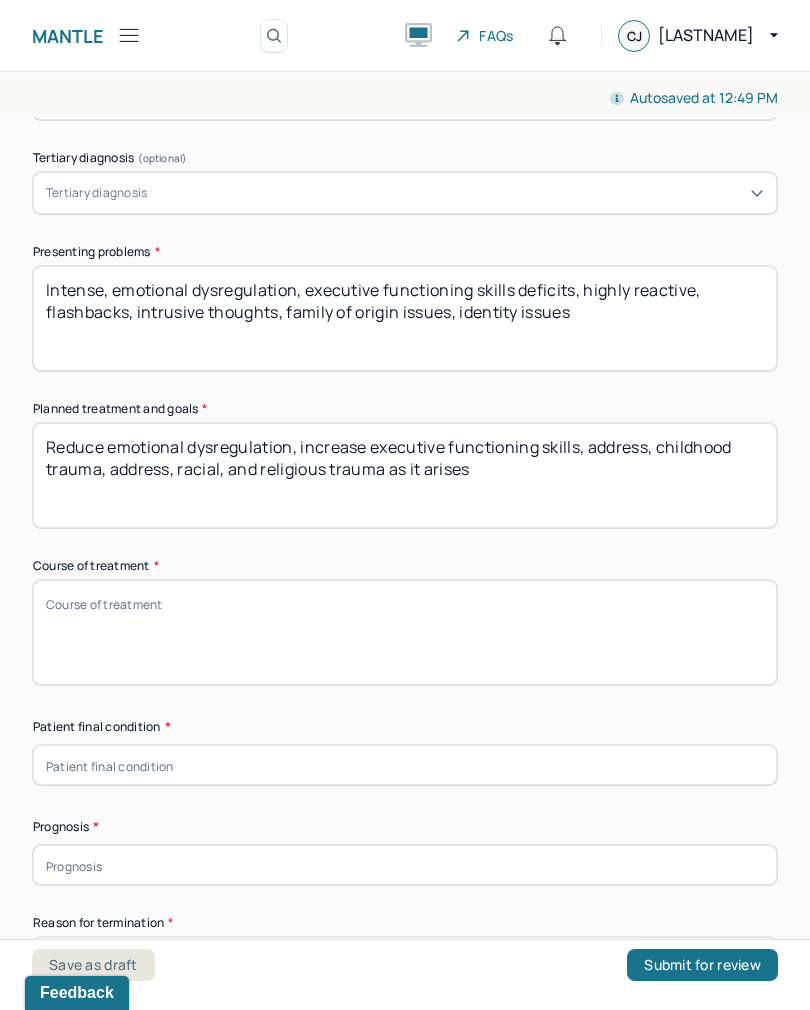 click on "Reduce emotional dysregulation, increase executive function, skills, address, childhood trauma, address, racial, and religious trauma as it arises" at bounding box center (405, 475) 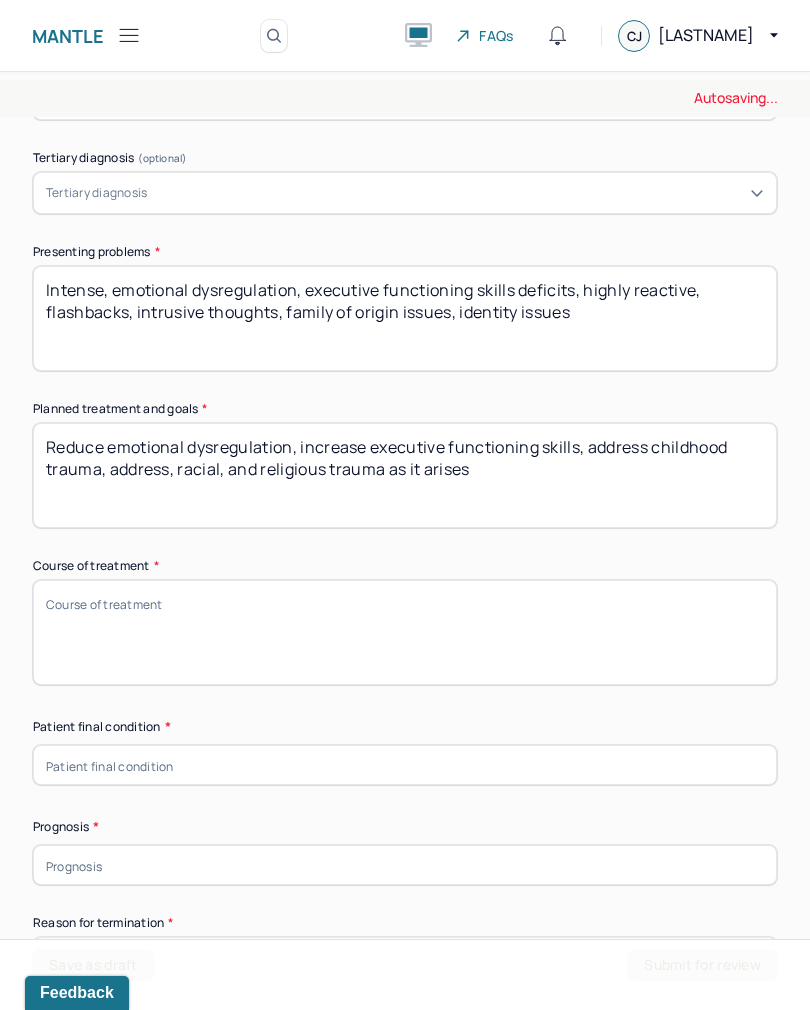 click on "Reduce emotional dysregulation, increase executive functioning skills, address, childhood trauma, address, racial, and religious trauma as it arises" at bounding box center [405, 475] 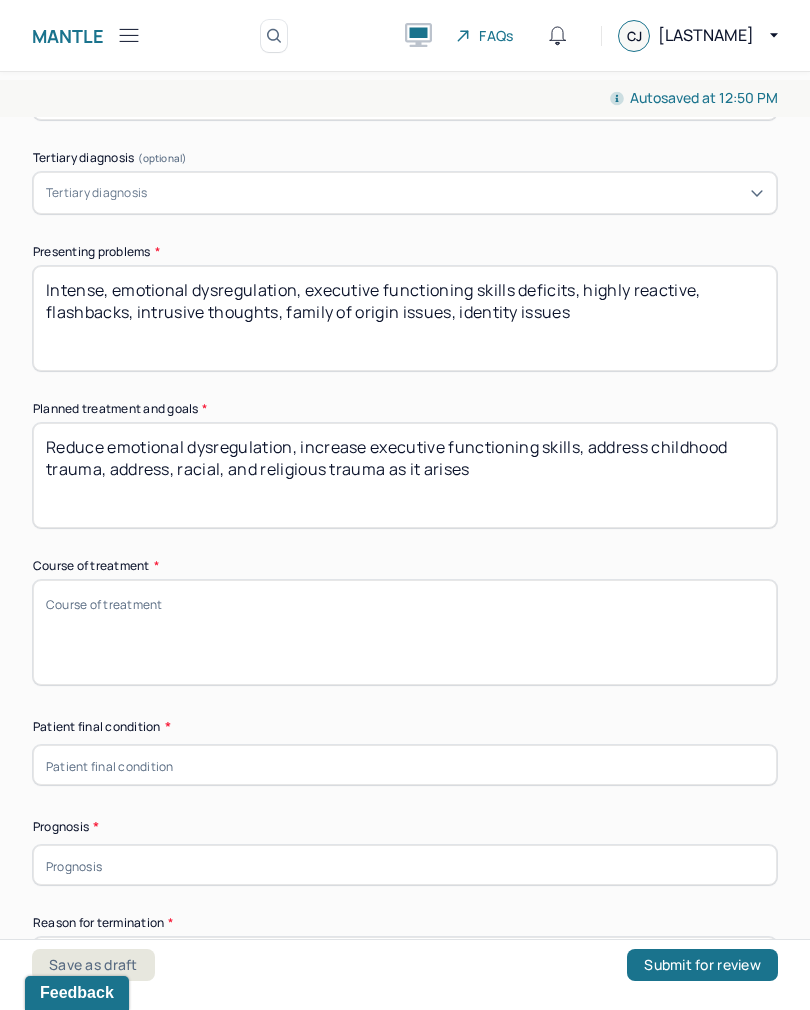 click on "Reduce emotional dysregulation, increase executive functioning skills, address childhood trauma, address, racial, and religious trauma as it arises" at bounding box center [405, 475] 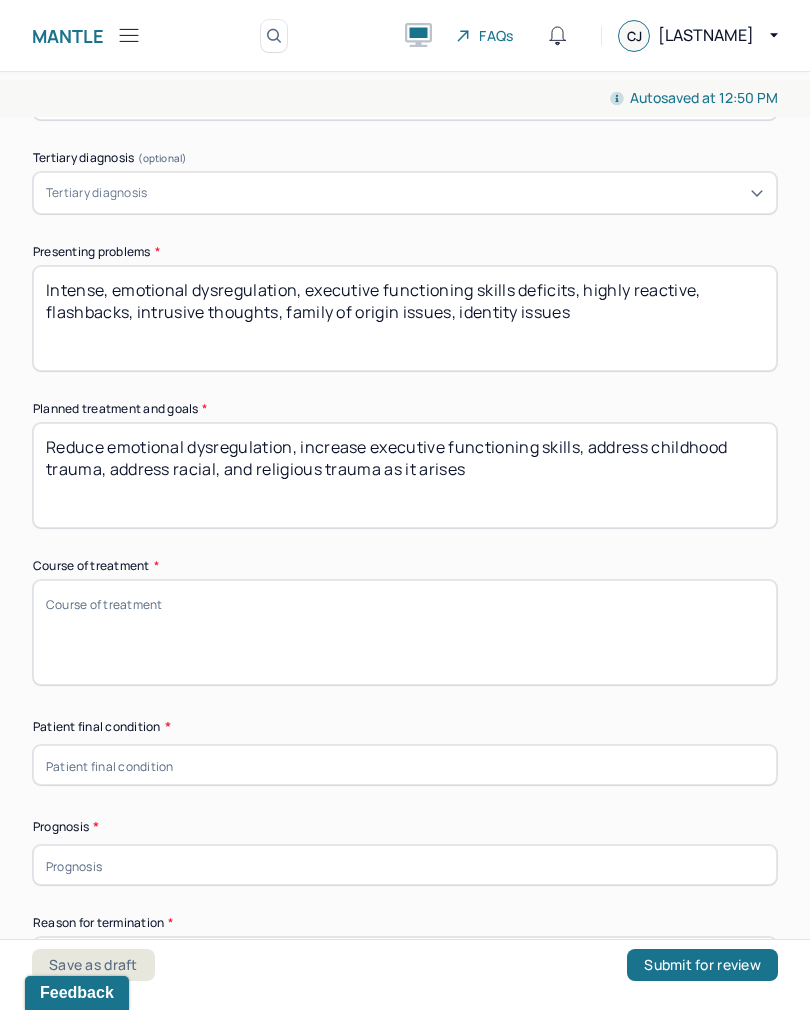 click on "Reduce emotional dysregulation, increase executive functioning skills, address childhood trauma, address racial, and religious trauma as it arises" at bounding box center (405, 475) 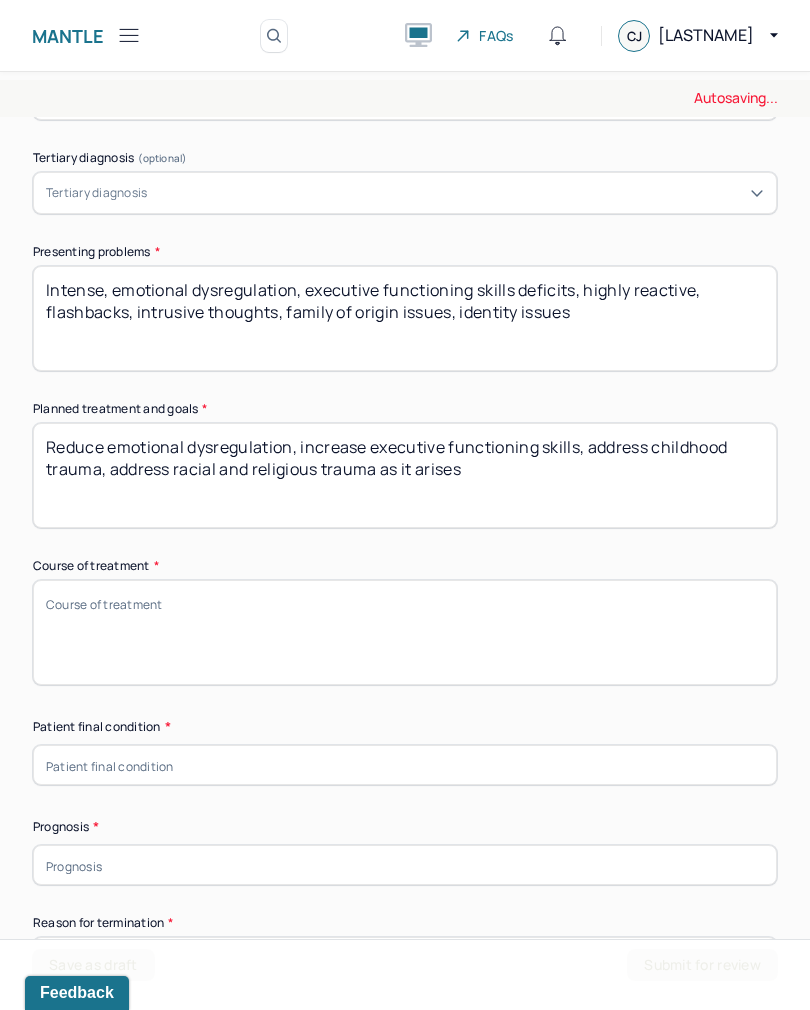 click on "Reduce emotional dysregulation, increase executive functioning skills, address childhood trauma, address racial, and religious trauma as it arises" at bounding box center (405, 475) 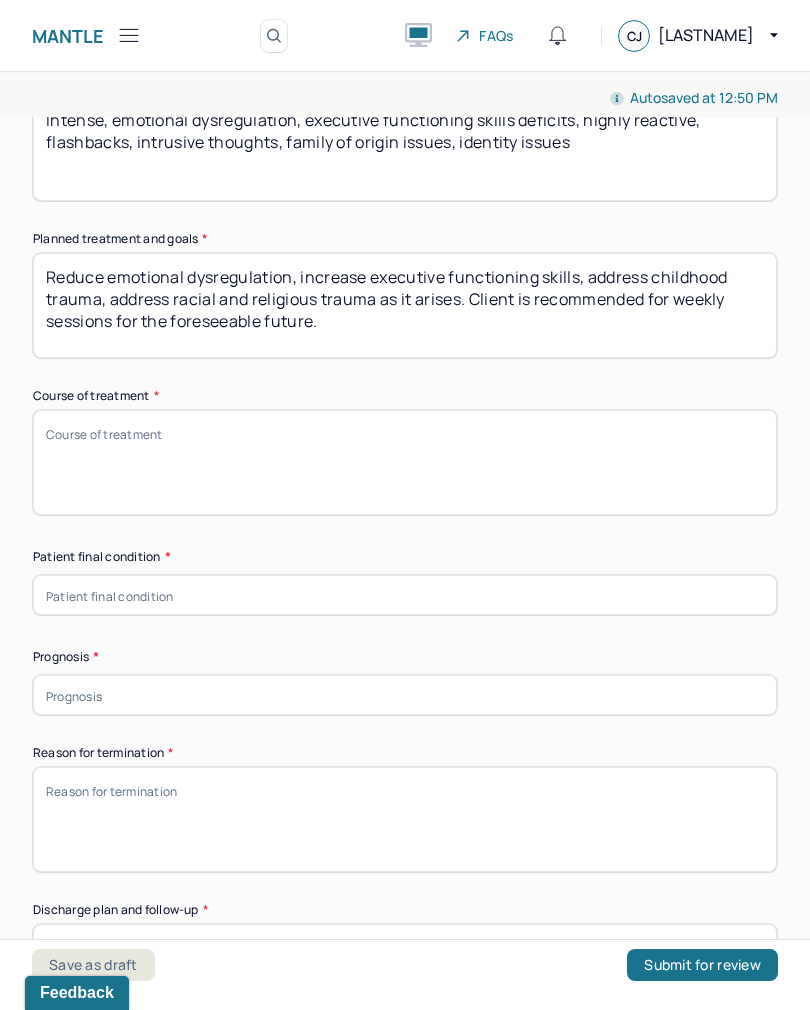 scroll, scrollTop: 1098, scrollLeft: 0, axis: vertical 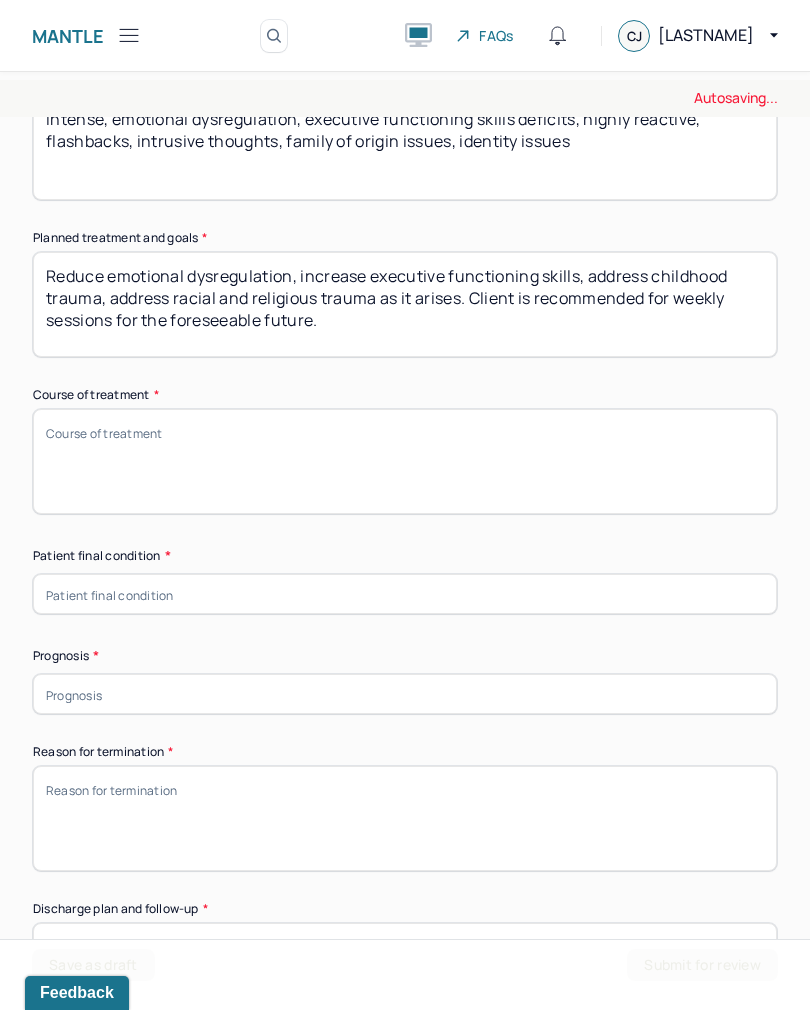 type on "Reduce emotional dysregulation, increase executive functioning skills, address childhood trauma, address racial and religious trauma as it arises. Client is recommended for weekly sessions for the foreseeable future." 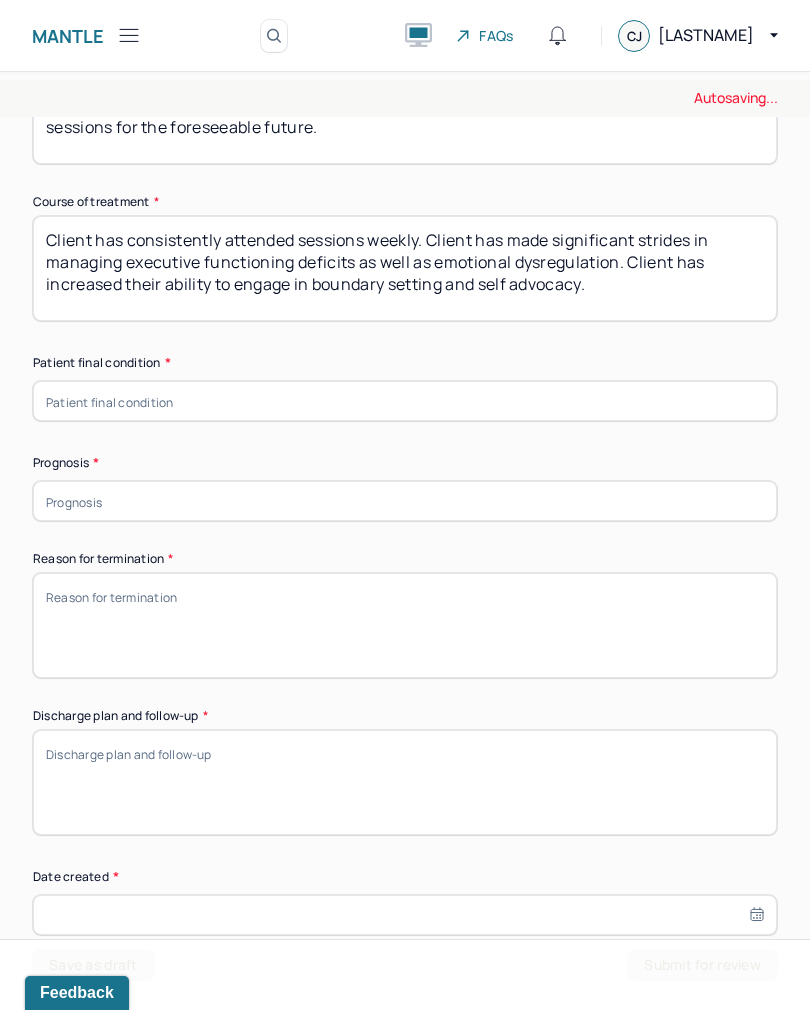 scroll, scrollTop: 1335, scrollLeft: 0, axis: vertical 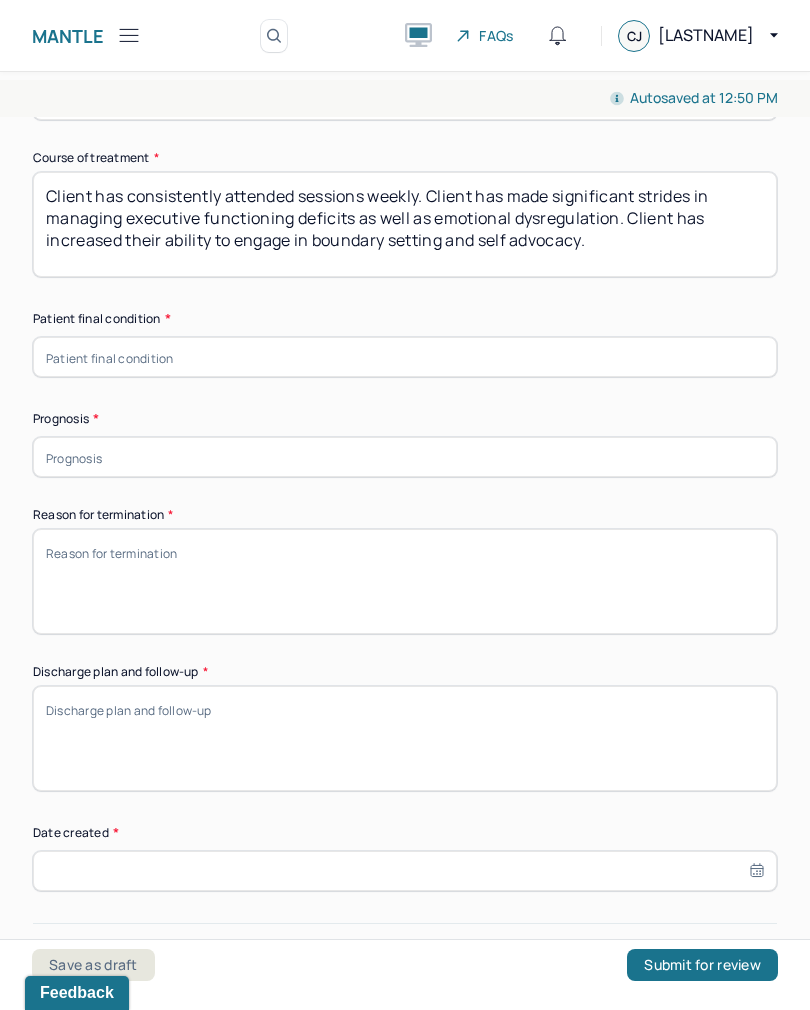 type on "Client has consistently attended sessions weekly. Client has made significant strides in managing executive functioning deficits as well as emotional dysregulation. Client has increased their ability to engage in boundary setting and self advocacy." 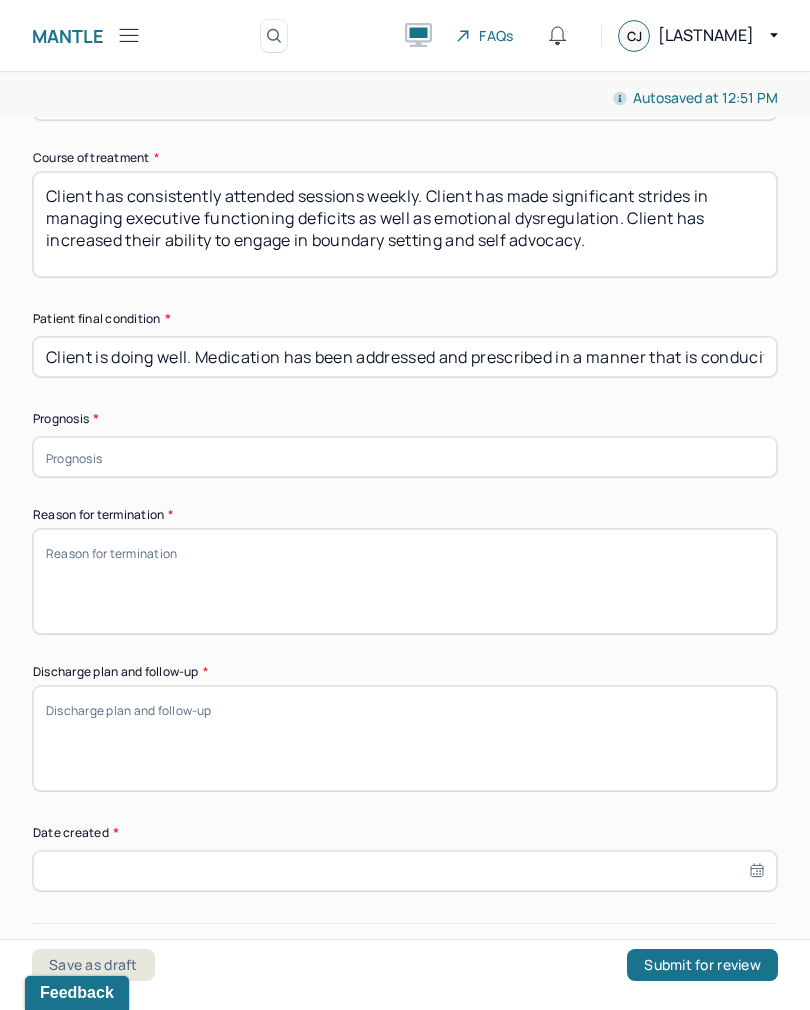 type on "Client is doing well. Medication has been addressed and prescribed in a manner that is conducive to clients overall well-being. Client has also been engaging with AA program of recovery." 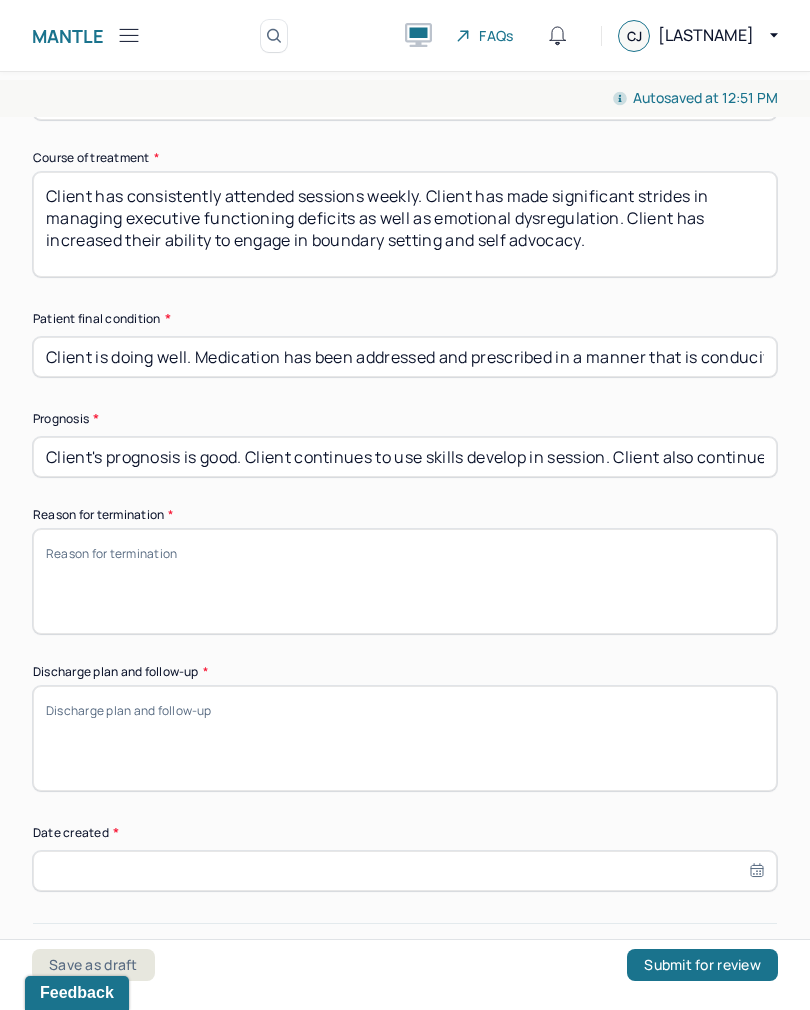 type on "Client's prognosis is good. Client continues to use skills develop in session. Client also continues to engage in self advocacy and boundary setting as well as increase their understanding of ADHD diagnosis." 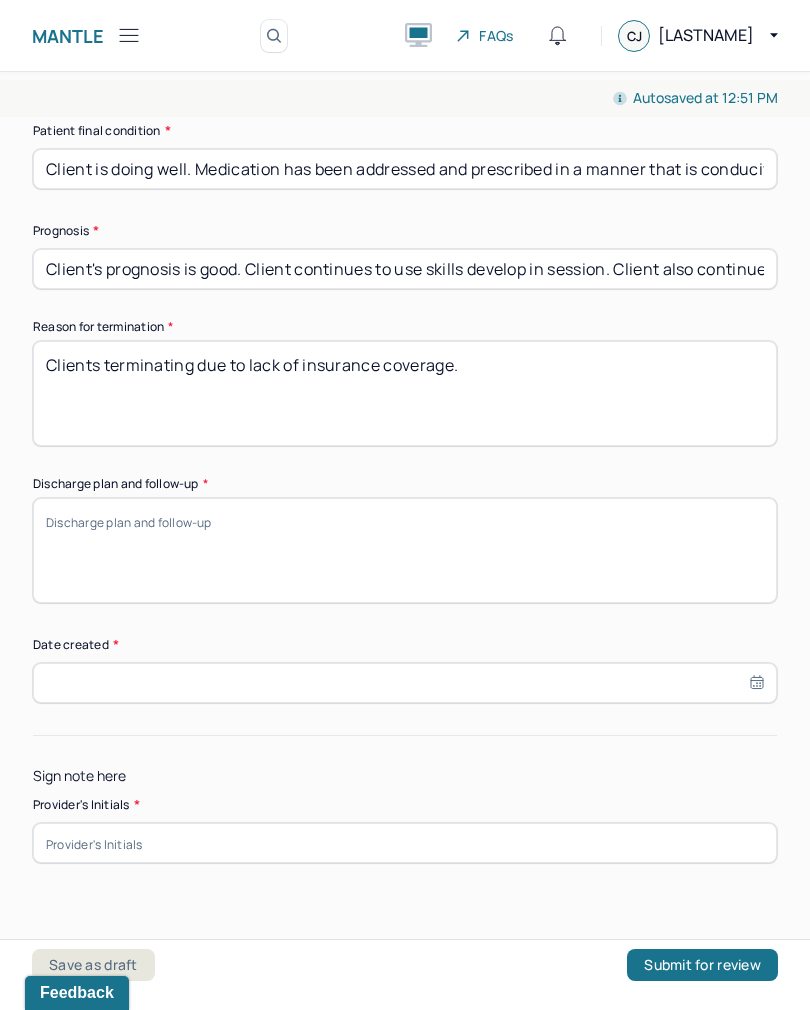 scroll, scrollTop: 1522, scrollLeft: 0, axis: vertical 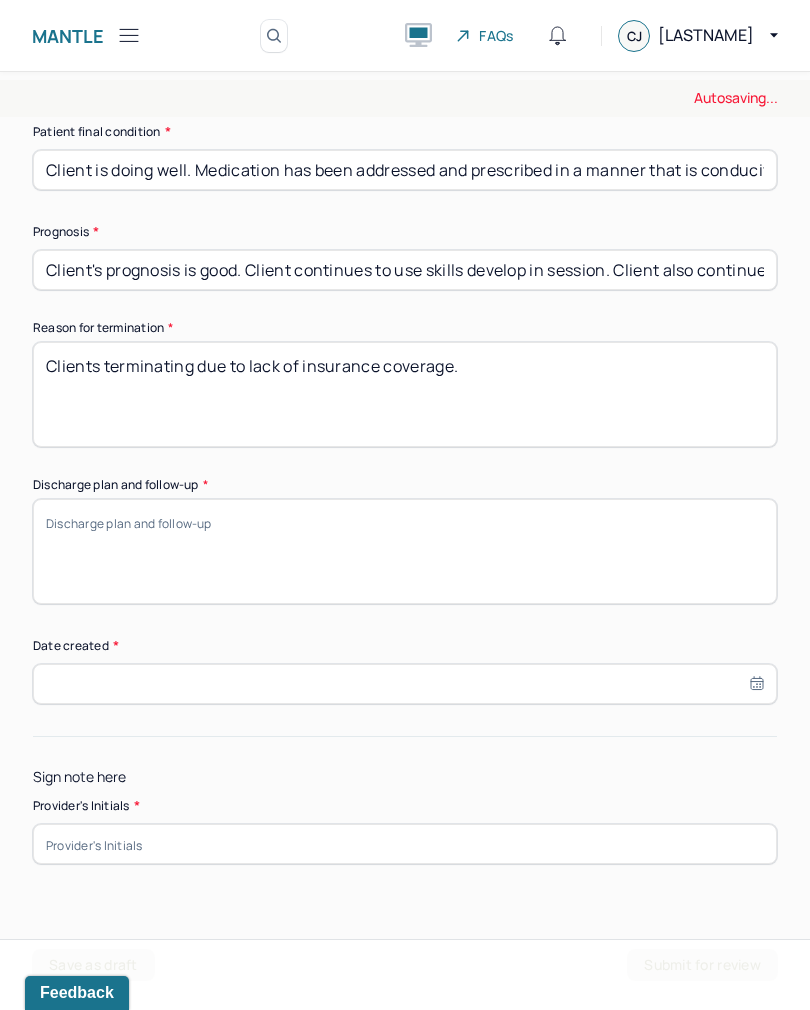 type on "Clients terminating due to lack of insurance coverage." 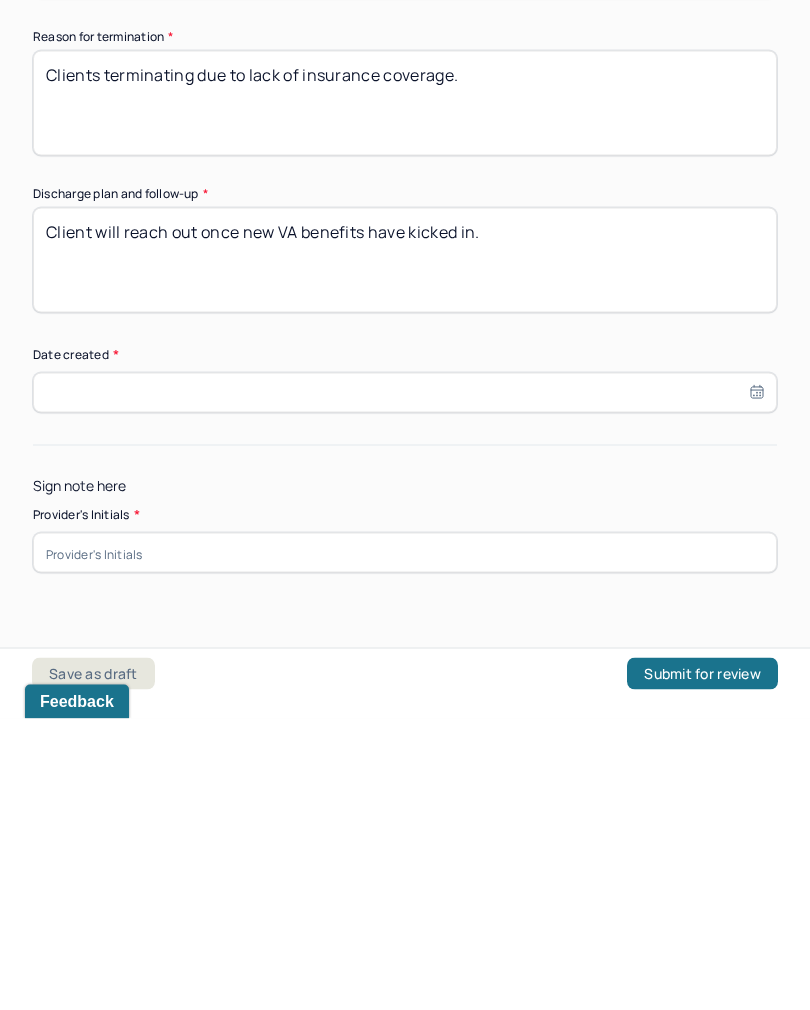 type on "Client will reach out once new VA benefits have kicked in." 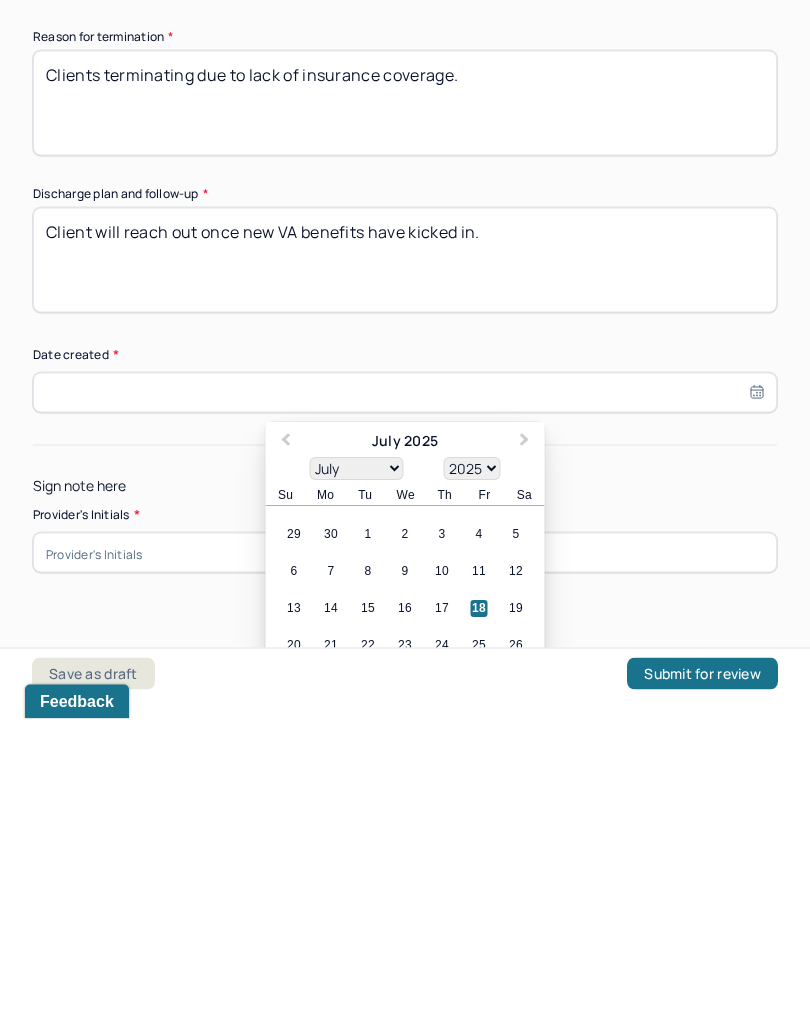click on "13 14 15 16 17 18 19" at bounding box center [405, 900] 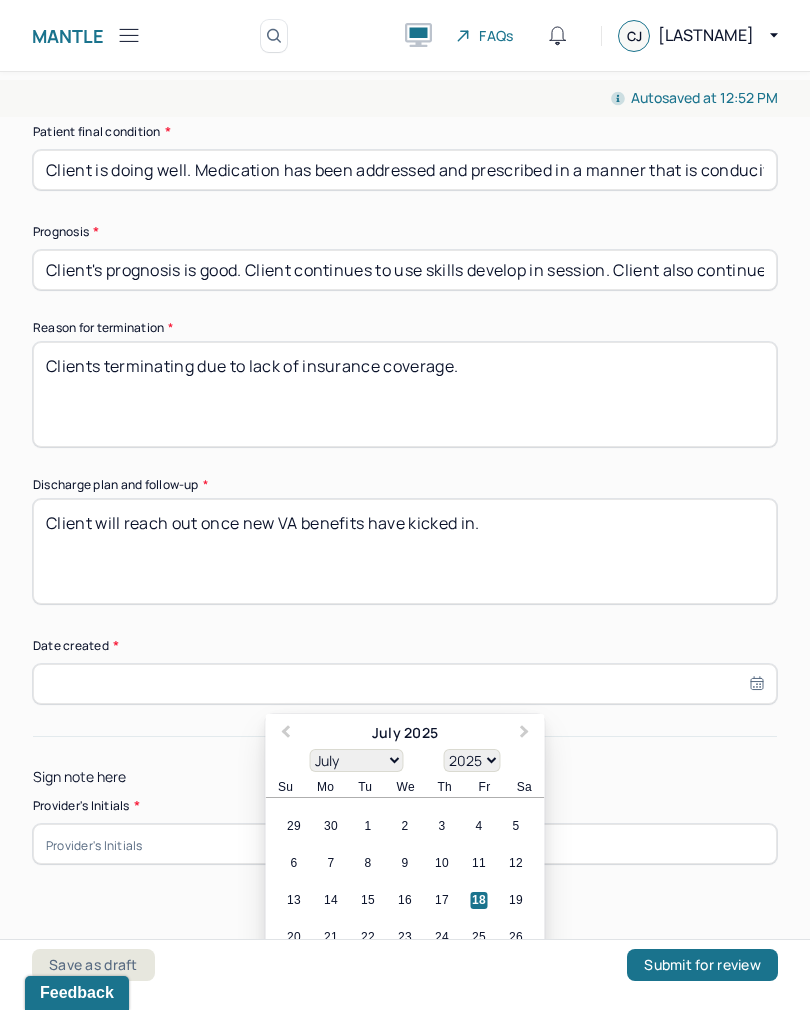click on "18" at bounding box center [479, 900] 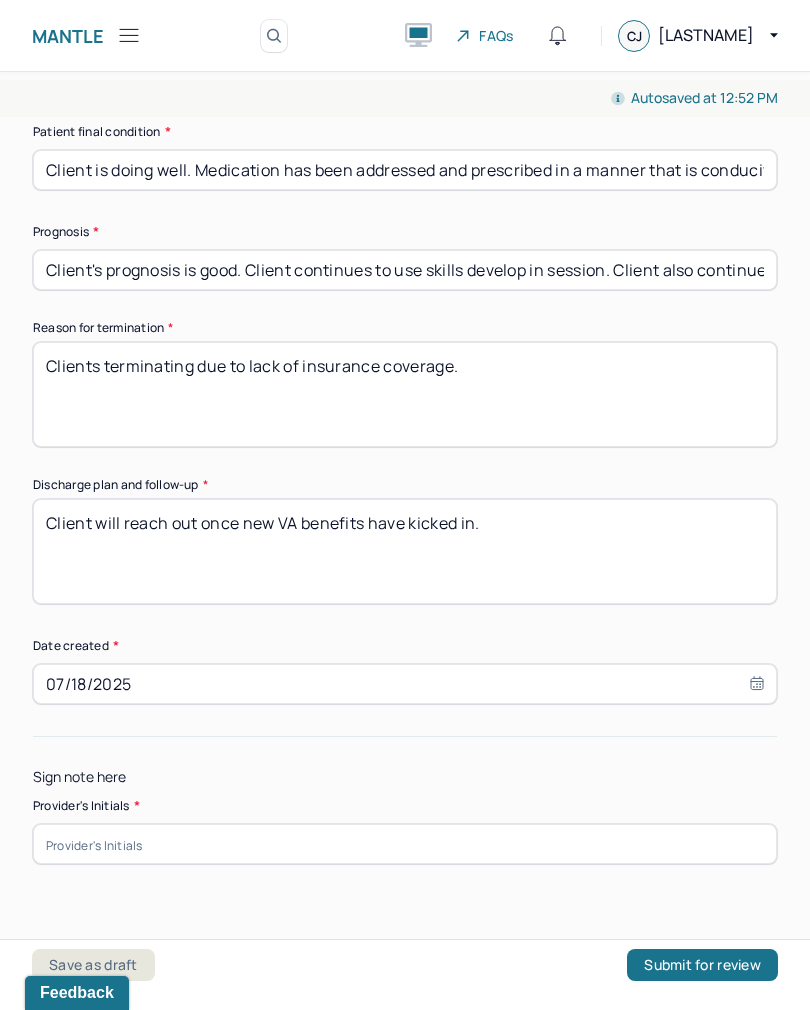click at bounding box center [405, 844] 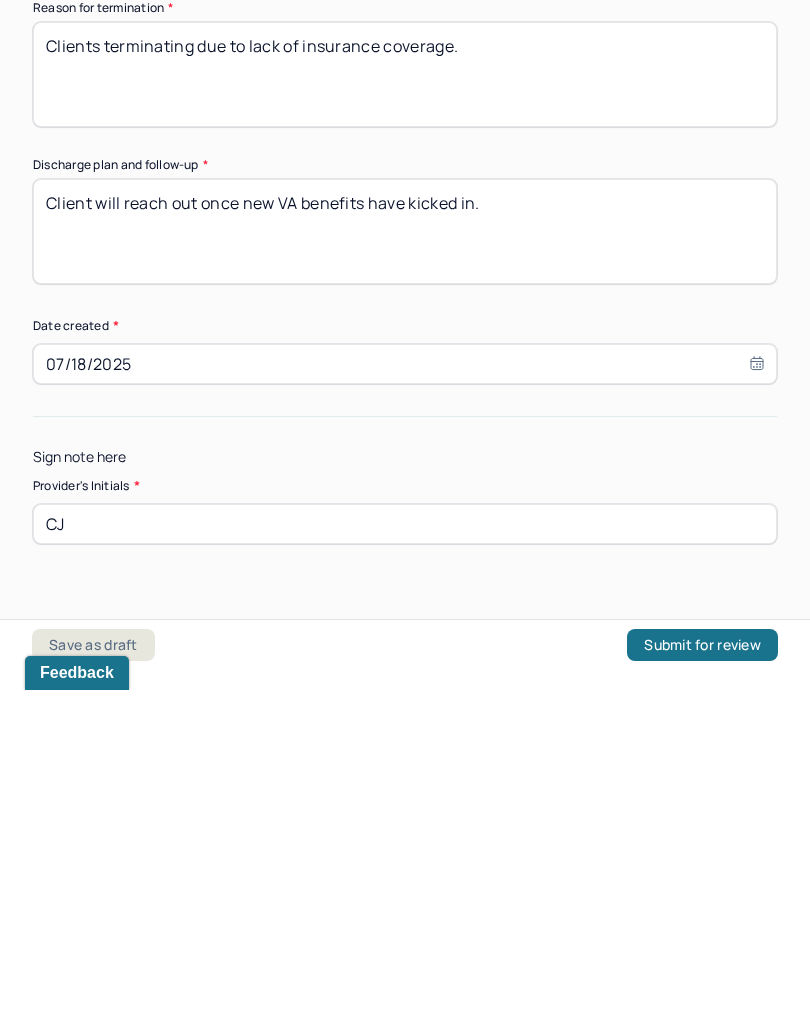 type on "CJ" 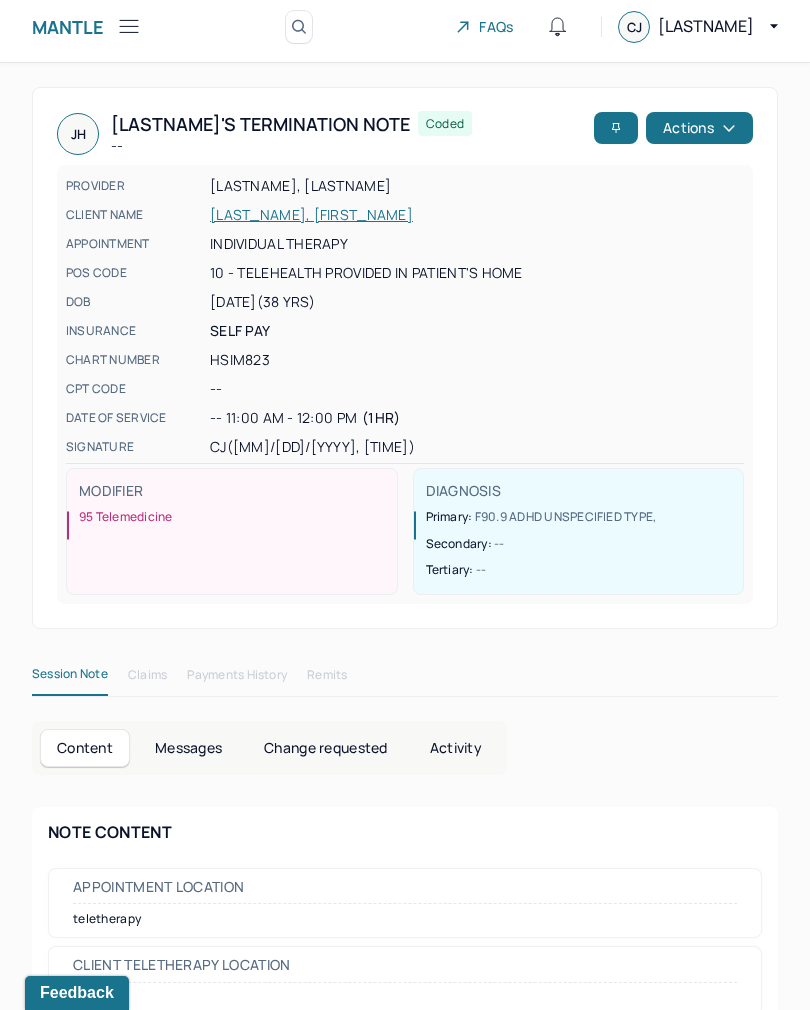 scroll, scrollTop: 0, scrollLeft: 0, axis: both 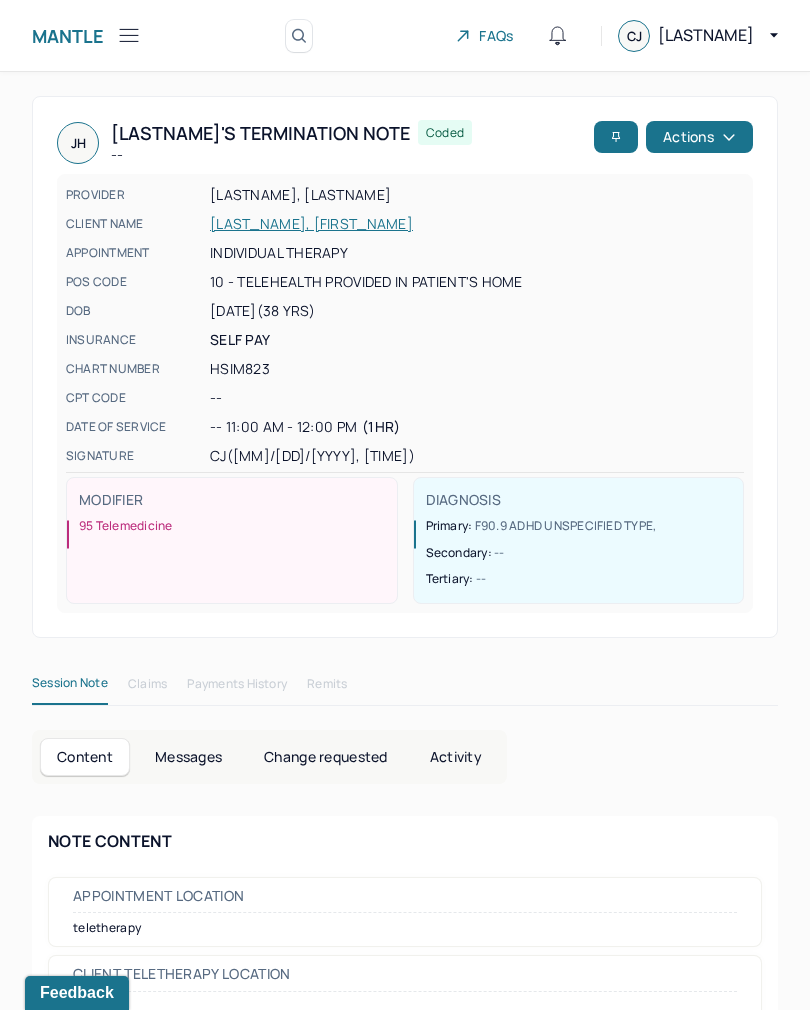 click on "Mantle Note Search by client name, chart number FAQs CJ [LASTNAME]" at bounding box center [405, 36] 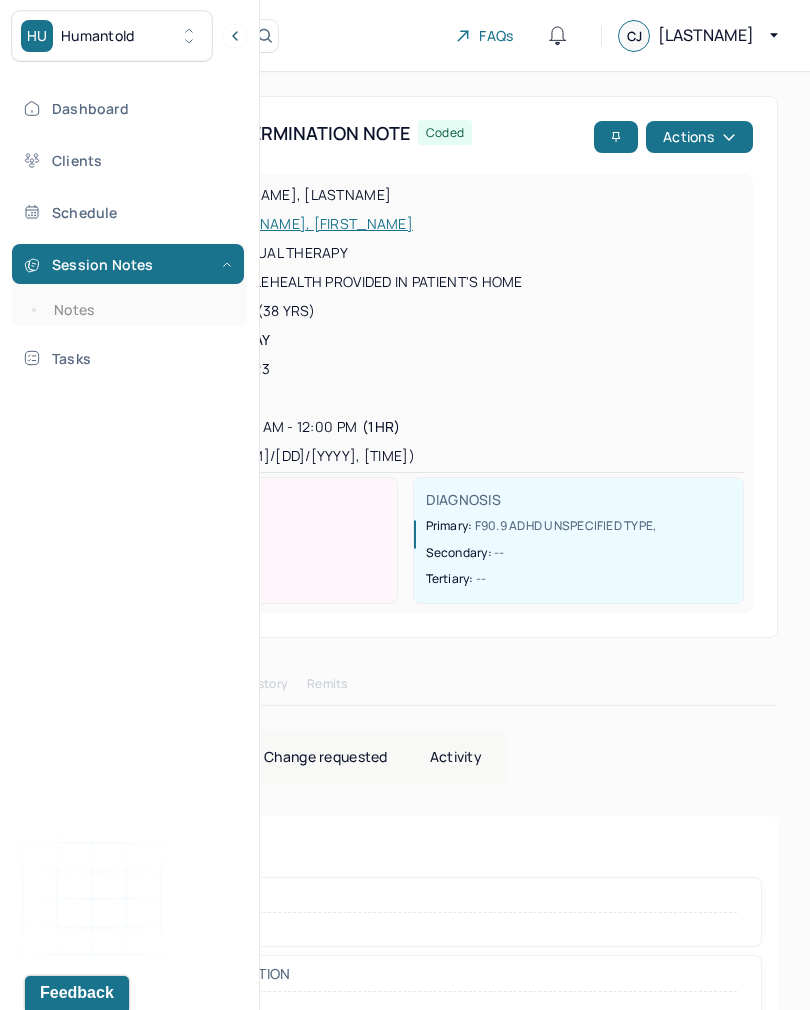 click on "Notes" at bounding box center (139, 310) 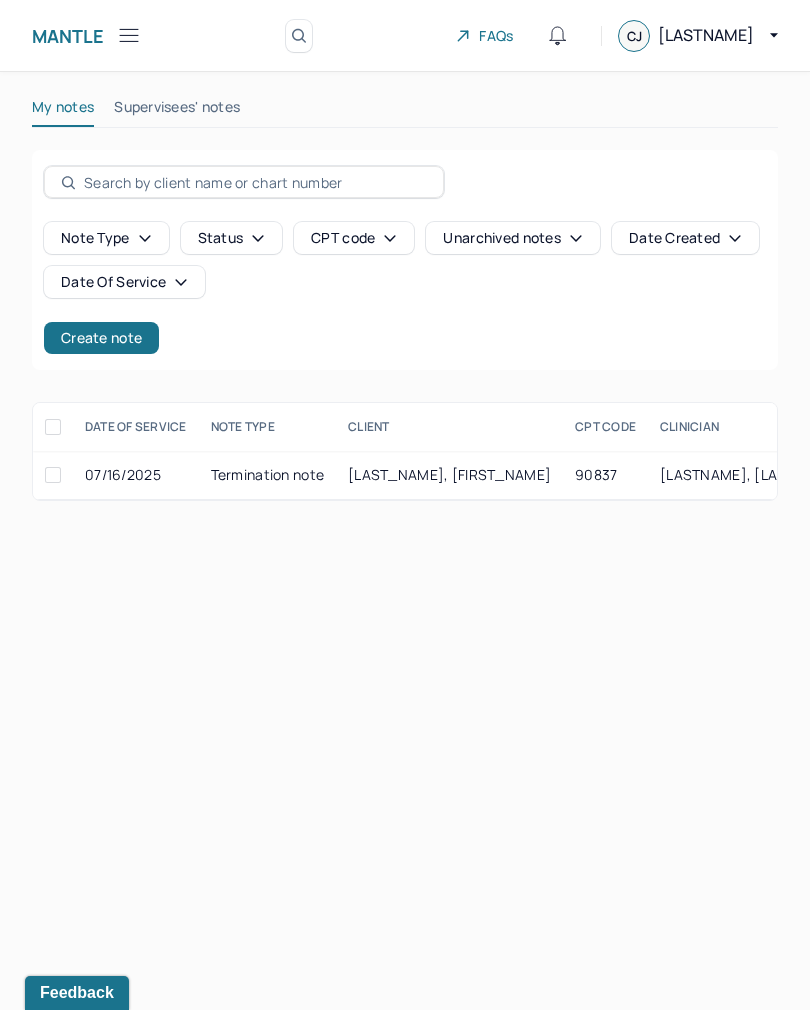 click on "Create note" at bounding box center (101, 338) 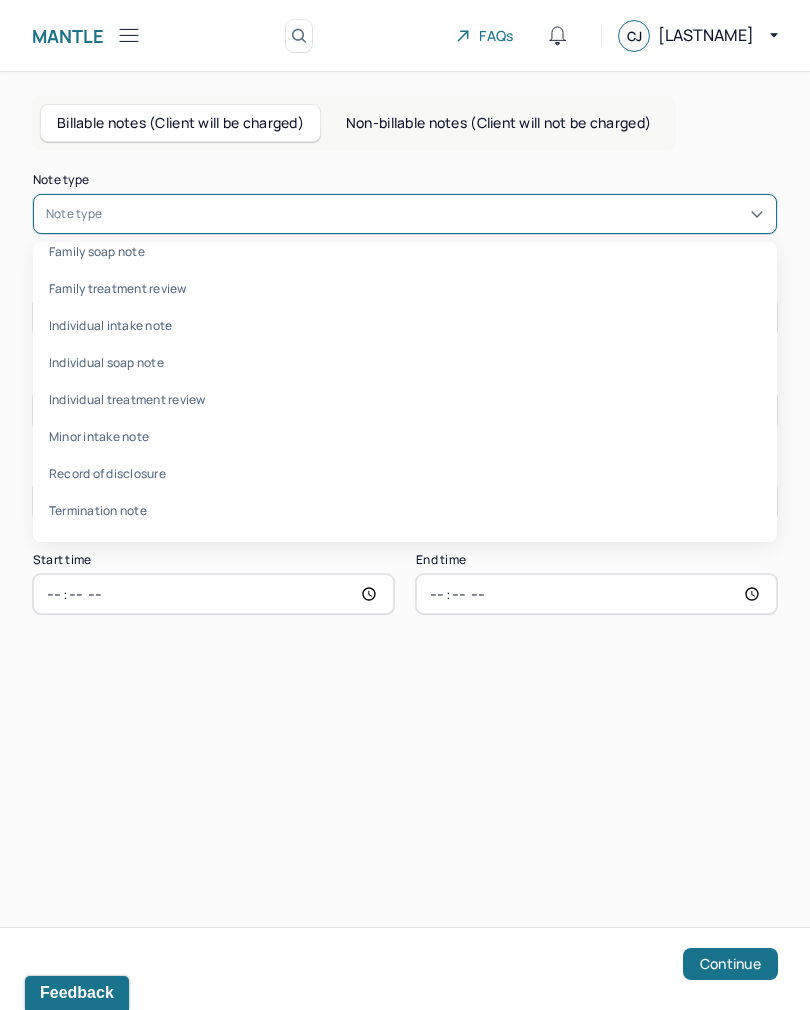 scroll, scrollTop: 96, scrollLeft: 0, axis: vertical 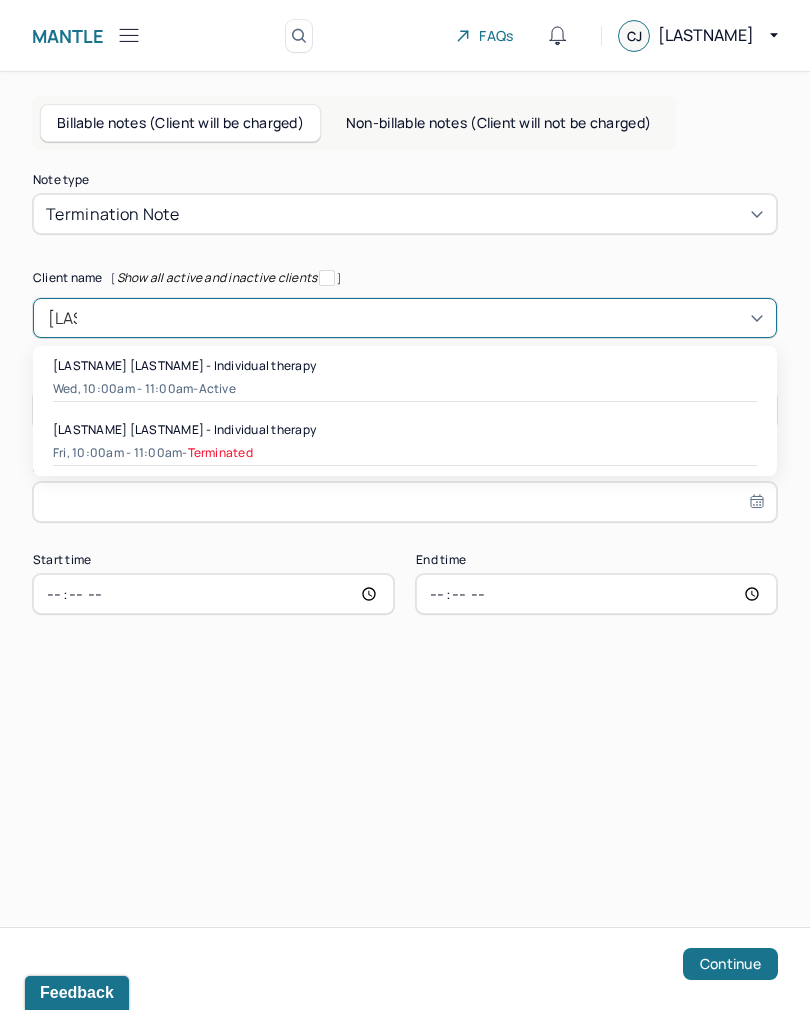 click on "Wed, 10:00am - 11:00am  -  active" at bounding box center [405, 389] 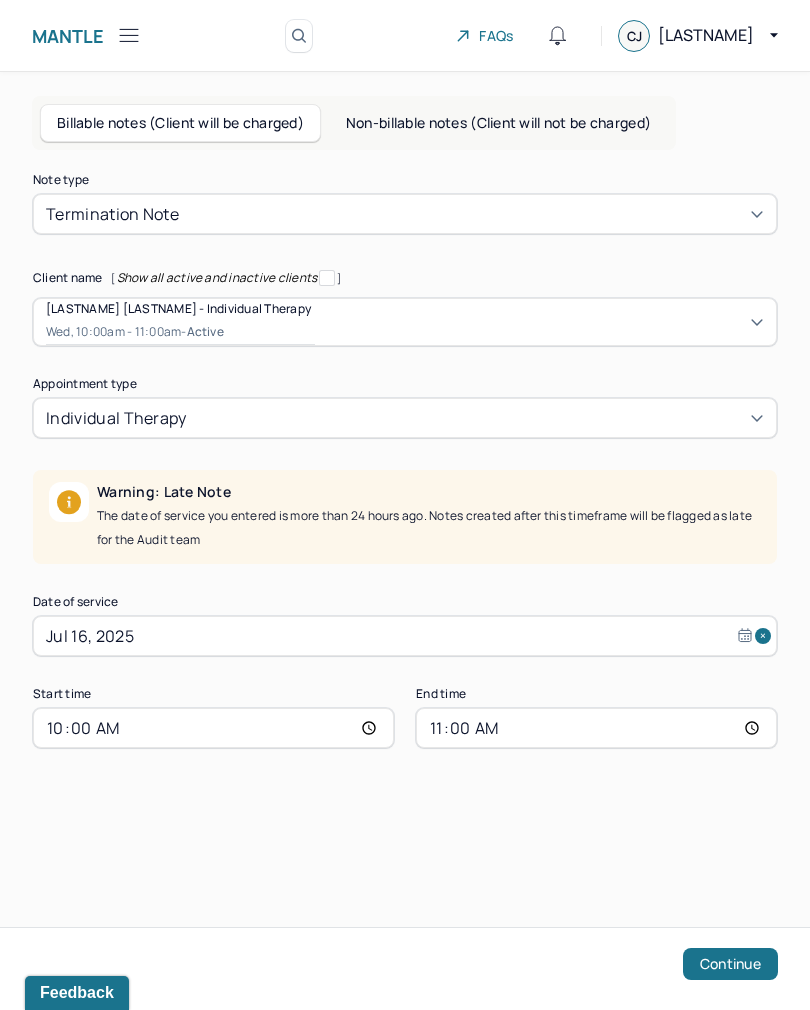 click on "Jul 16, 2025" at bounding box center (405, 636) 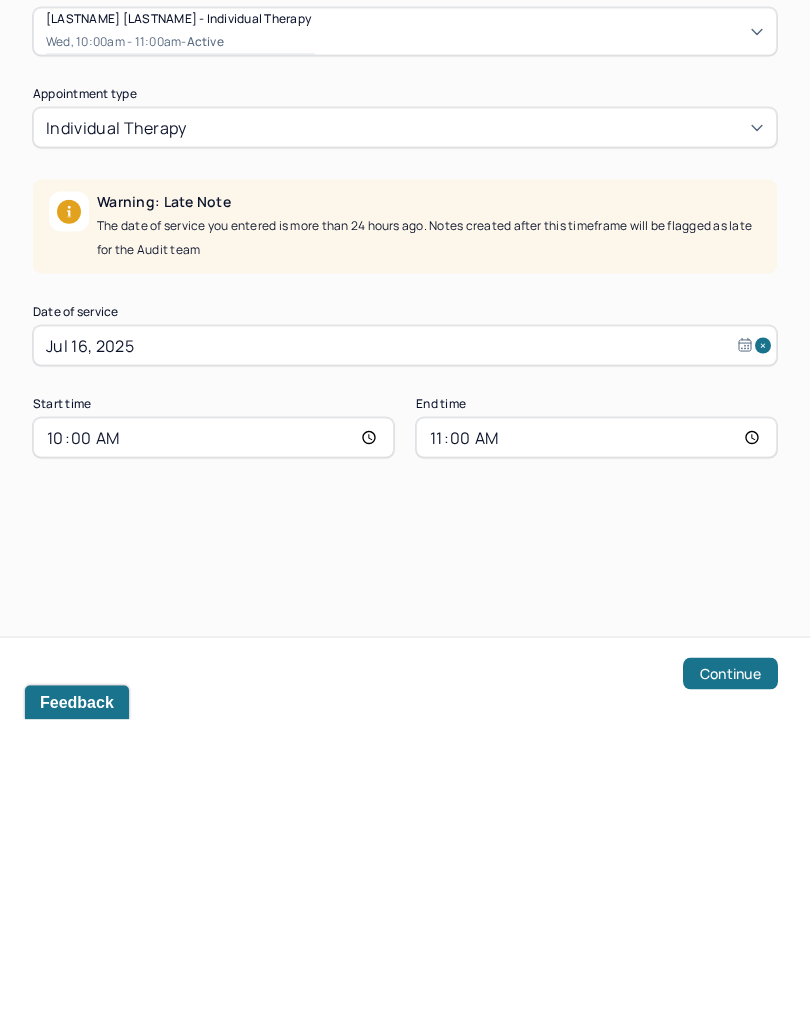 select on "6" 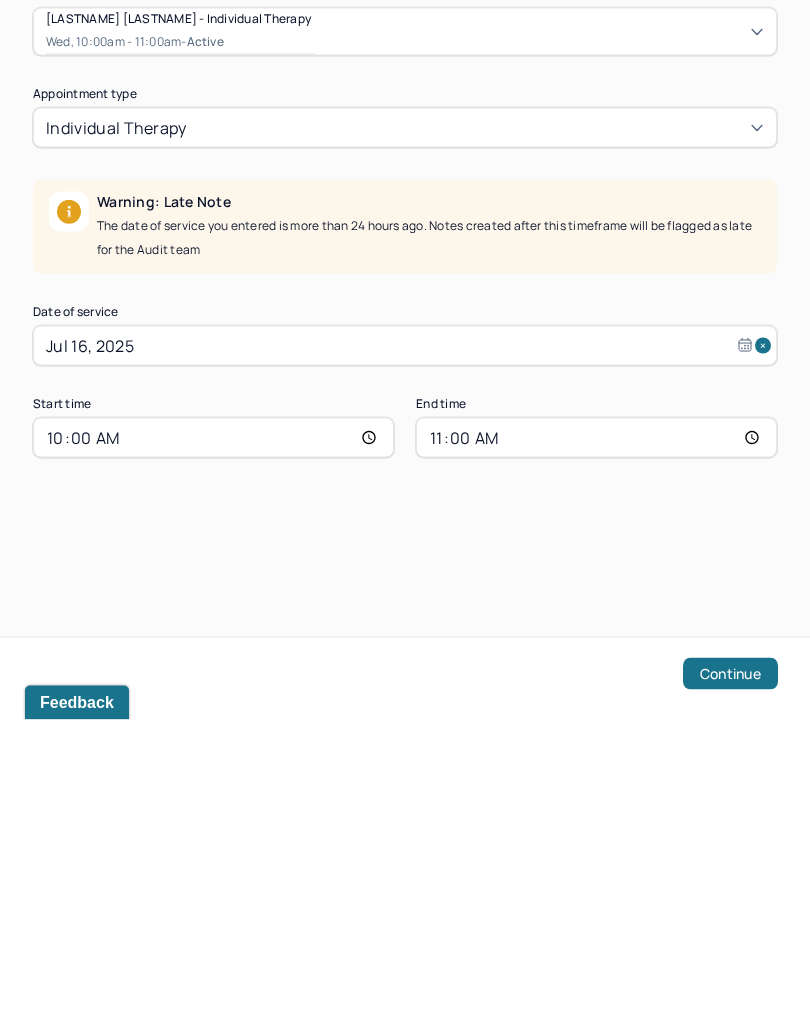 select on "2025" 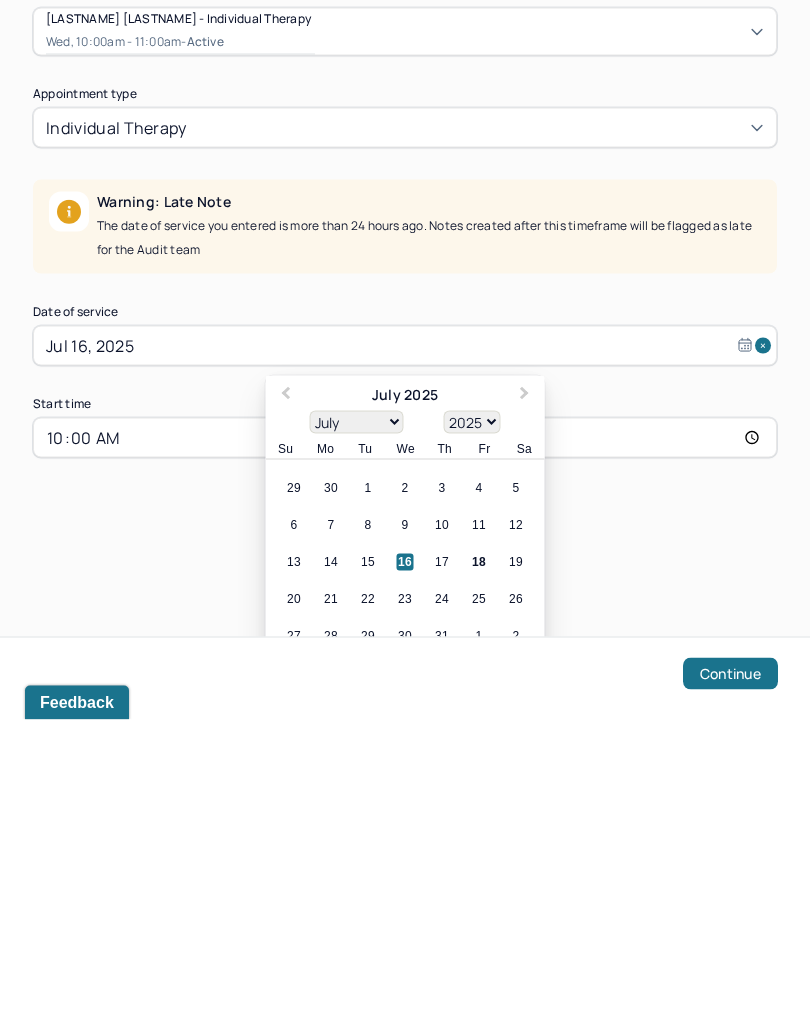 click on "18" at bounding box center [479, 852] 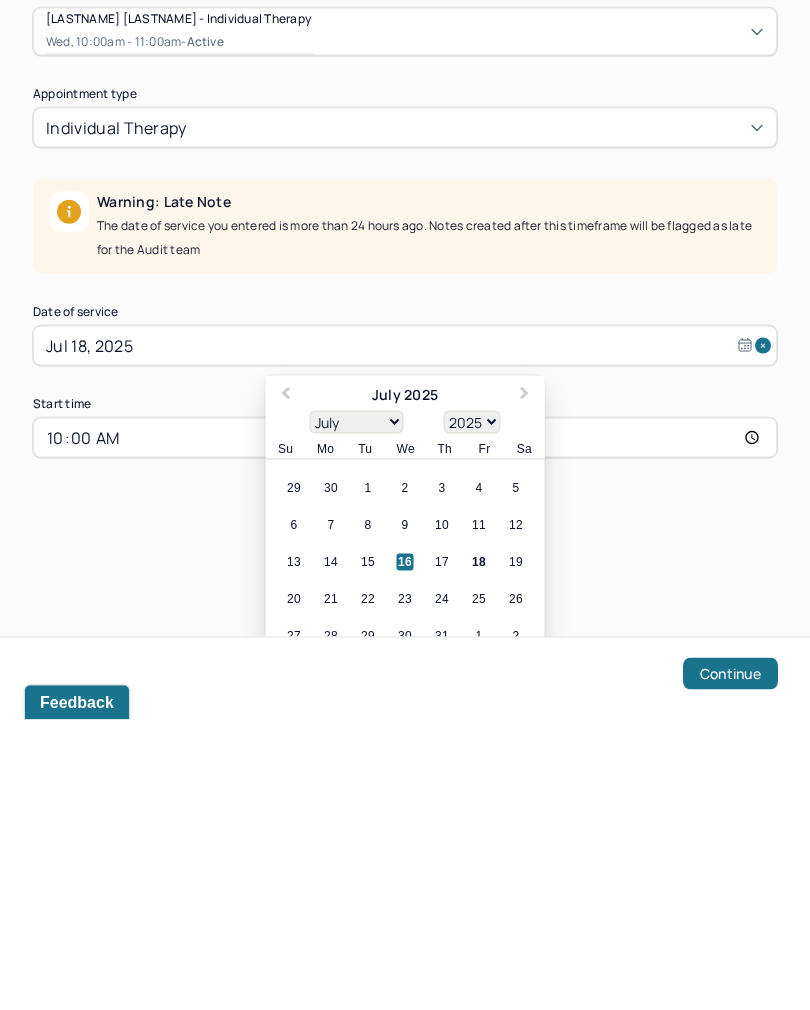 scroll, scrollTop: 31, scrollLeft: 0, axis: vertical 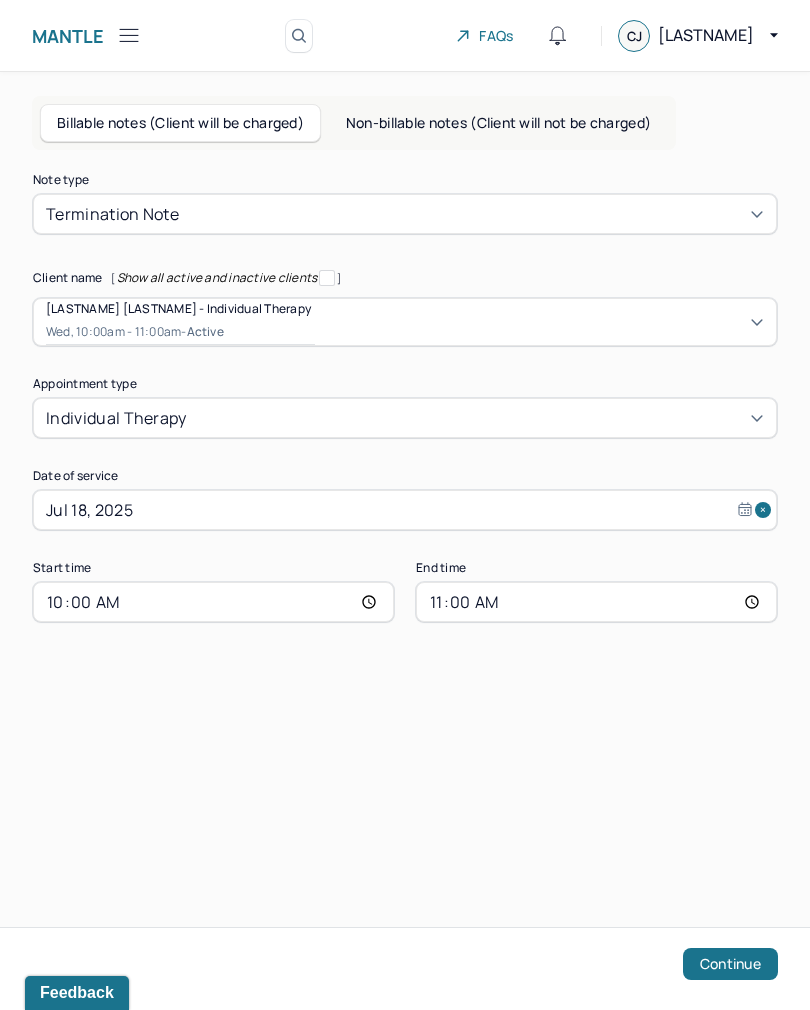 click on "10:00" at bounding box center [213, 602] 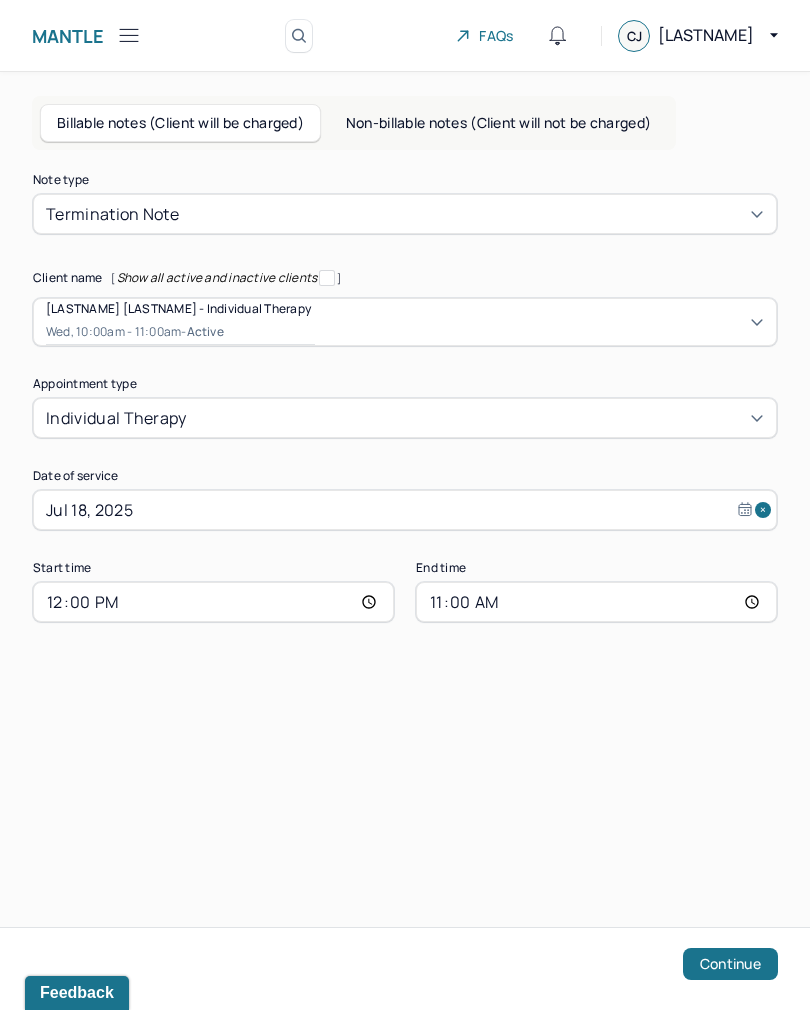 click on "11:00" at bounding box center [596, 602] 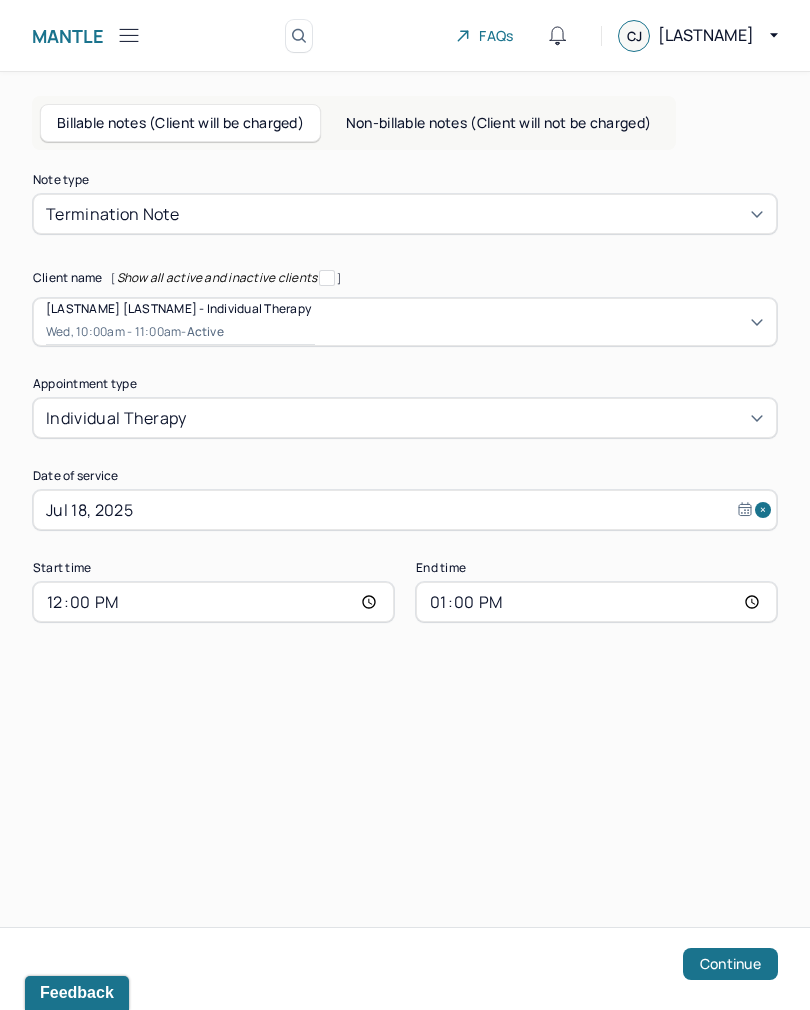 click on "Continue" at bounding box center (730, 964) 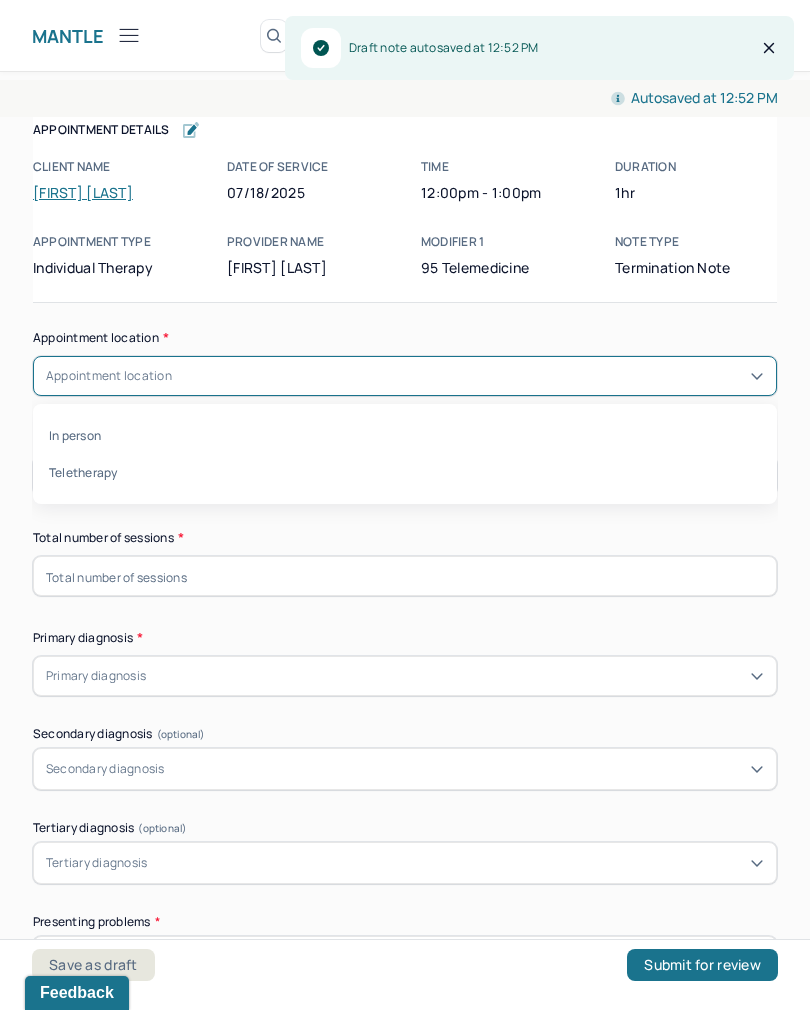 click on "Teletherapy" at bounding box center (405, 472) 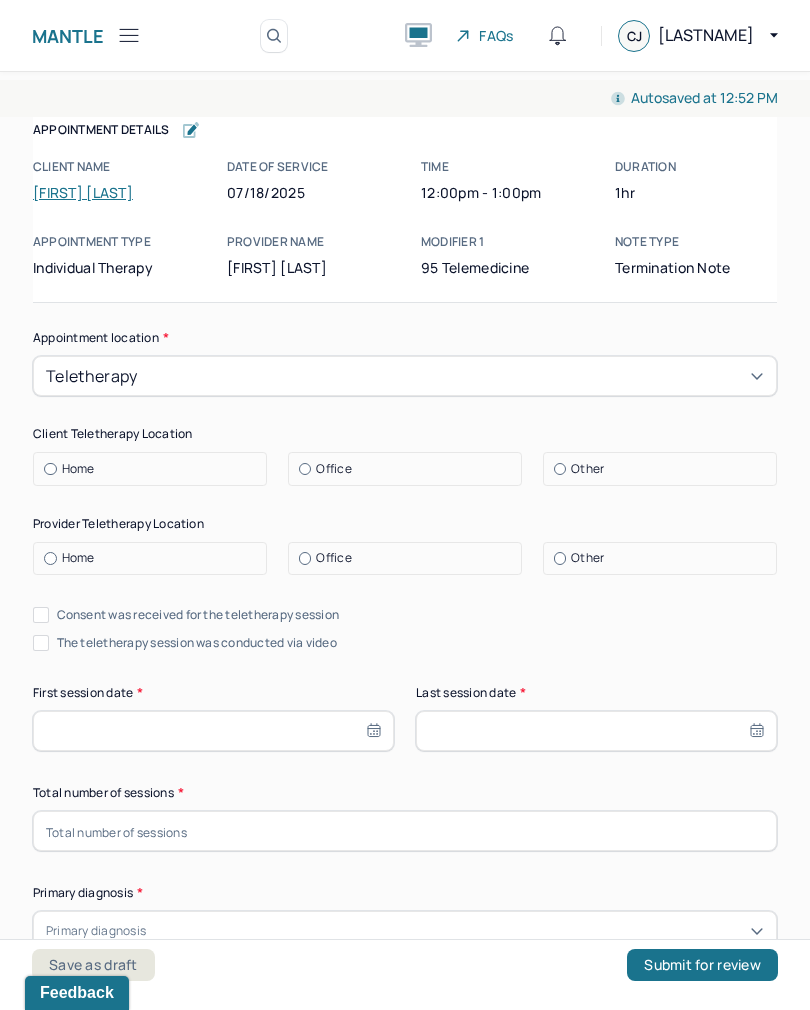 click on "Home" at bounding box center [44, 469] 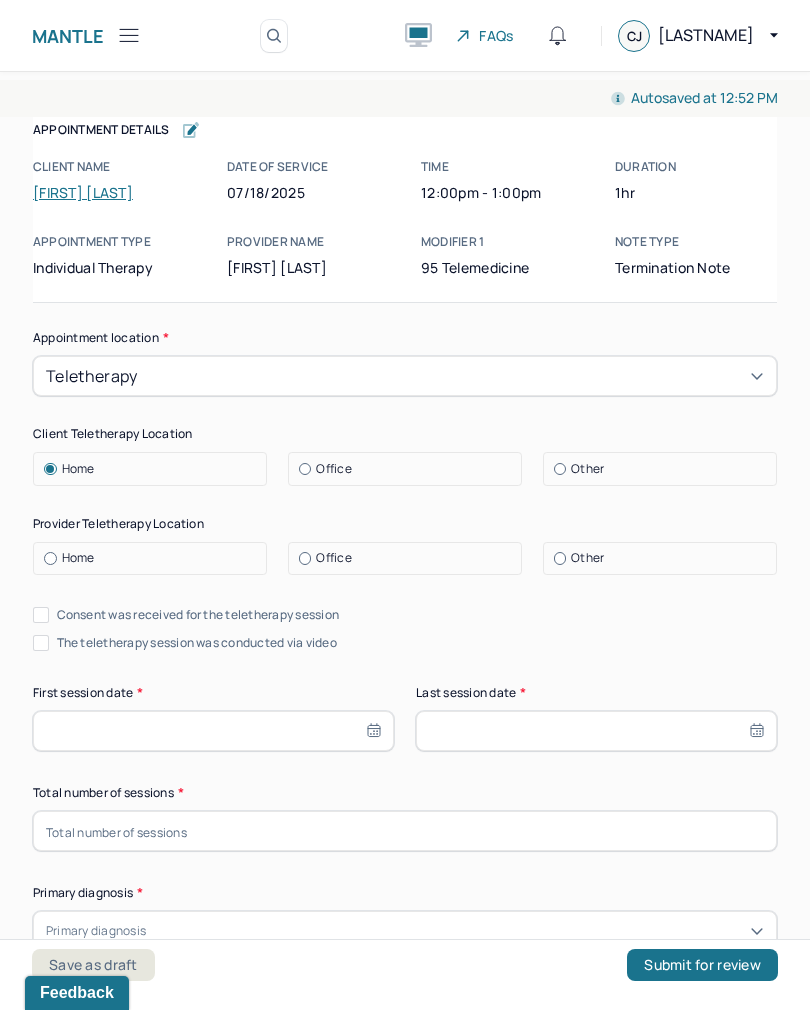 click on "Office" at bounding box center (410, 558) 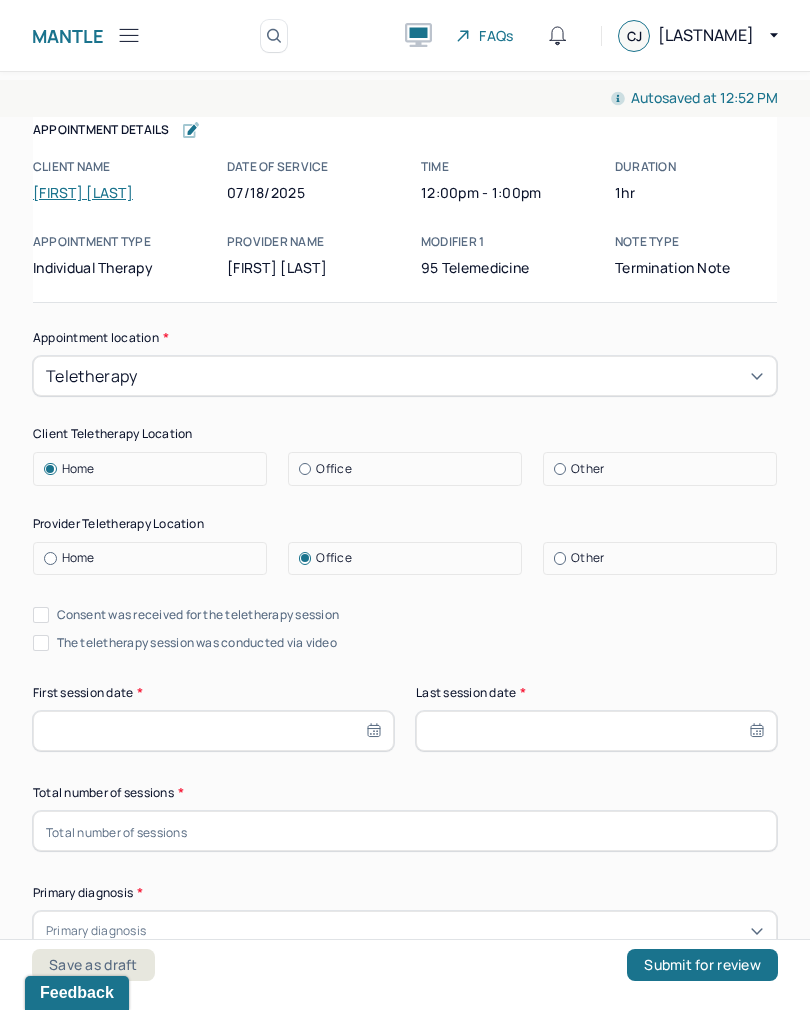 click on "Consent was received for the teletherapy session" at bounding box center [41, 615] 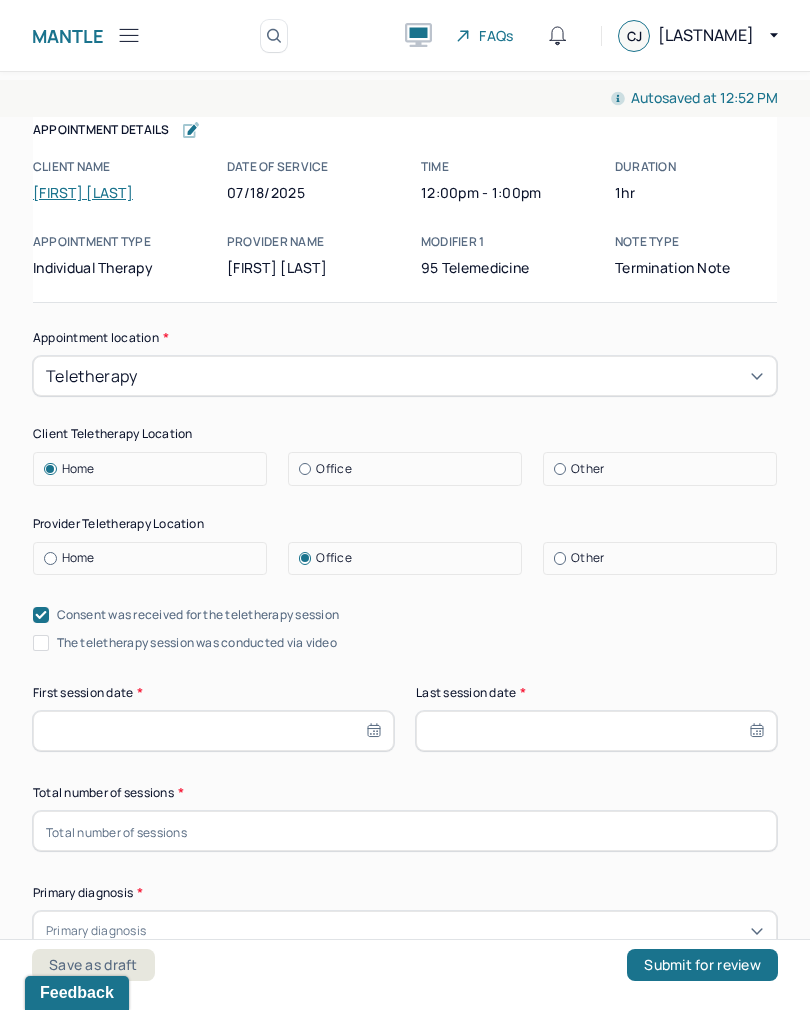 click on "The teletherapy session was conducted via video" at bounding box center [41, 643] 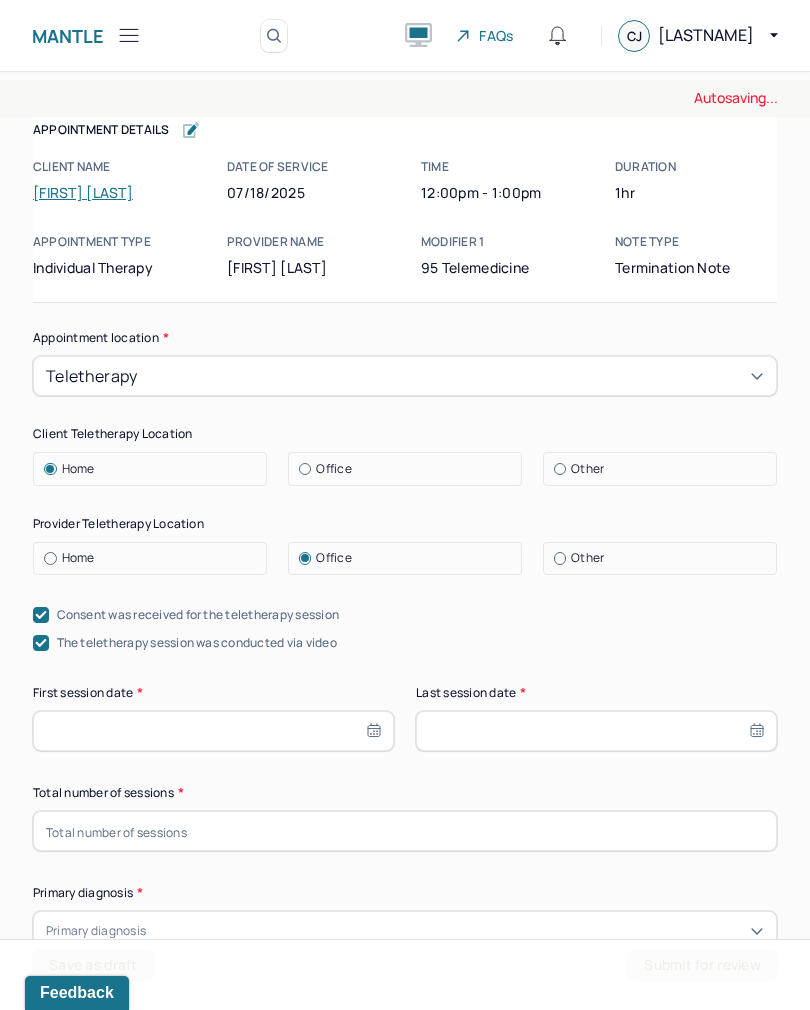 click at bounding box center (213, 731) 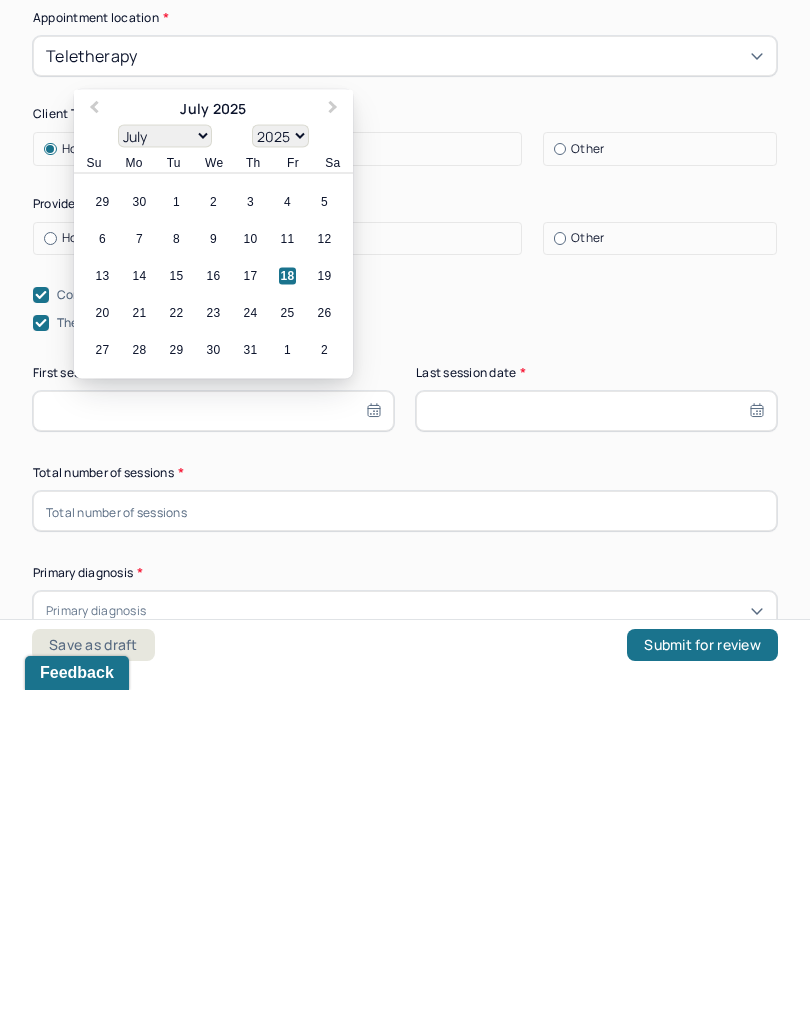 click on "1900 1901 1902 1903 1904 1905 1906 1907 1908 1909 1910 1911 1912 1913 1914 1915 1916 1917 1918 1919 1920 1921 1922 1923 1924 1925 1926 1927 1928 1929 1930 1931 1932 1933 1934 1935 1936 1937 1938 1939 1940 1941 1942 1943 1944 1945 1946 1947 1948 1949 1950 1951 1952 1953 1954 1955 1956 1957 1958 1959 1960 1961 1962 1963 1964 1965 1966 1967 1968 1969 1970 1971 1972 1973 1974 1975 1976 1977 1978 1979 1980 1981 1982 1983 1984 1985 1986 1987 1988 1989 1990 1991 1992 1993 1994 1995 1996 1997 1998 1999 2000 2001 2002 2003 2004 2005 2006 2007 2008 2009 2010 2011 2012 2013 2014 2015 2016 2017 2018 2019 2020 2021 2022 2023 2024 2025 2026 2027 2028 2029 2030 2031 2032 2033 2034 2035 2036 2037 2038 2039 2040 2041 2042 2043 2044 2045 2046 2047 2048 2049 2050 2051 2052 2053 2054 2055 2056 2057 2058 2059 2060 2061 2062 2063 2064 2065 2066 2067 2068 2069 2070 2071 2072 2073 2074 2075 2076 2077 2078 2079 2080 2081 2082 2083 2084 2085 2086 2087 2088 2089 2090 2091 2092 2093 2094 2095 2096 2097 2098 2099 2100" at bounding box center (280, 456) 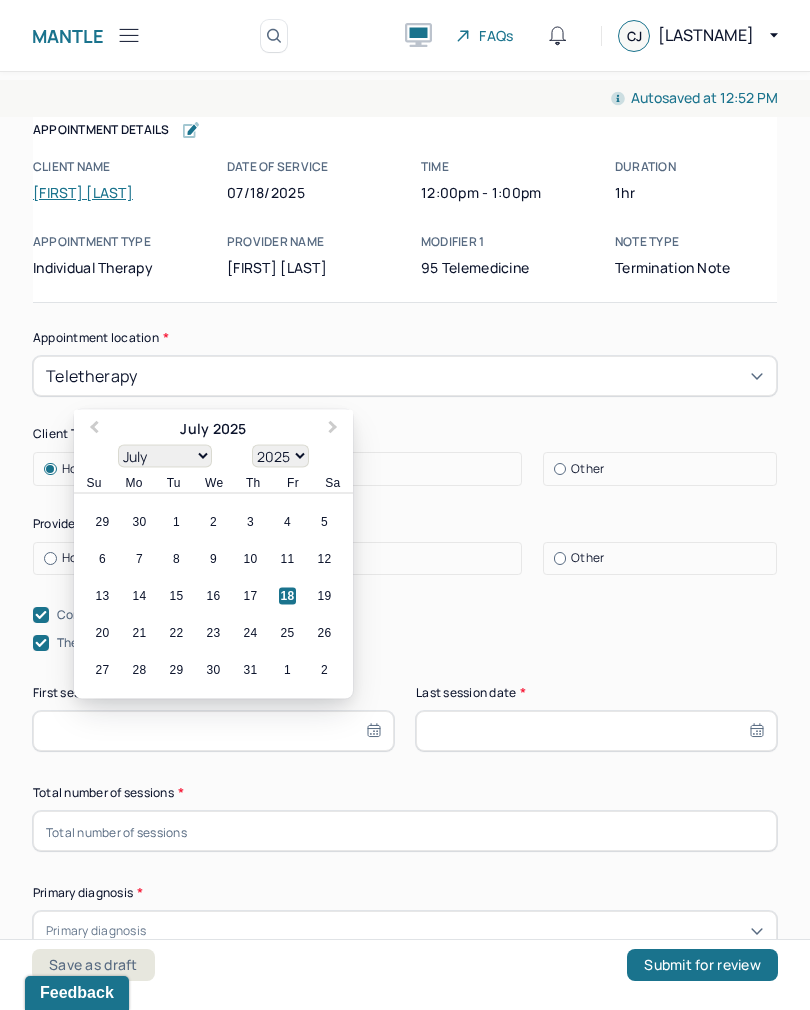 select on "2019" 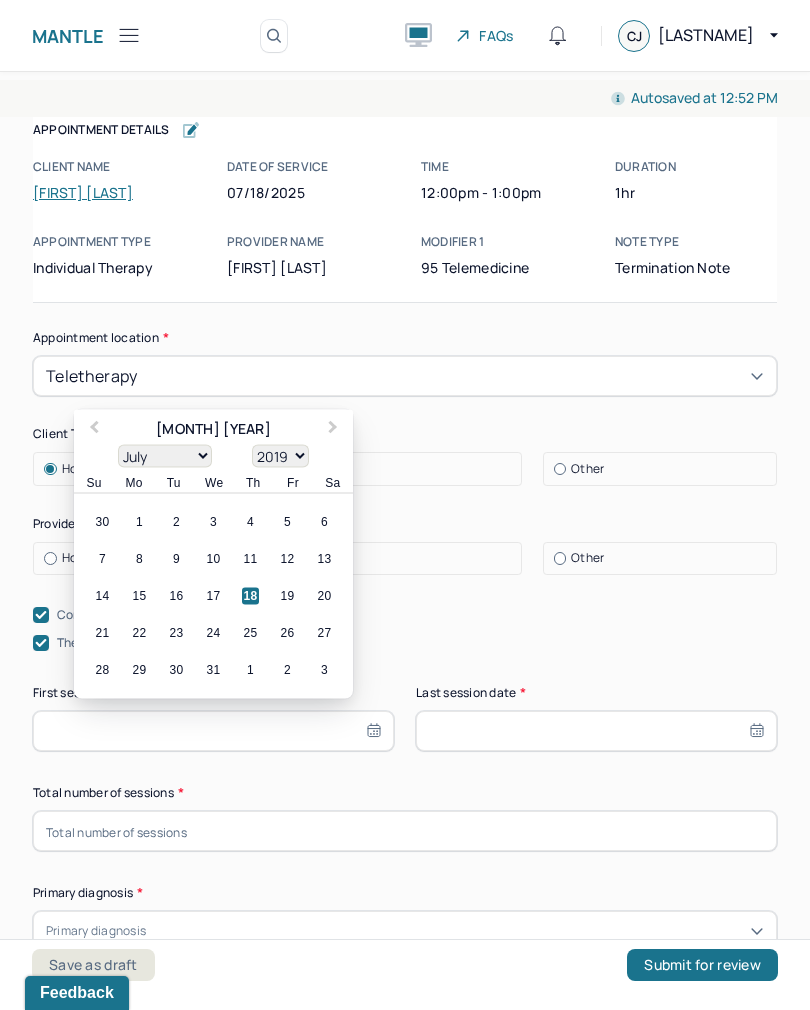 click on "January February March April May June July August September October November December" at bounding box center (165, 456) 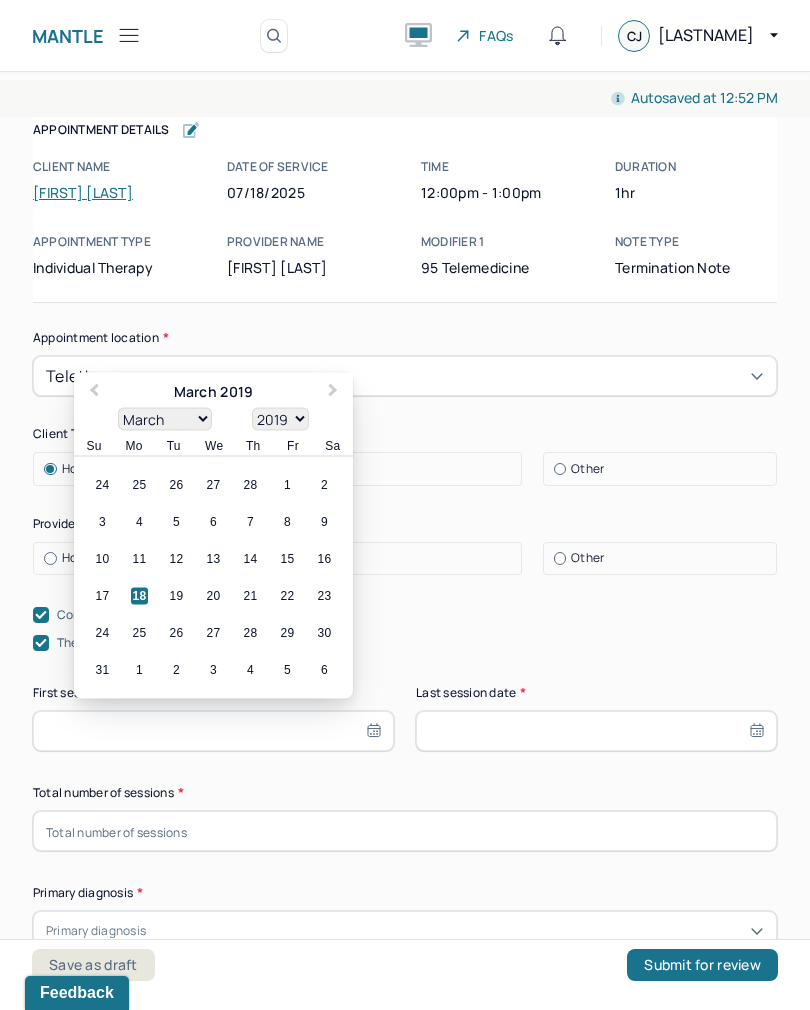 click on "8" at bounding box center (287, 522) 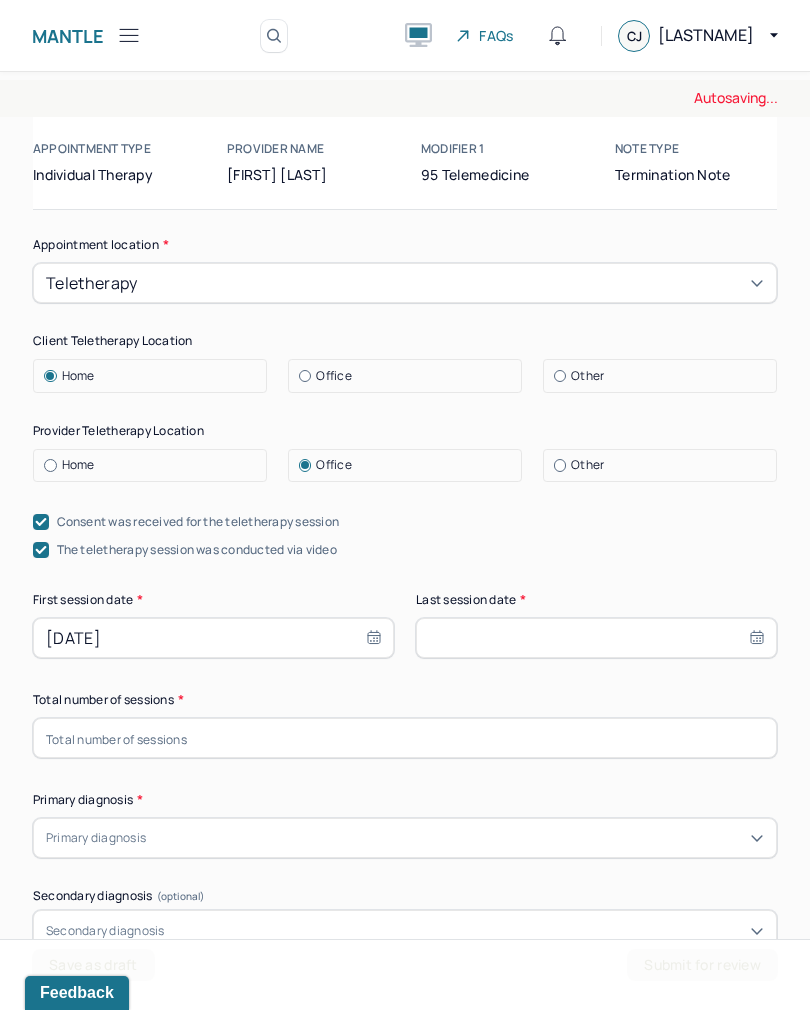 scroll, scrollTop: 156, scrollLeft: 0, axis: vertical 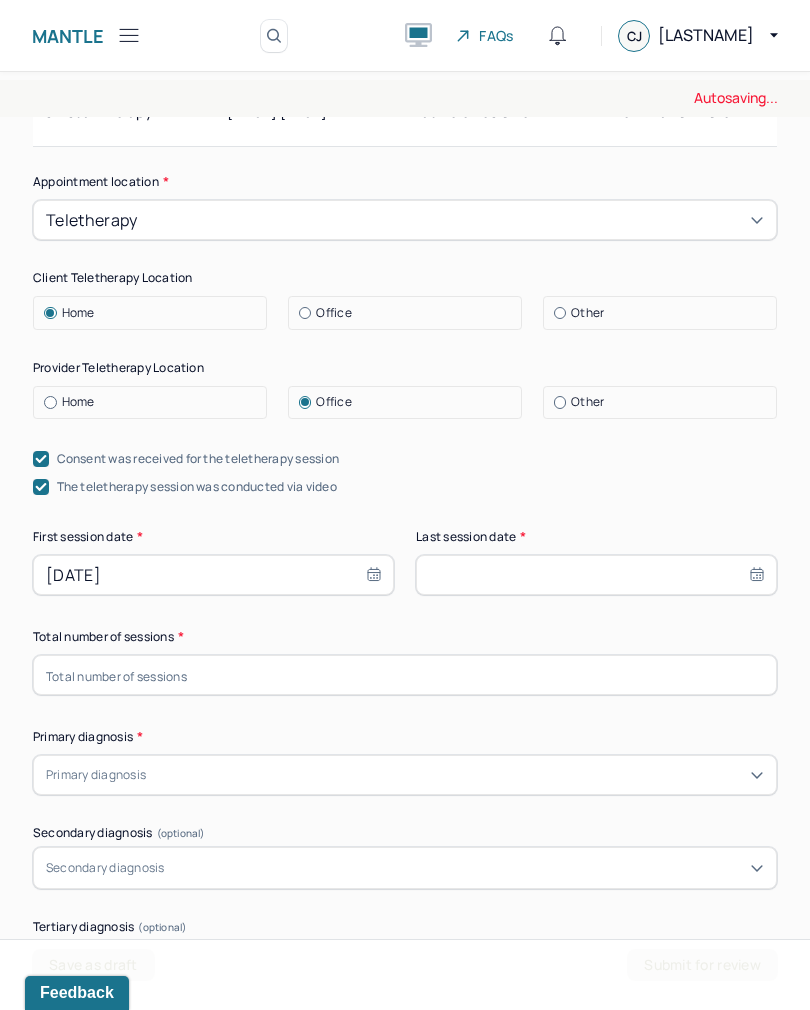 click at bounding box center [596, 575] 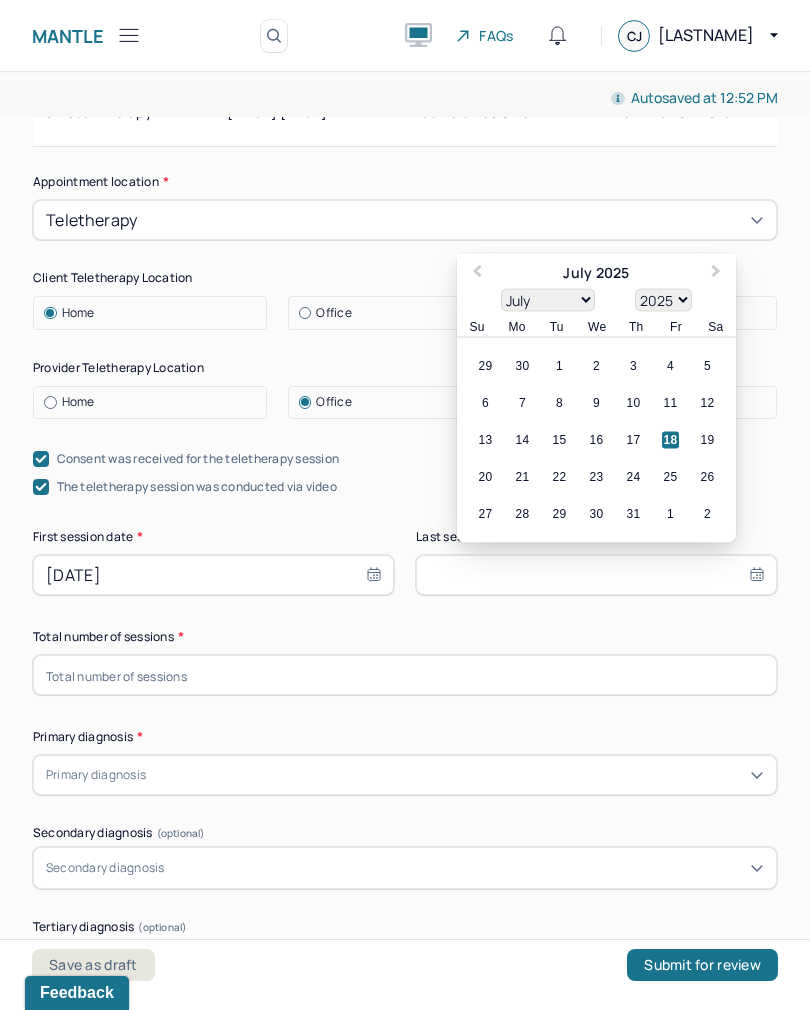 click on "18" at bounding box center (670, 440) 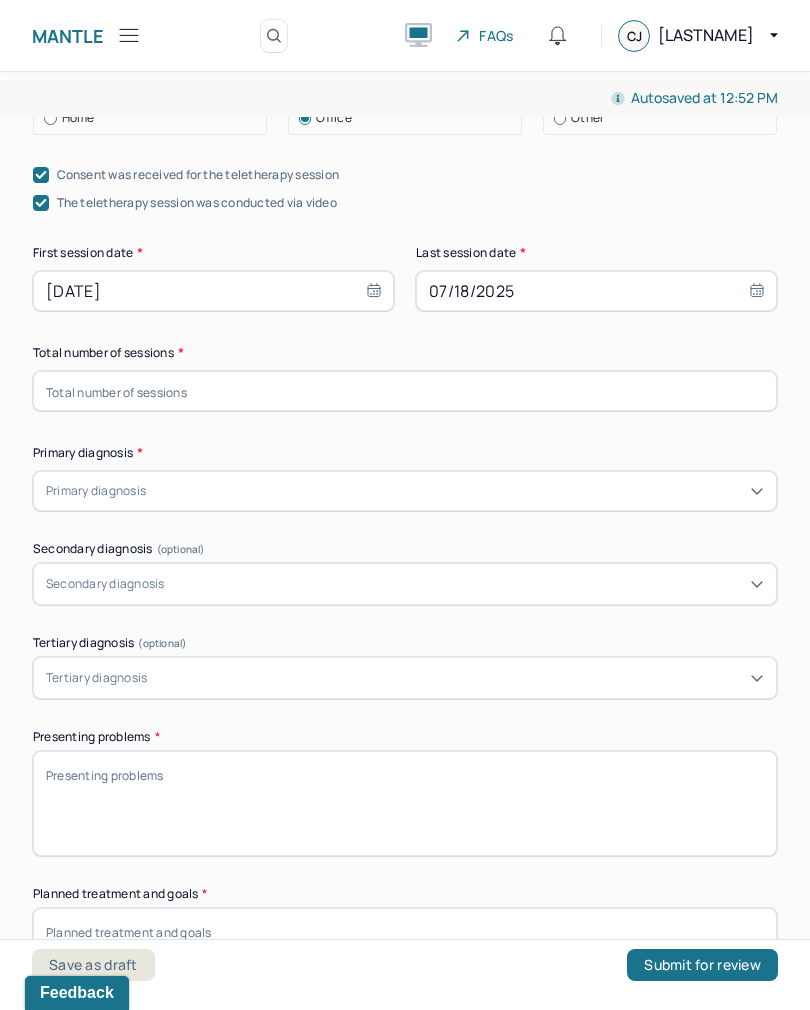 scroll, scrollTop: 442, scrollLeft: 0, axis: vertical 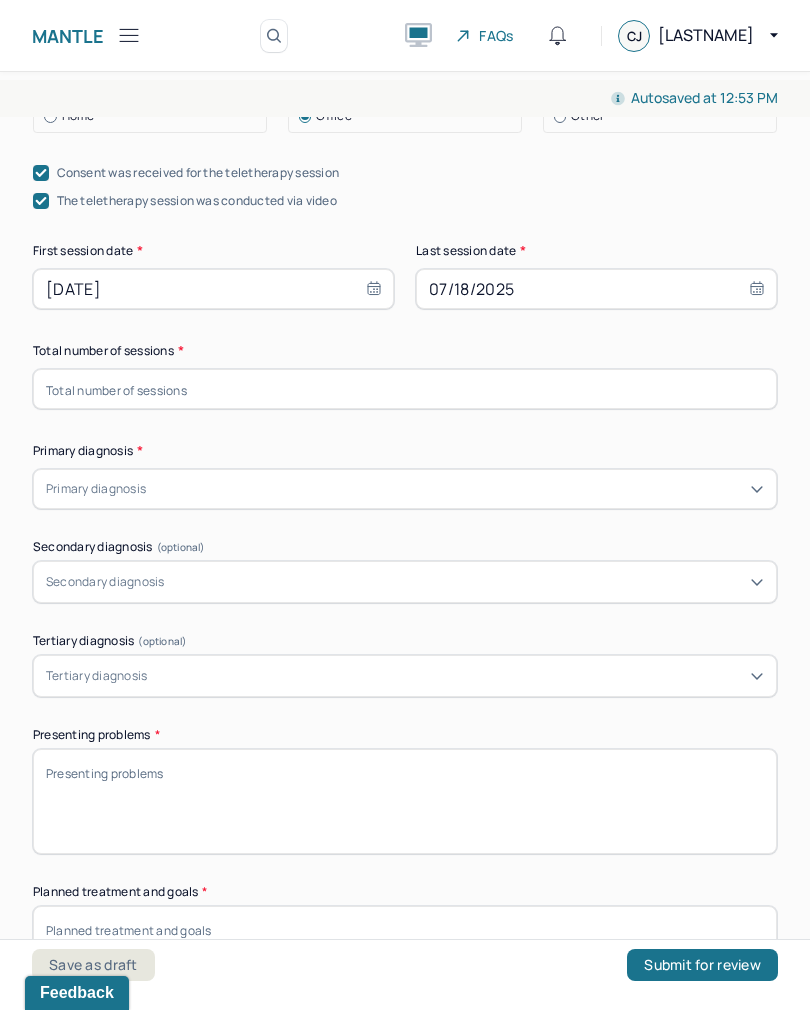 click at bounding box center [405, 389] 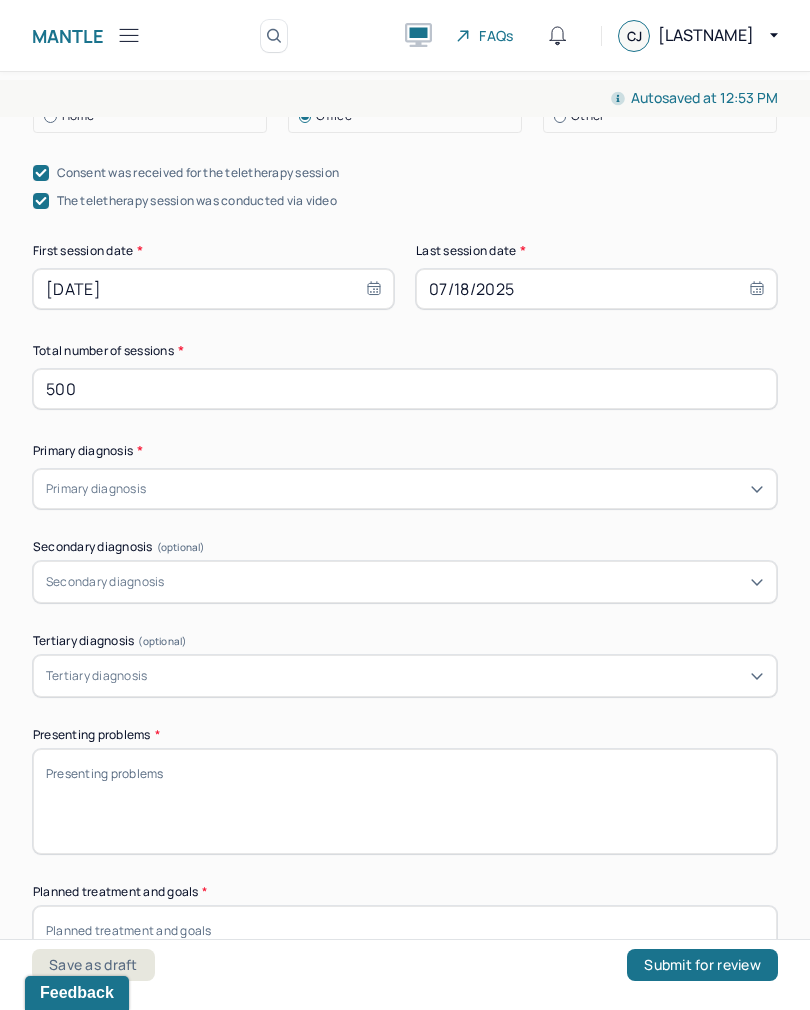 type on "500" 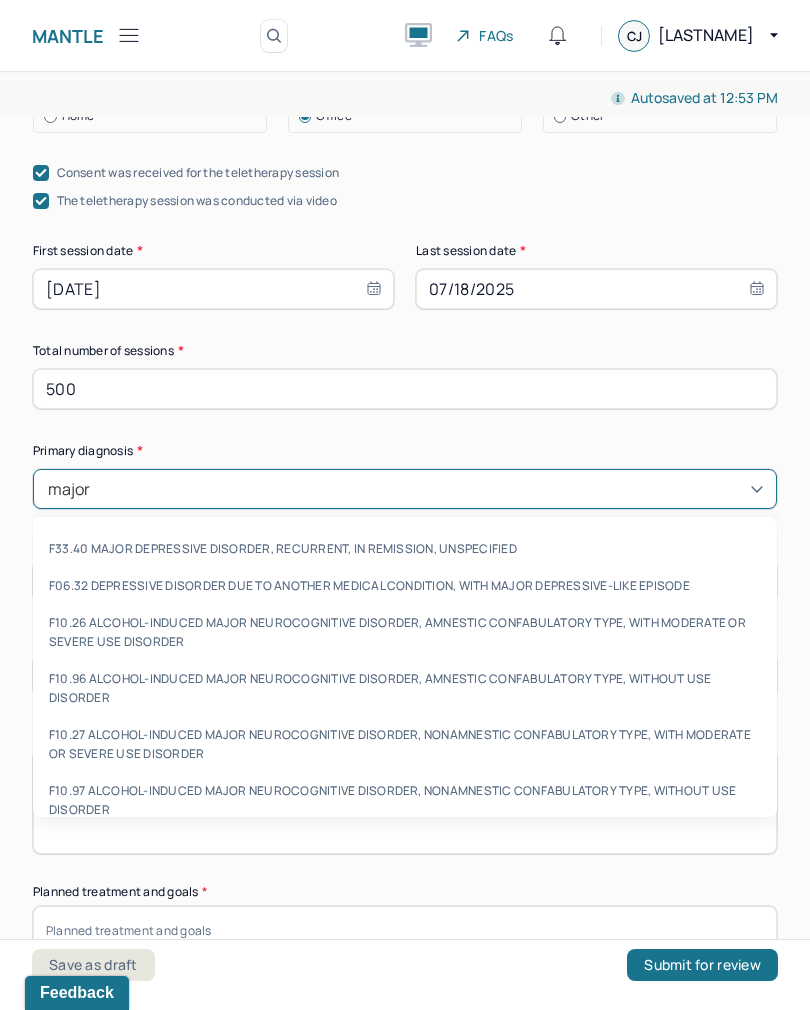 click on "F33.40 MAJOR DEPRESSIVE DISORDER, RECURRENT, IN REMISSION, UNSPECIFIED" at bounding box center [405, 548] 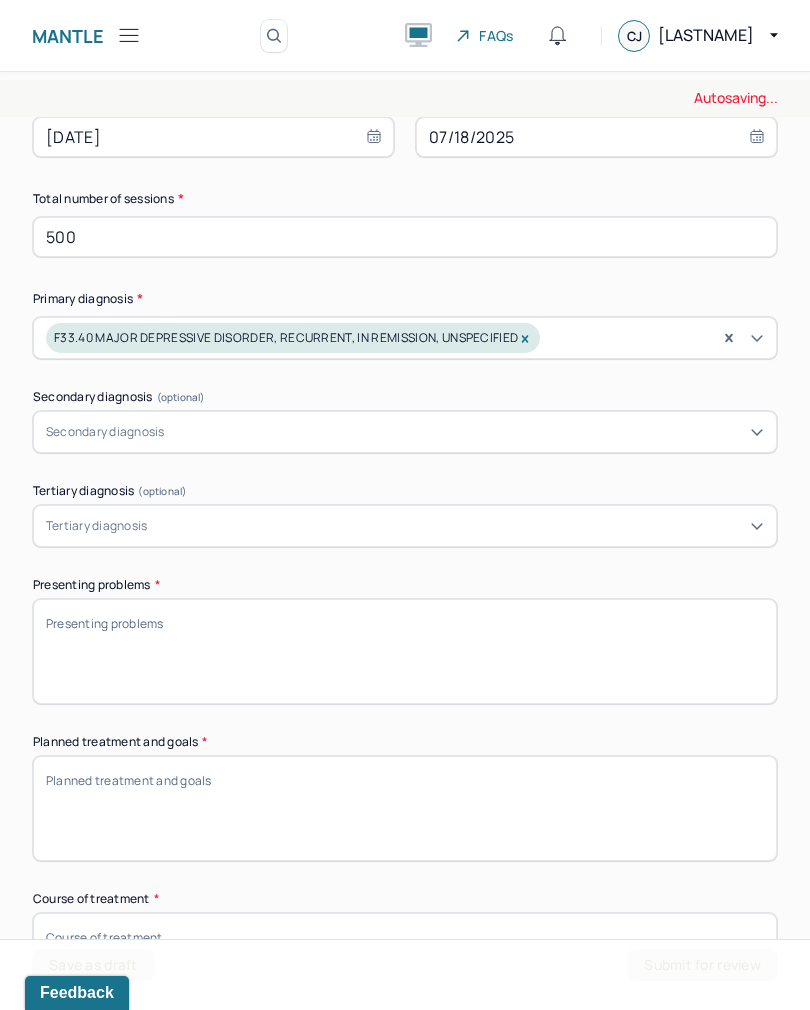 scroll, scrollTop: 601, scrollLeft: 0, axis: vertical 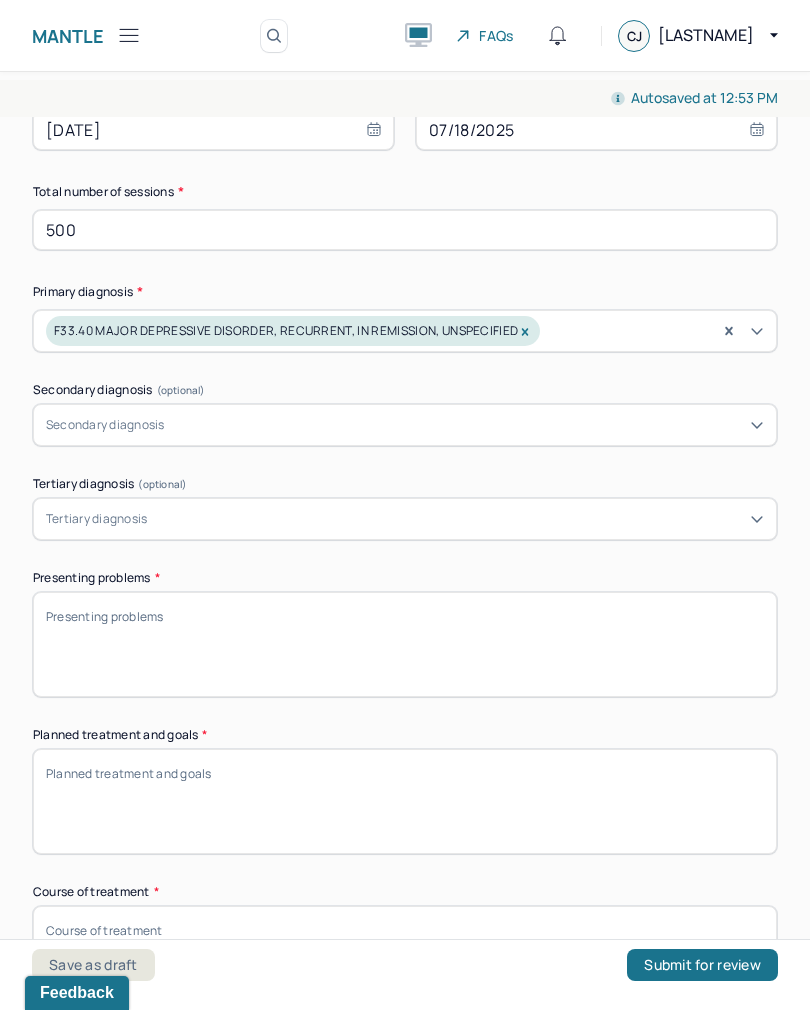 click on "Presenting problems *" at bounding box center (405, 644) 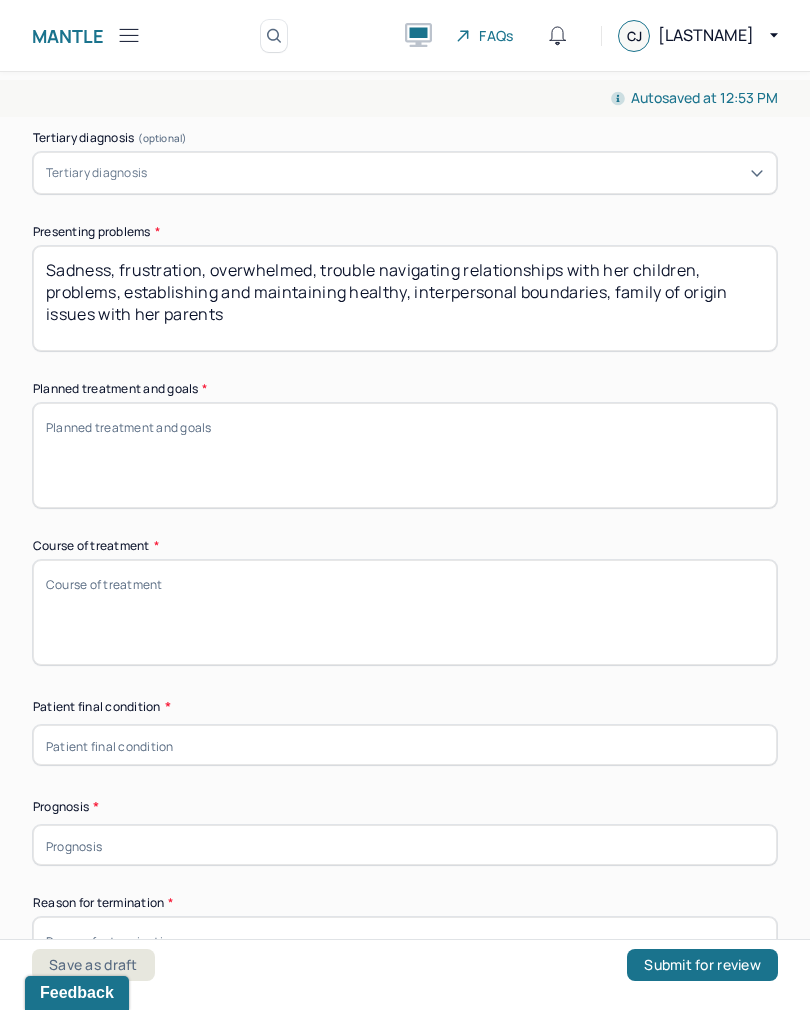 scroll, scrollTop: 924, scrollLeft: 0, axis: vertical 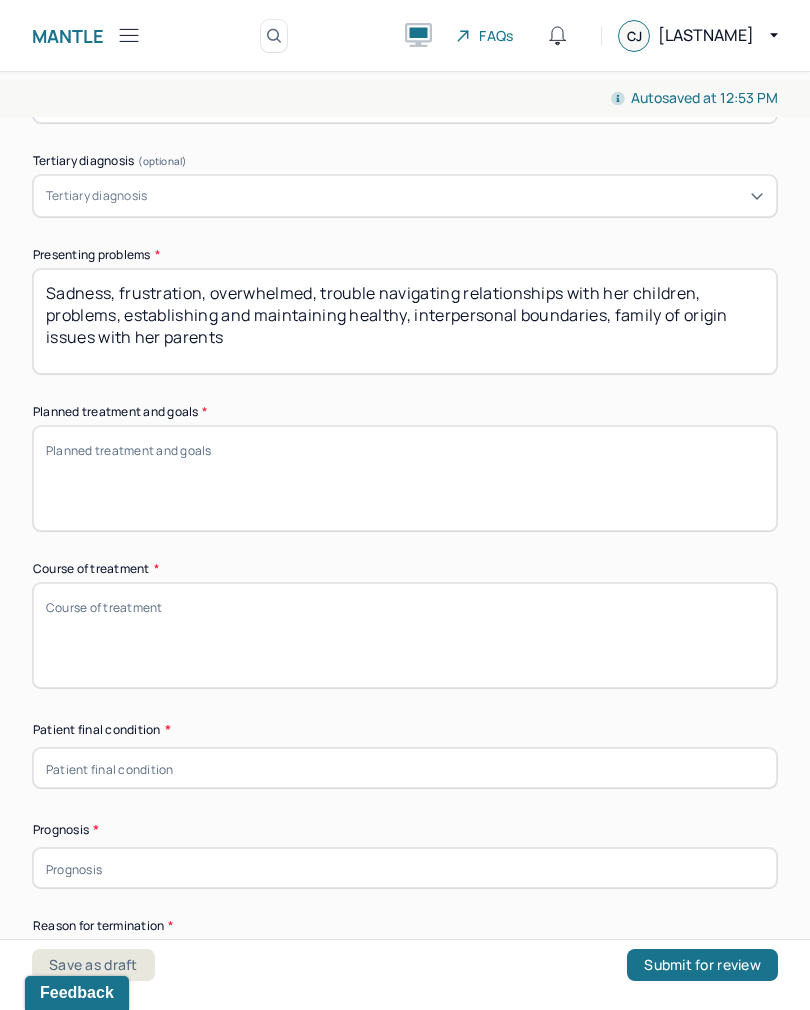 click on "Sadness, frustration, overwhelmed, trouble navigating relationships with her children, problems, establishing and maintaining healthy, interpersonal boundaries, family of origin issues with her parents" at bounding box center [405, 321] 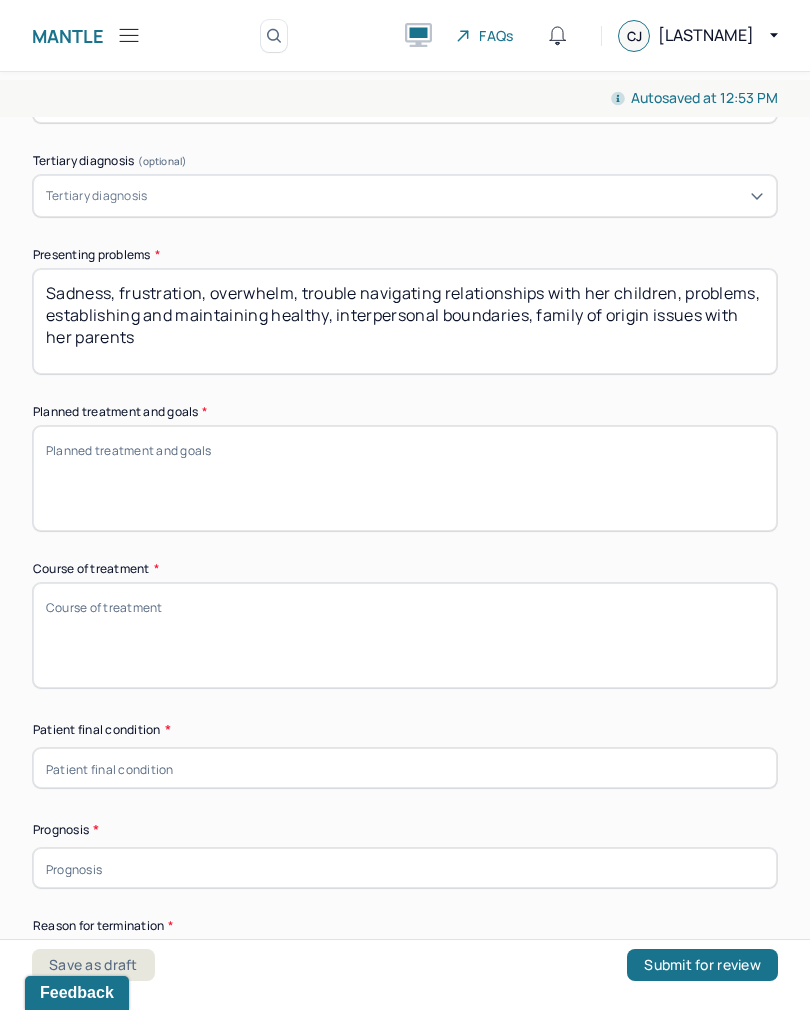 type on "Sadness, frustration, overwhelm, trouble navigating relationships with her children, problems, establishing and maintaining healthy, interpersonal boundaries, family of origin issues with her parents" 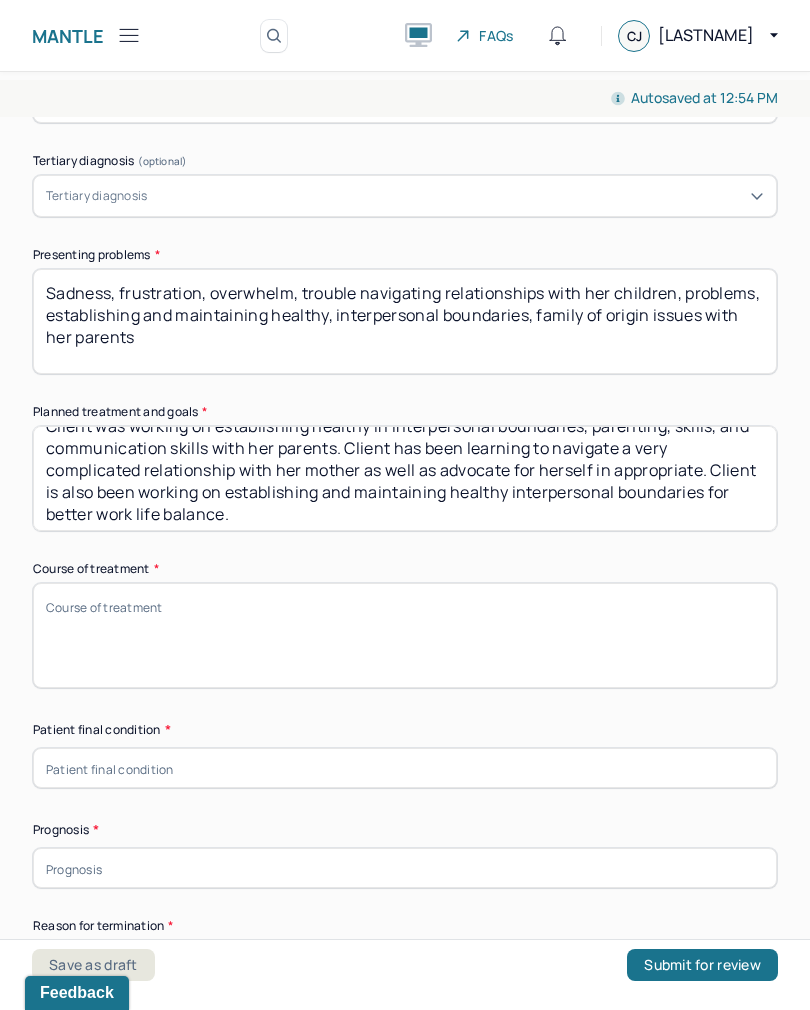 scroll, scrollTop: 24, scrollLeft: 0, axis: vertical 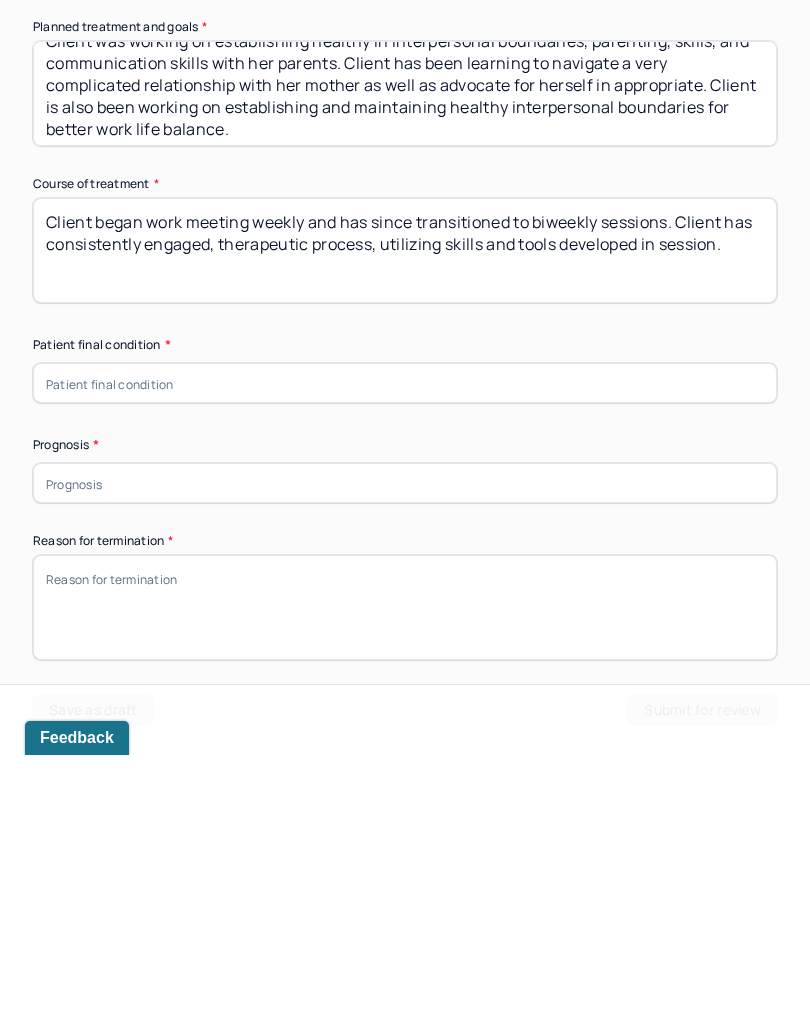 type on "Client began work meeting weekly and has since transitioned to biweekly sessions. Client has consistently engaged, therapeutic process, utilizing skills and tools developed in session." 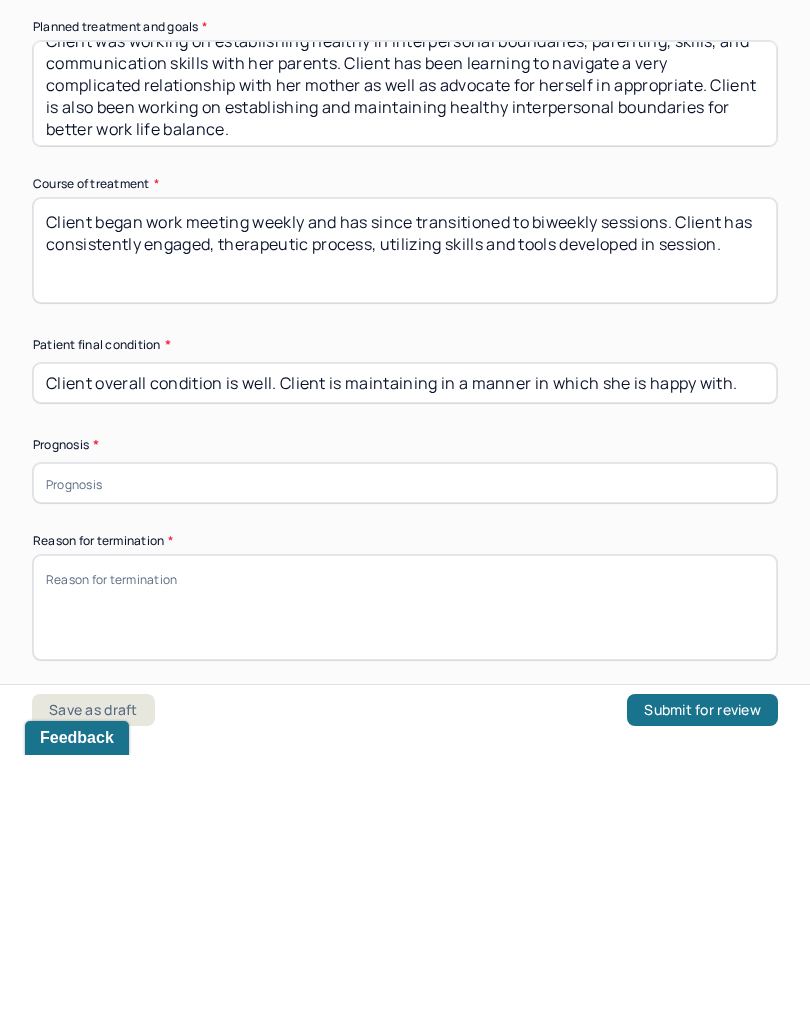 type on "Client overall condition is well. Client is maintaining in a manner in which she is happy with." 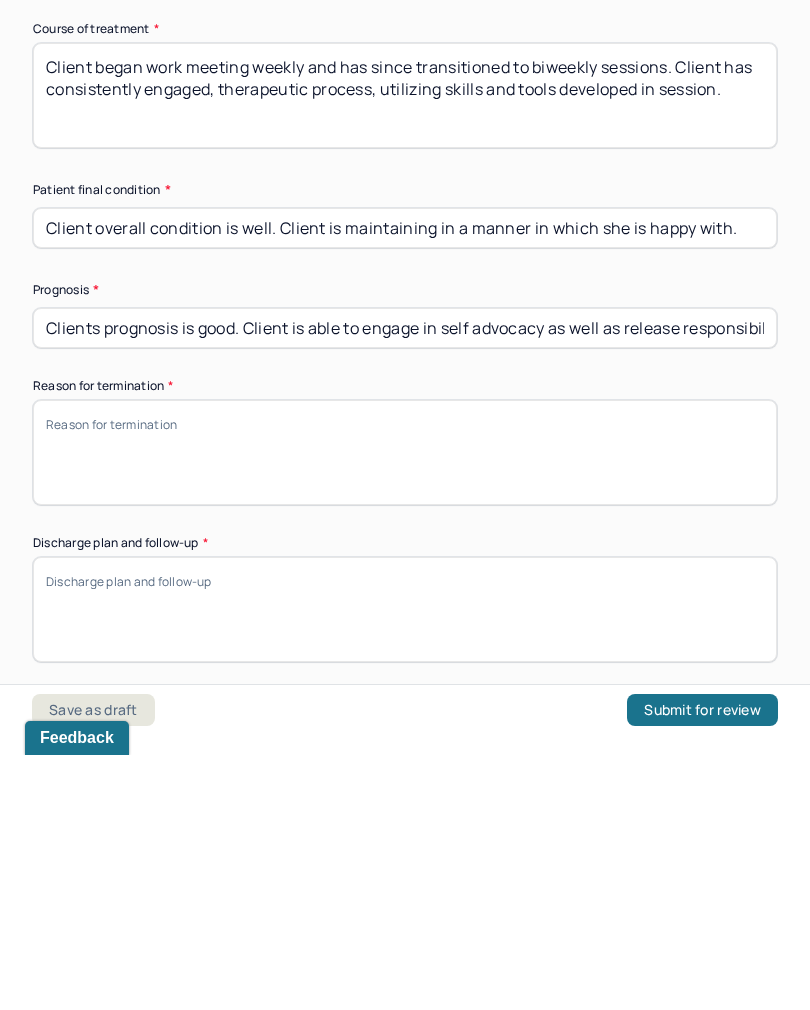 scroll, scrollTop: 1212, scrollLeft: 0, axis: vertical 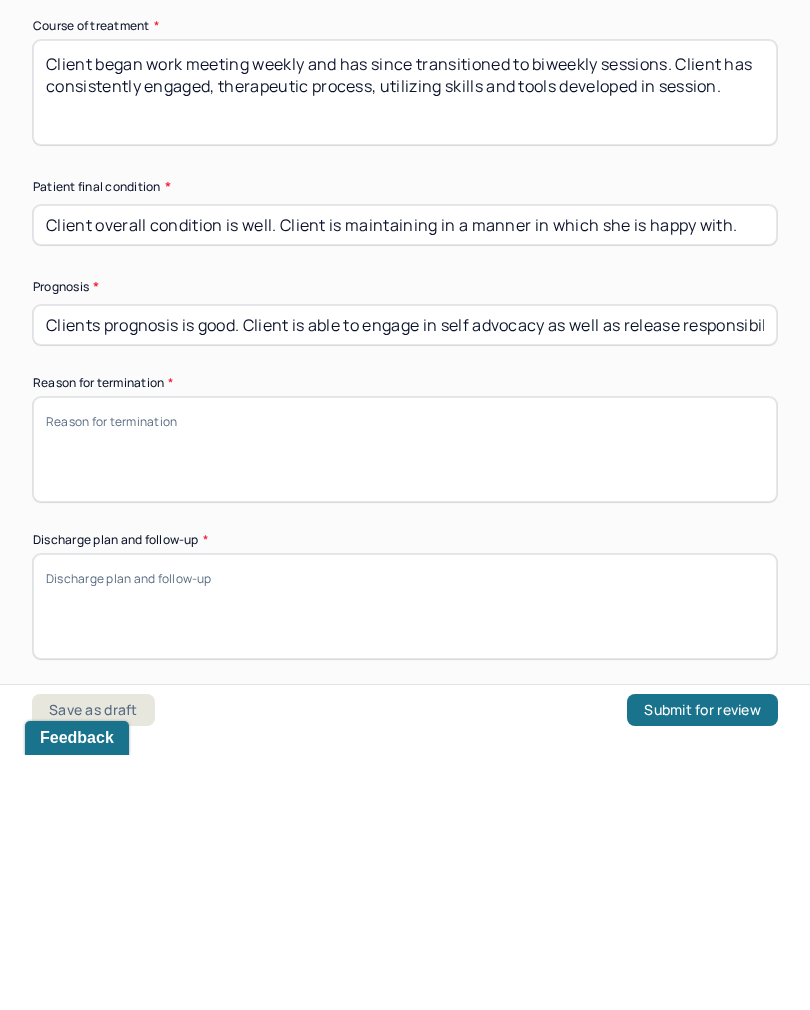 type on "Clients prognosis is good. Client is able to engage in self advocacy as well as release responsibility for her mother's behavior." 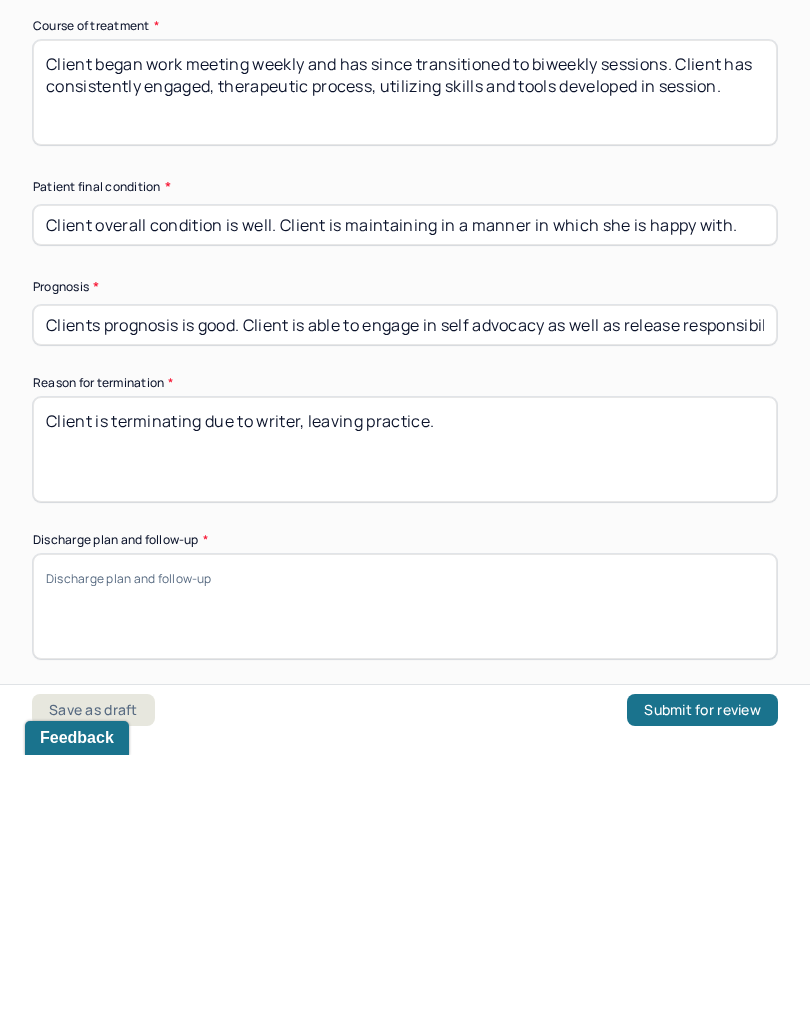 click on "Client is terminating due to writer, leaving practice." at bounding box center [405, 704] 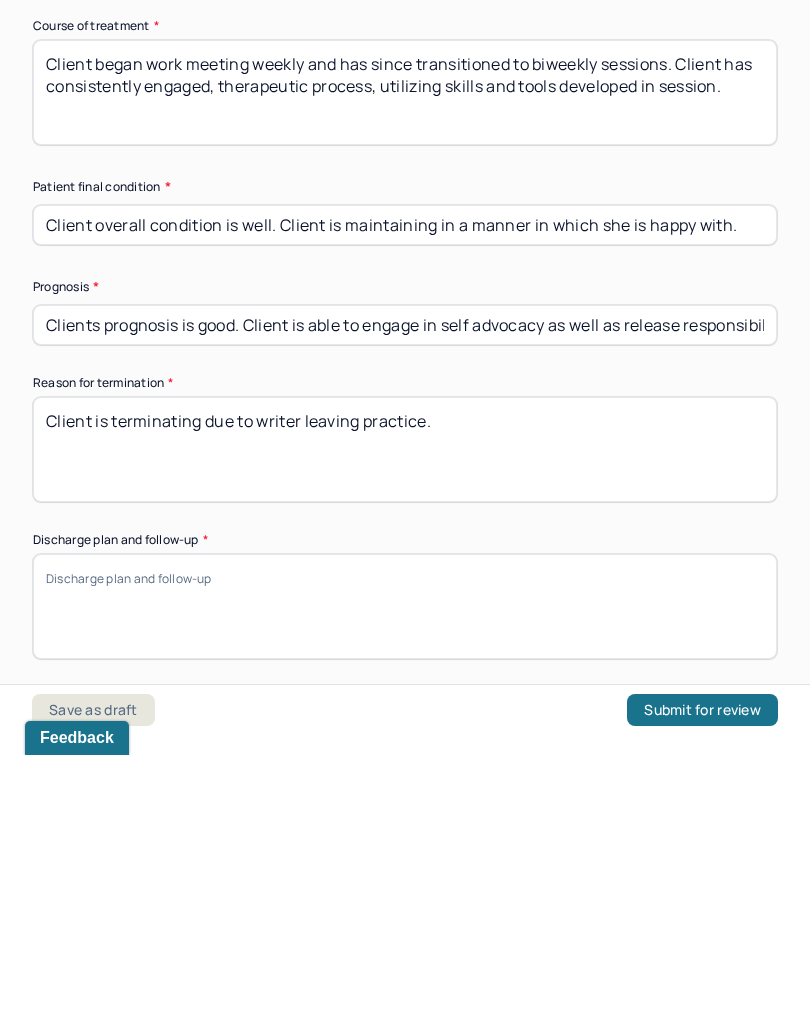 type on "Client is terminating due to writer leaving practice." 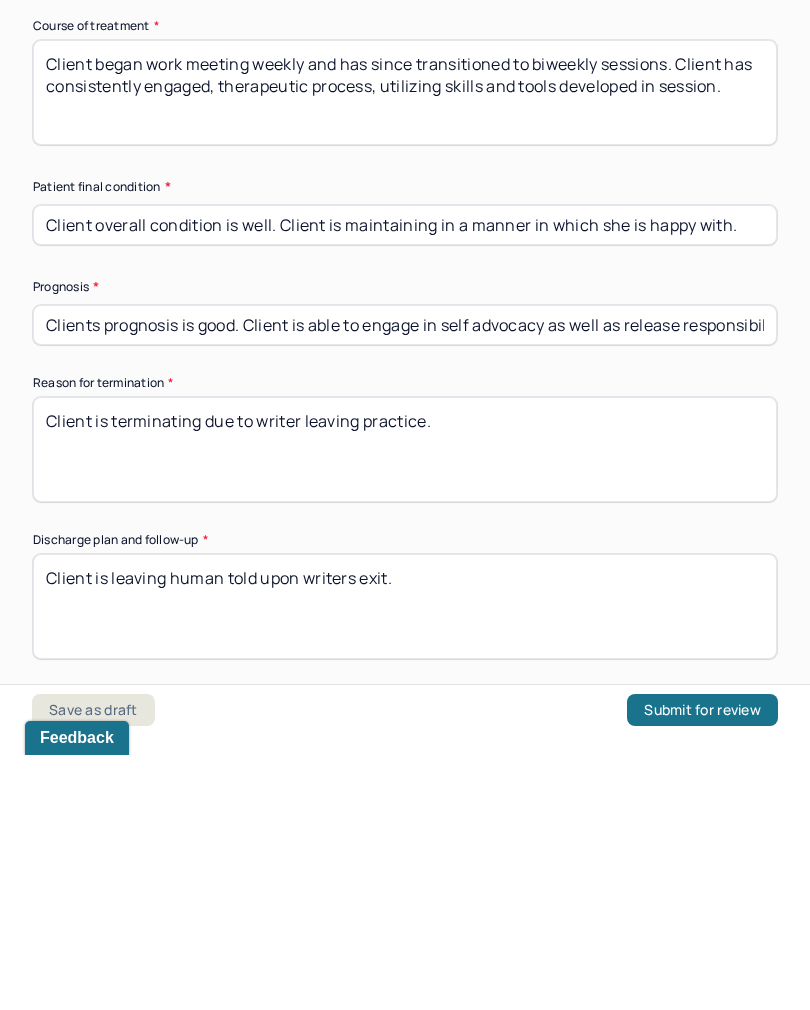 click on "Client is leaving human told" at bounding box center (405, 861) 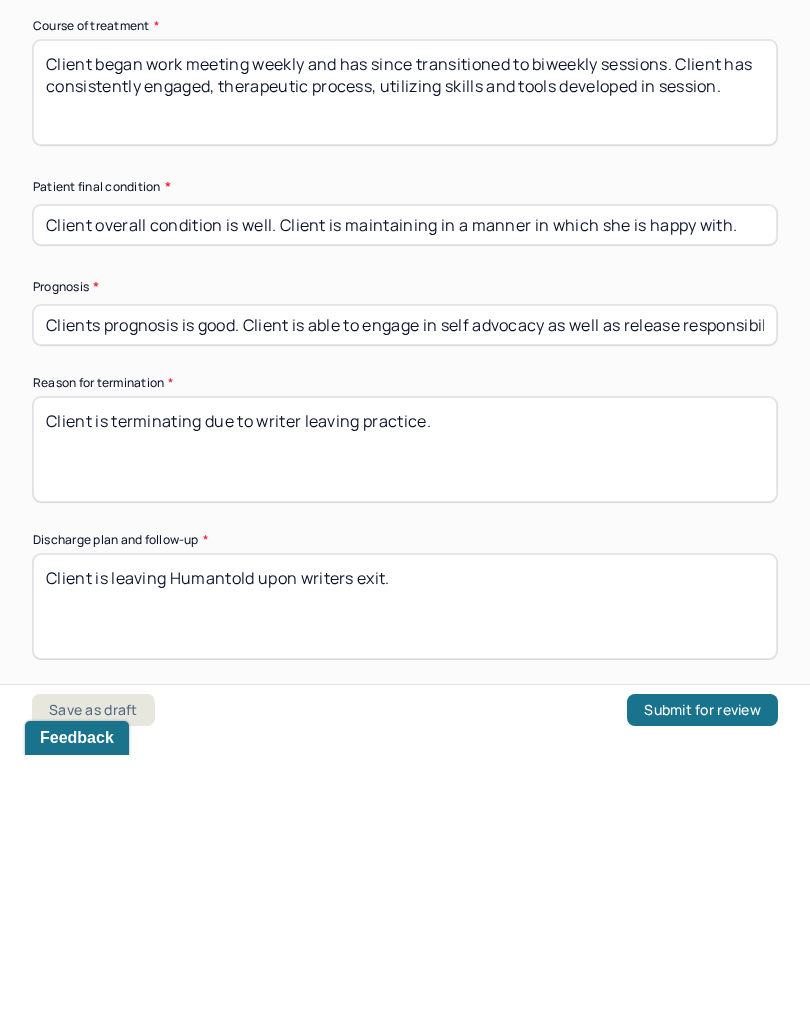 click on "Client is leaving upon writers exit." at bounding box center [405, 861] 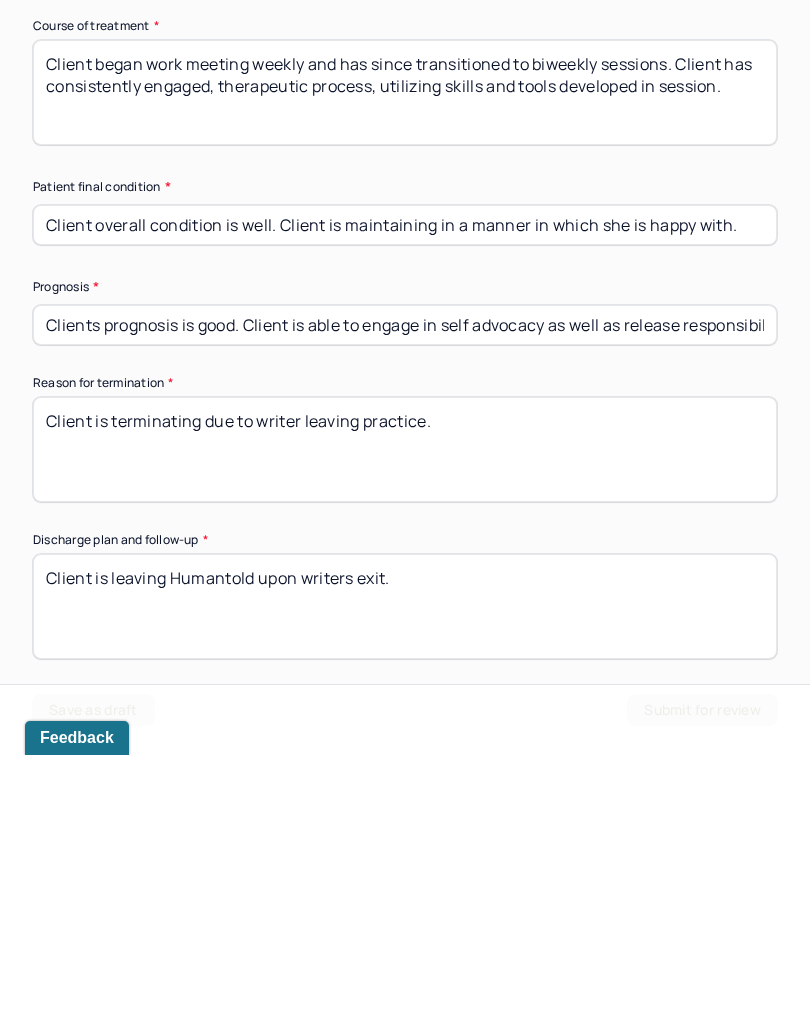 click on "Client is leaving upon writers exit." at bounding box center [405, 861] 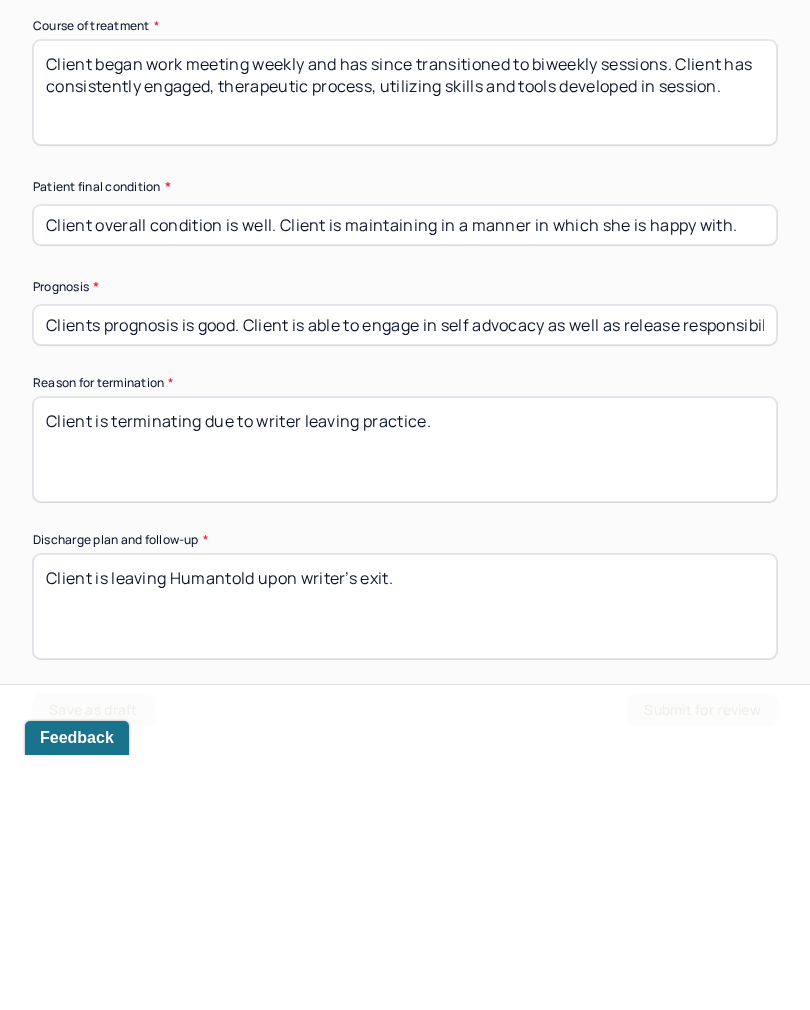 click on "Client is leaving Humantold upon writers exit." at bounding box center (405, 861) 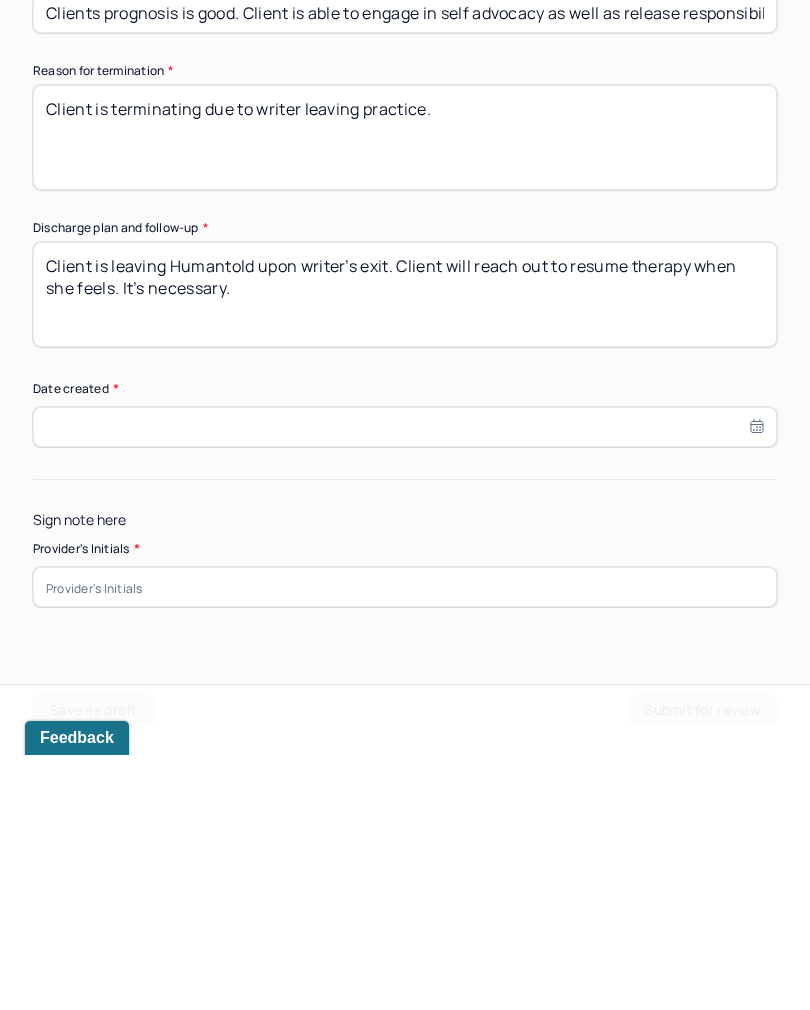 scroll, scrollTop: 1522, scrollLeft: 0, axis: vertical 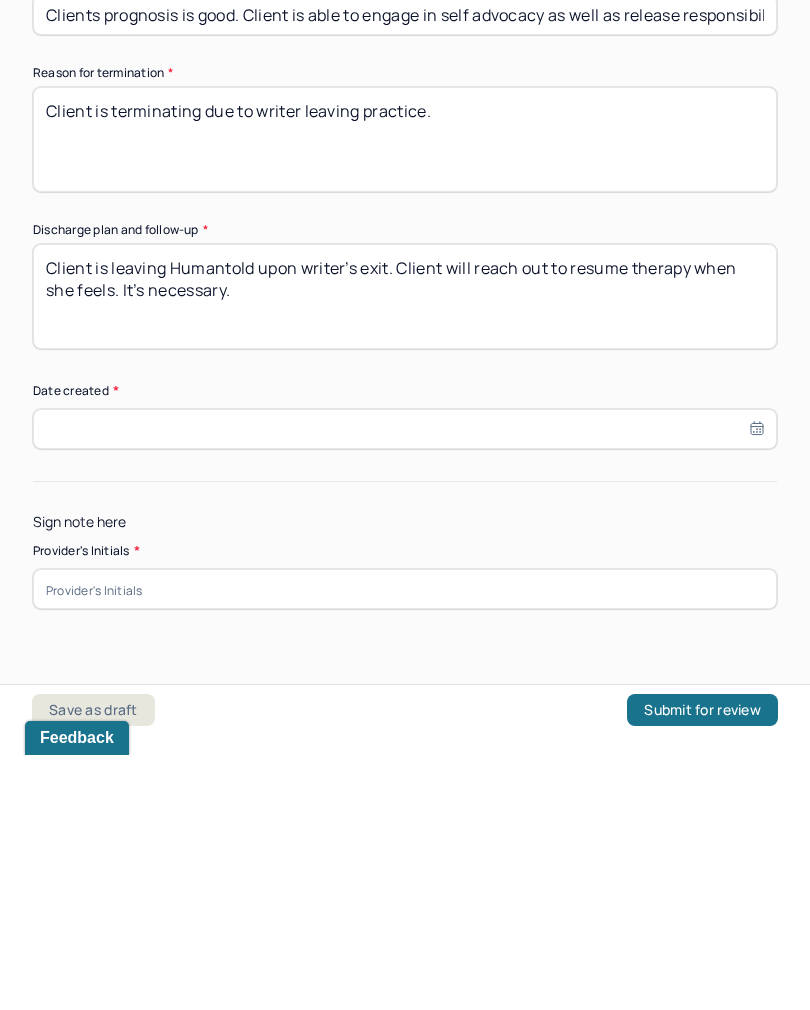 type on "Client is leaving Humantold upon writer’s exit. Client will reach out to resume therapy when she feels. It’s necessary." 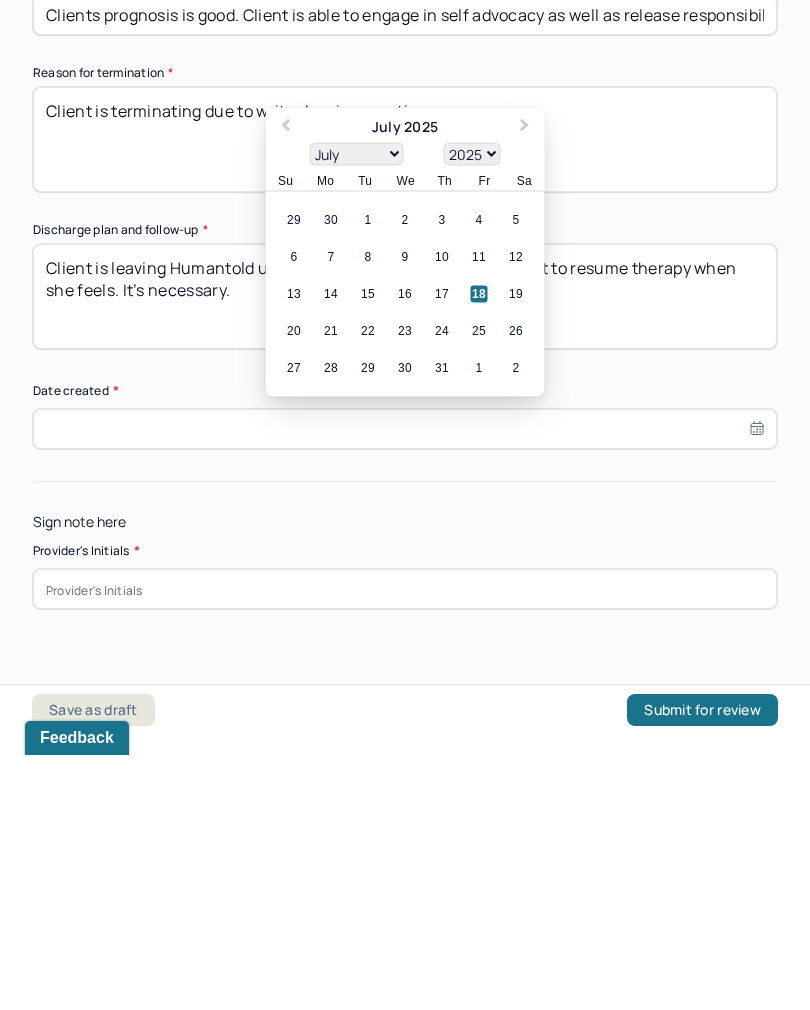 click on "18" at bounding box center (479, 549) 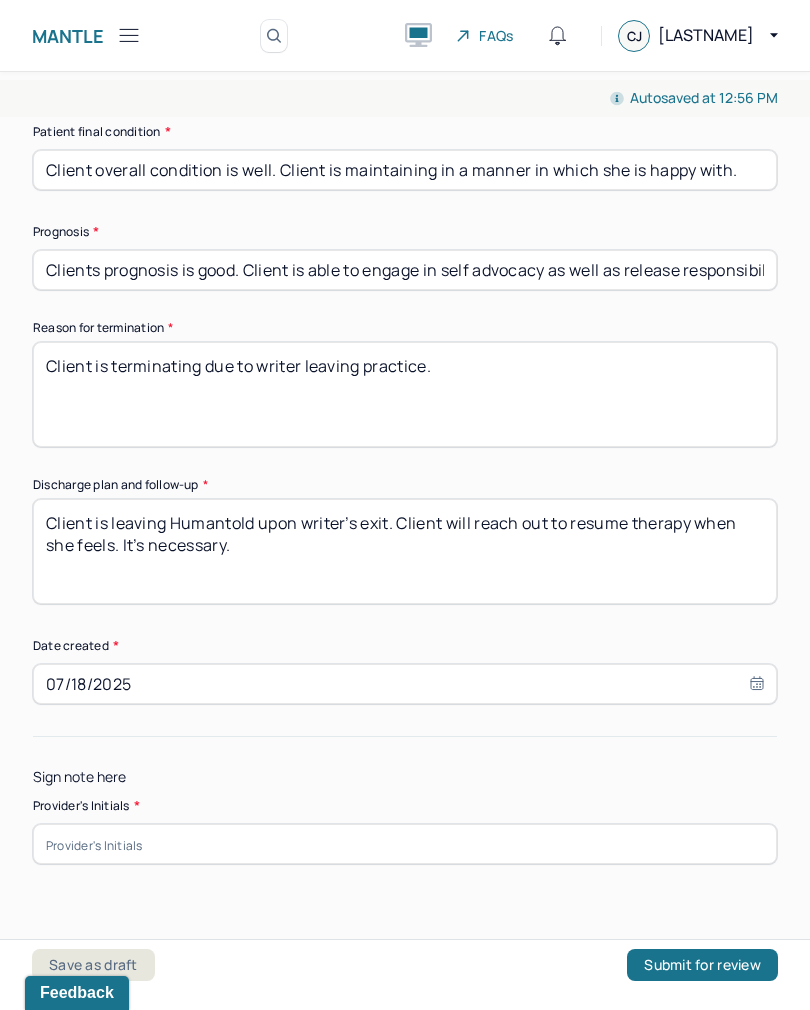 click at bounding box center [405, 844] 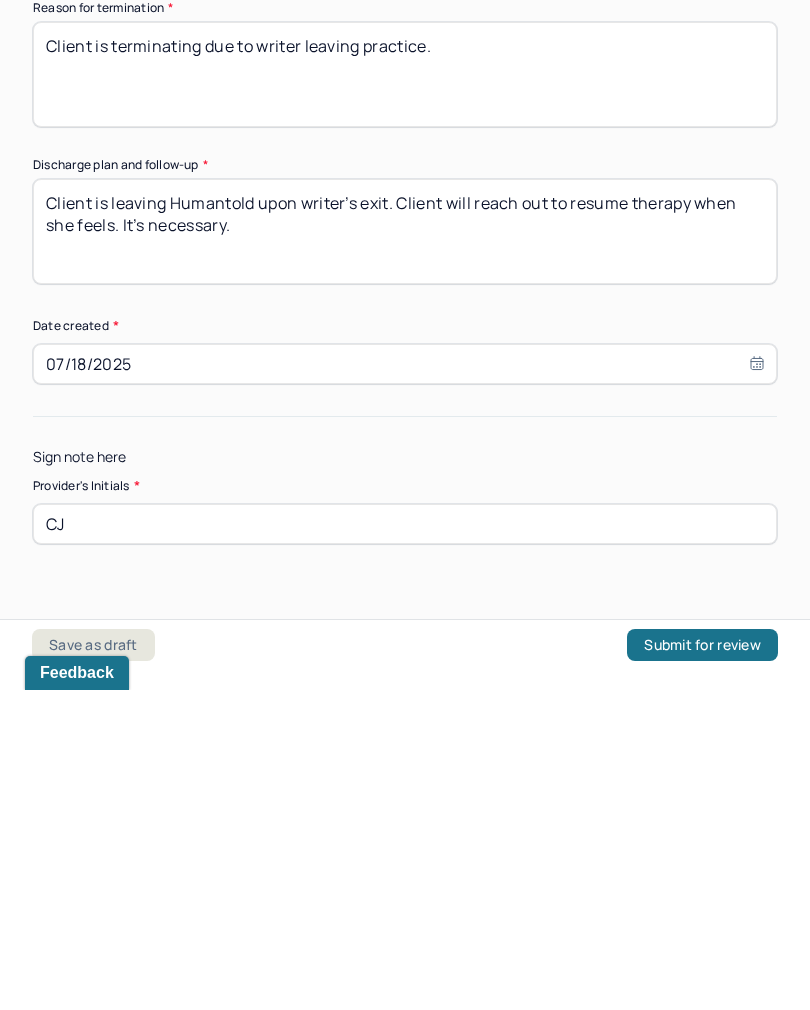 type on "CJ" 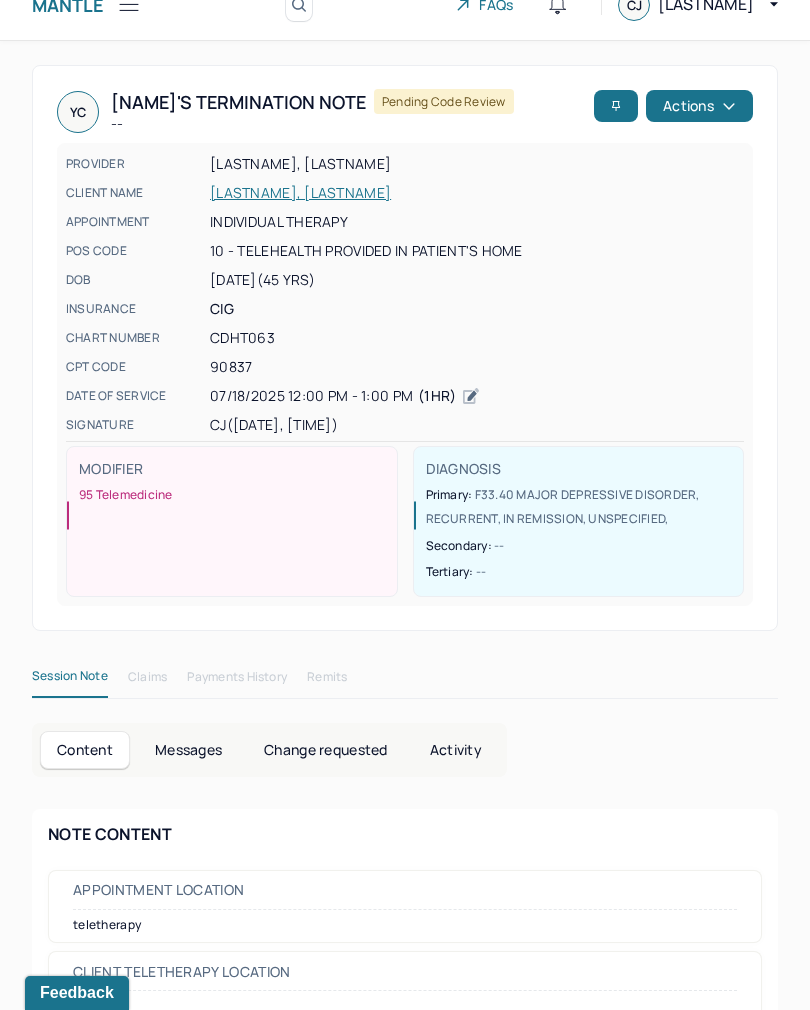 click on "YC Yekatarina's Termination note -- Pending code review Actions PROVIDER JEFFREY, CHRISTINA CLIENT NAME CHMATENKO, YEKATARINA APPOINTMENT Individual therapy POS CODE 10 - Telehealth Provided in Patient's Home DOB [DATE] (45 Yrs) INSURANCE CIG CHART NUMBER CDHT063 CPT CODE 90837 DATE OF SERVICE [DATE] 12:00 PM - 1:00 PM ( 1hr ) SIGNATURE CJ ([DATE], 12:56 PM) MODIFIER 95 Telemedicine DIAGNOSIS Primary: F33.40 MAJOR DEPRESSIVE DISORDER, RECURRENT, IN REMISSION, UNSPECIFIED , Secondary: -- Tertiary: --" at bounding box center [405, 348] 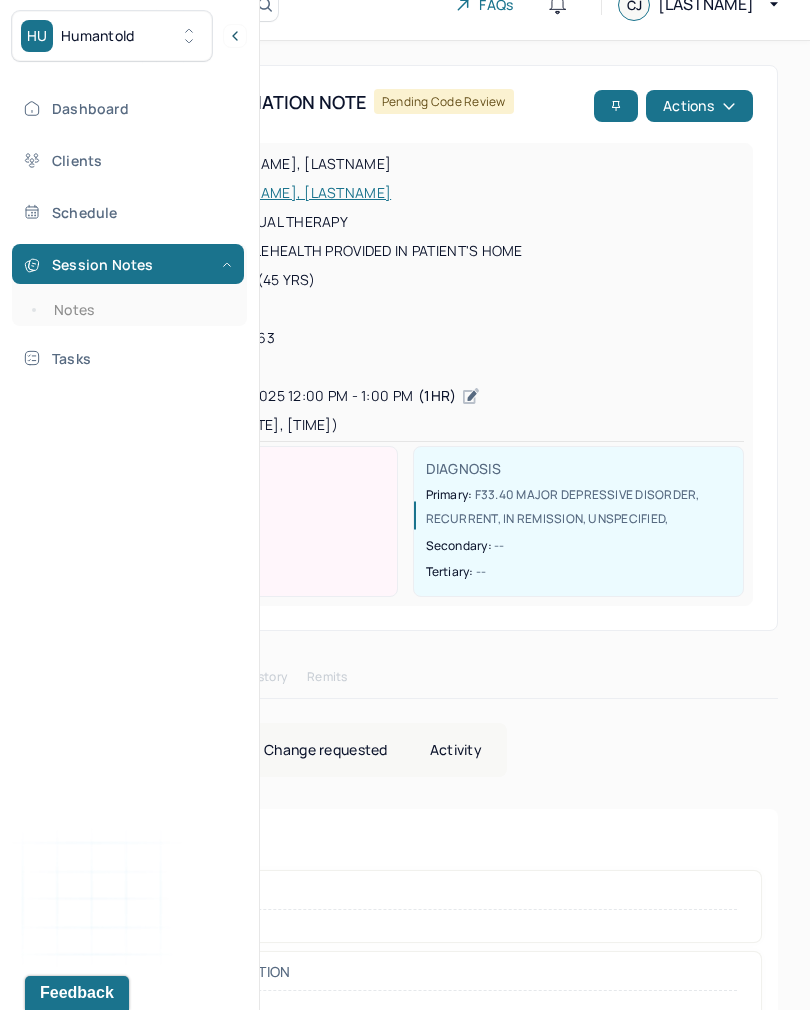 click on "Notes" at bounding box center (139, 310) 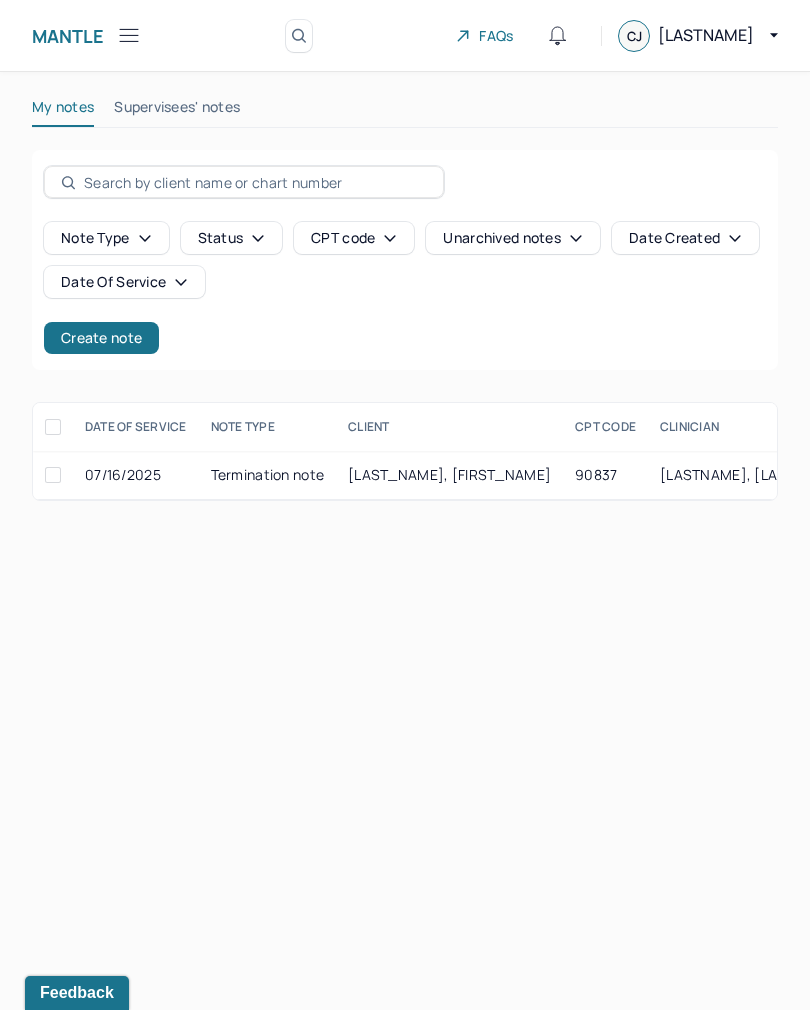 click on "Create note" at bounding box center [101, 338] 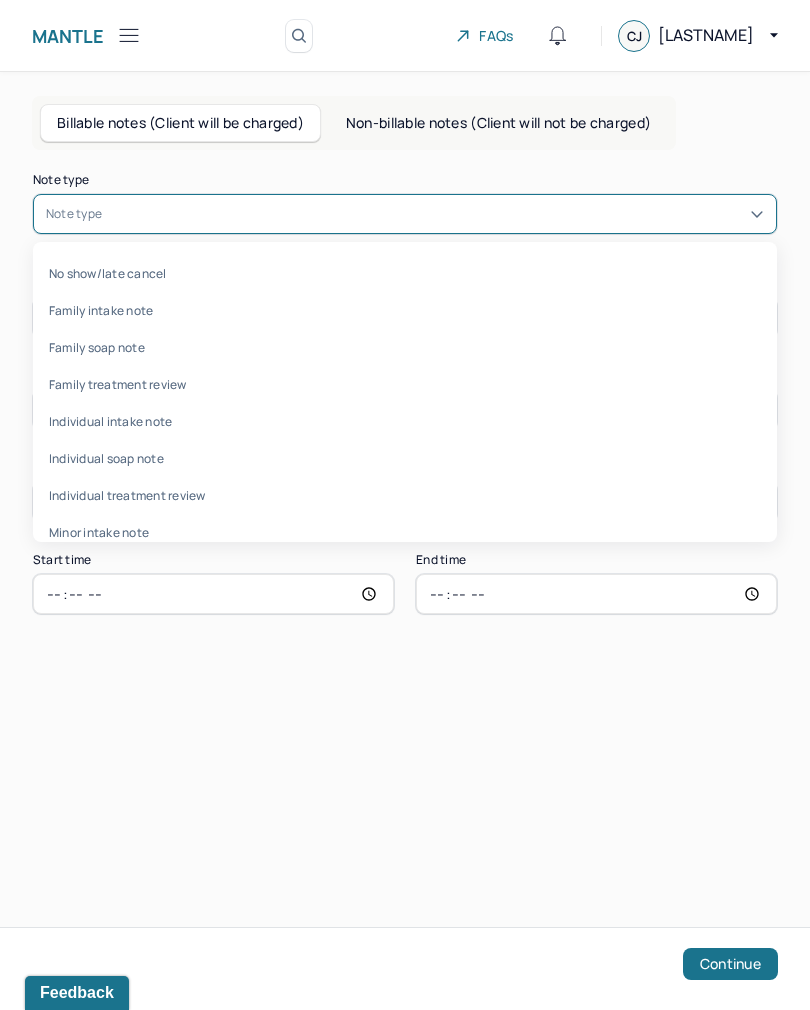 click on "Non-billable notes (Client will not be charged)" at bounding box center [498, 123] 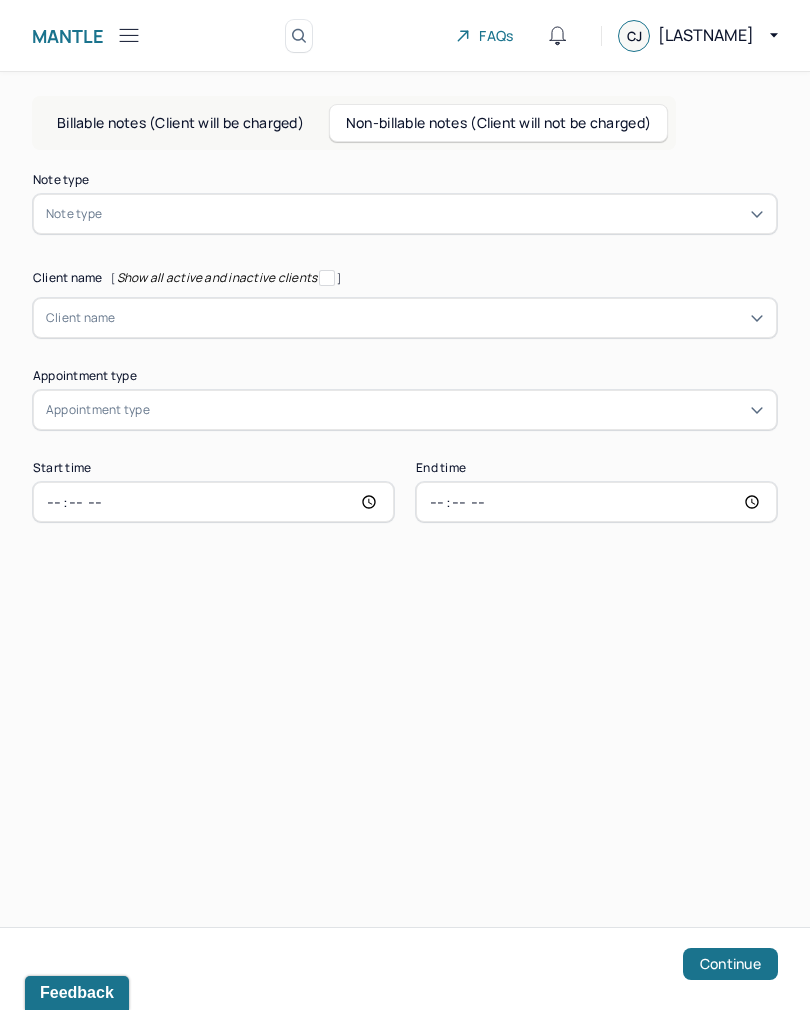 click on "Note type Note type Client name [ Show all active and inactive clients ] Client name Appointment type Appointment type Start time End time   Continue" at bounding box center [405, 348] 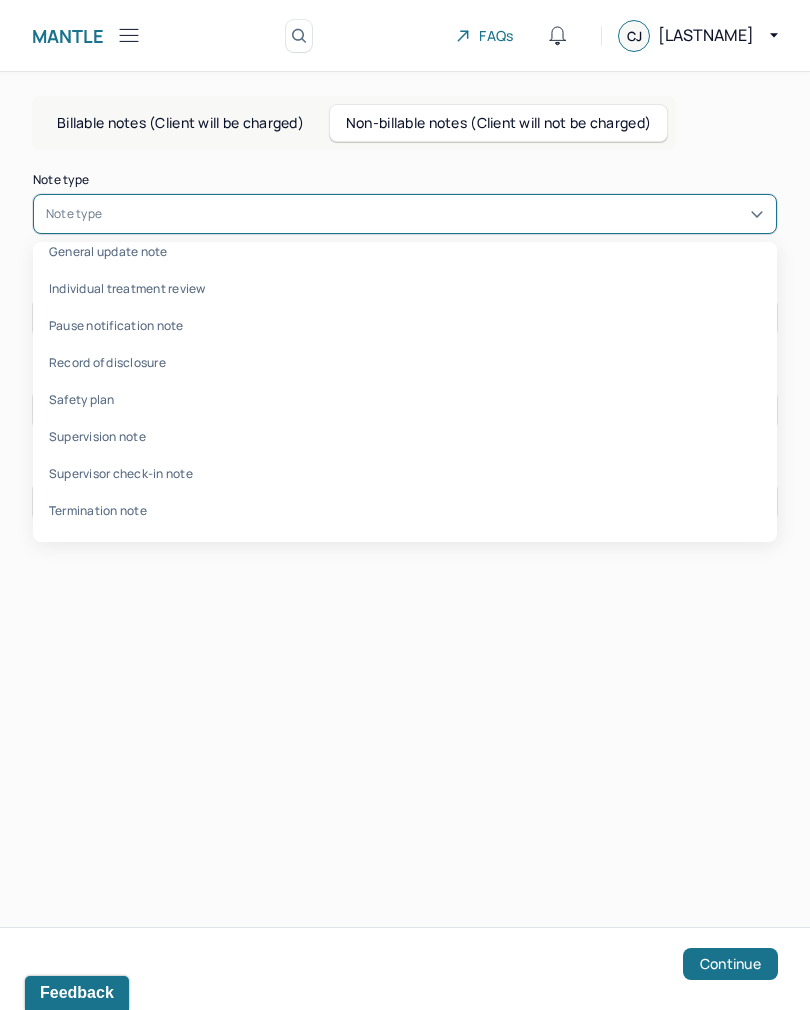 scroll, scrollTop: 59, scrollLeft: 0, axis: vertical 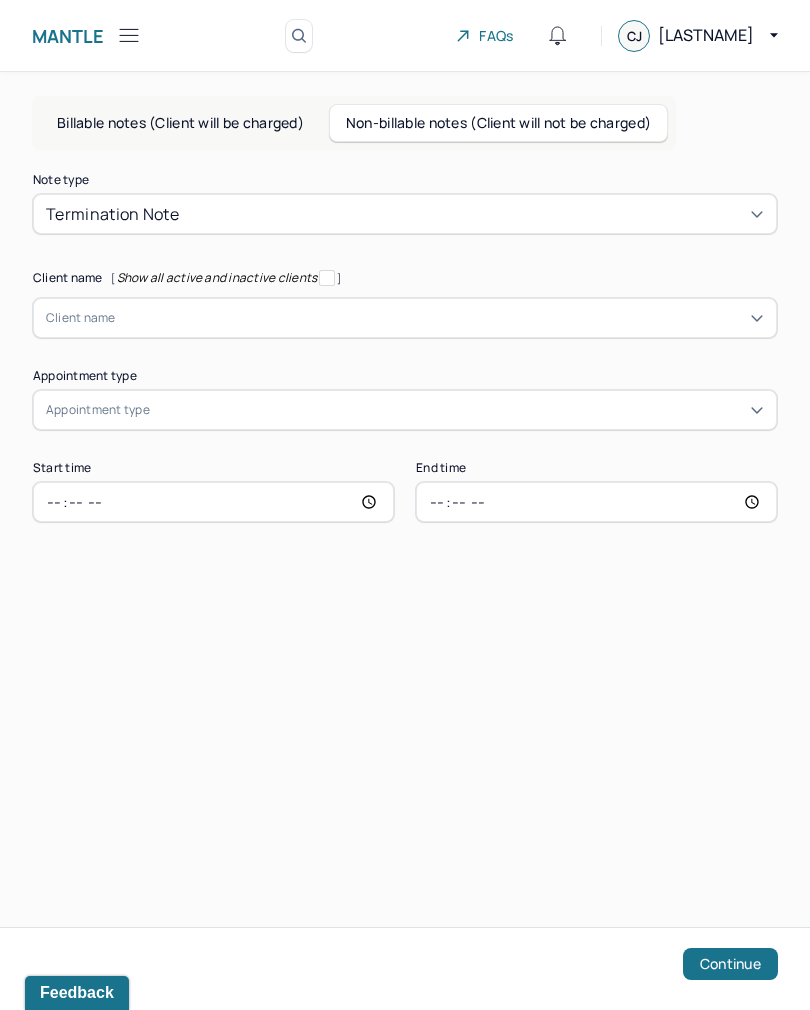 click on "Note type Termination note Client name [ Show all active and inactive clients ] Client name Supervisee name Appointment type Appointment type Start time End time Continue" at bounding box center (405, 348) 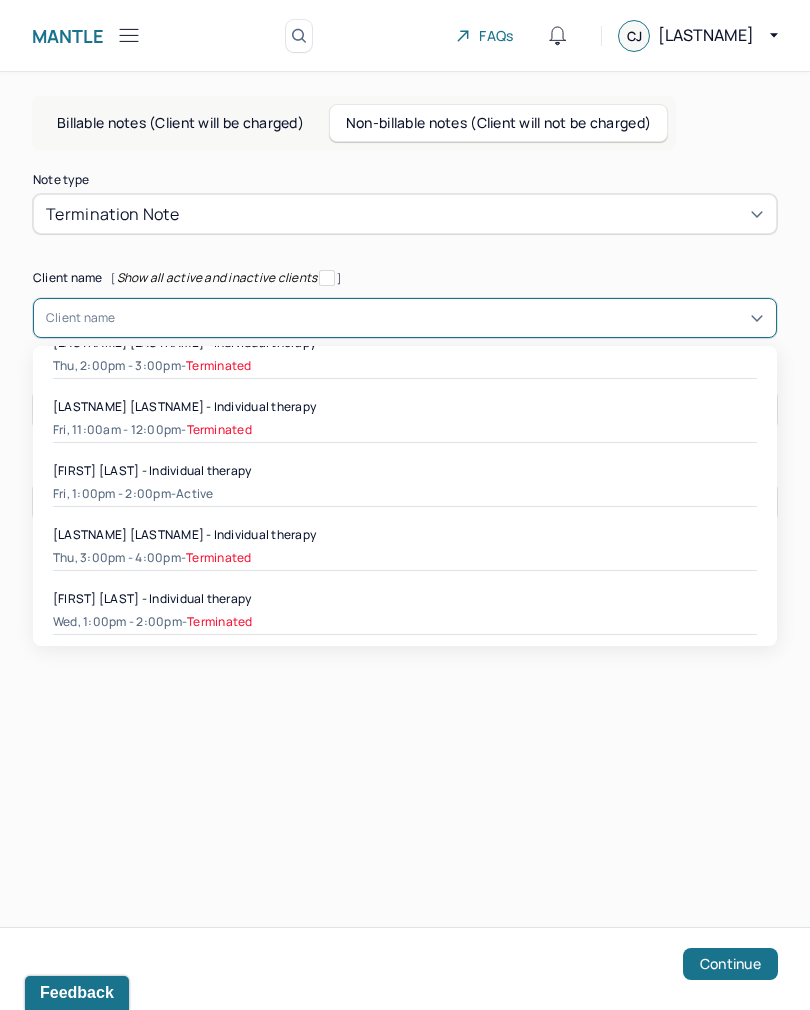scroll, scrollTop: 217, scrollLeft: 0, axis: vertical 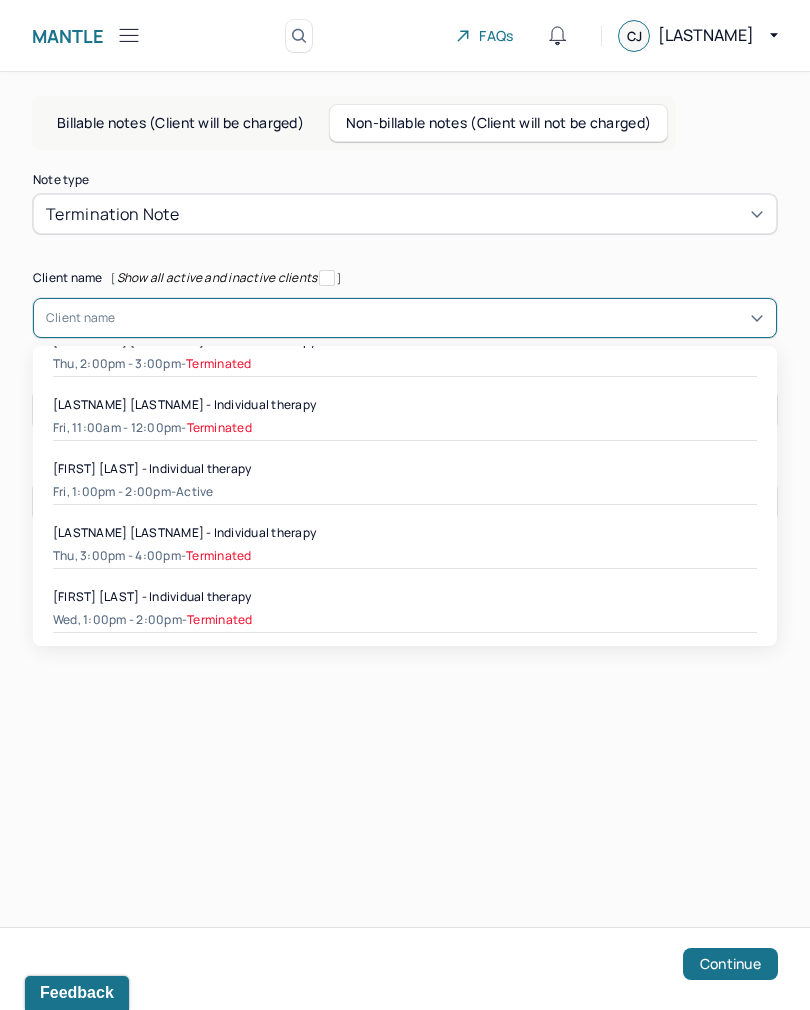 click on "active" at bounding box center [194, 492] 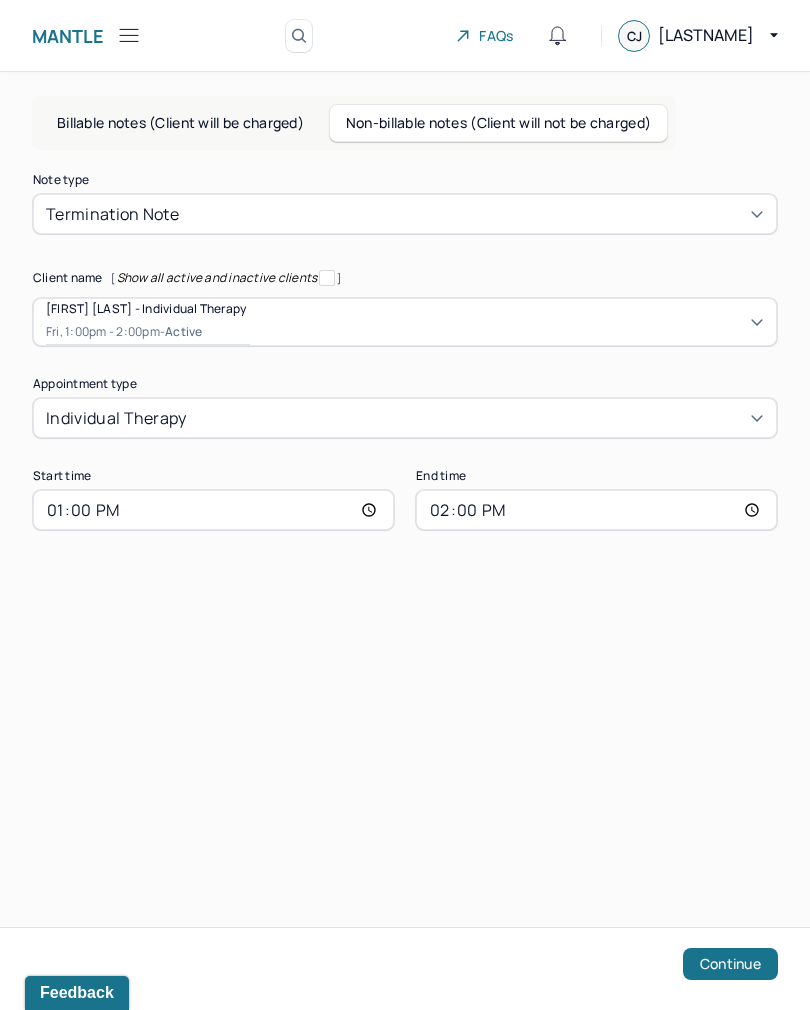 click on "Continue" at bounding box center [730, 964] 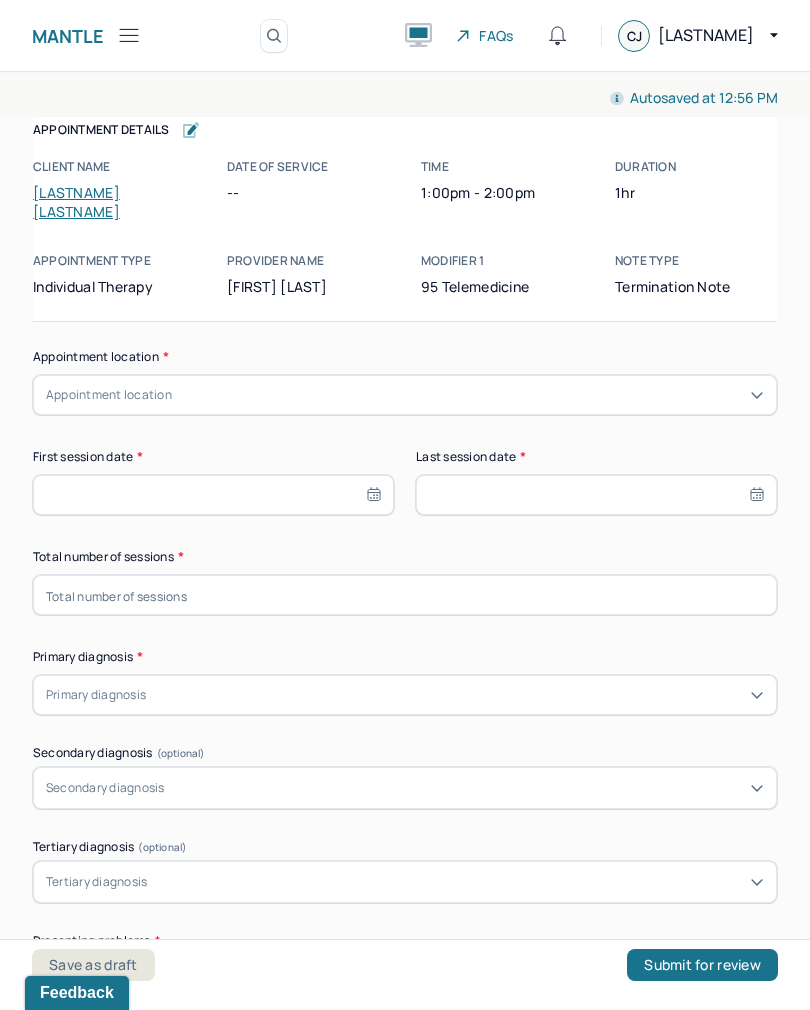 click on "Client name" at bounding box center (114, 167) 